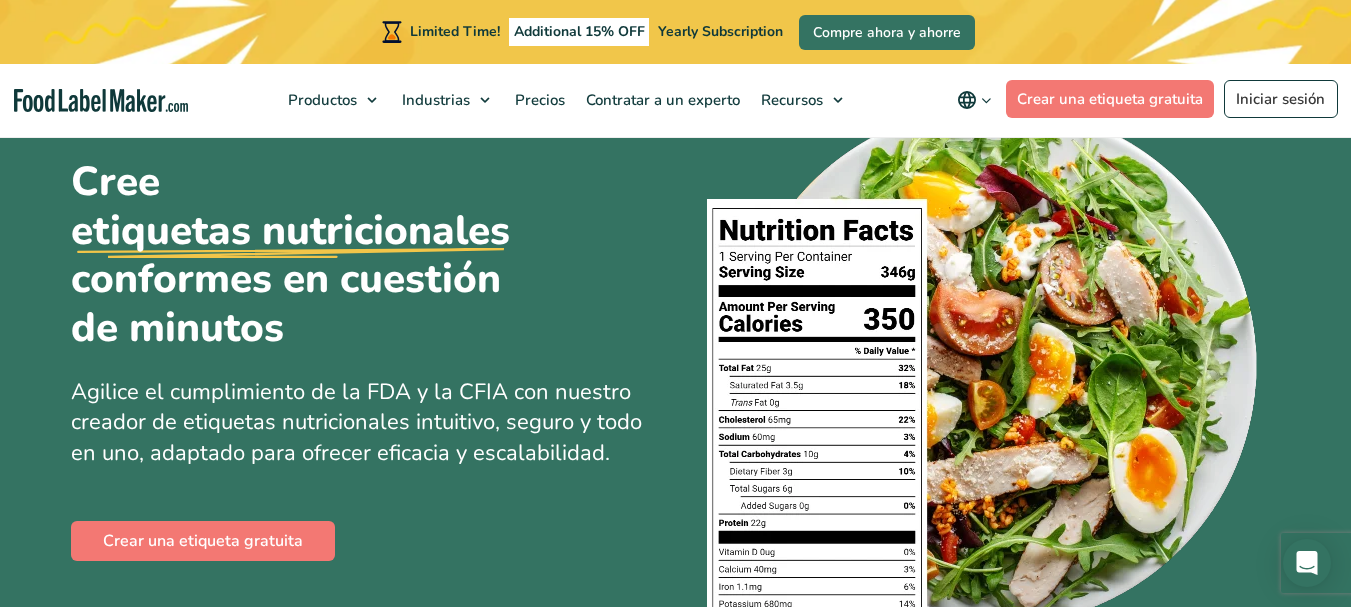 scroll, scrollTop: 120, scrollLeft: 0, axis: vertical 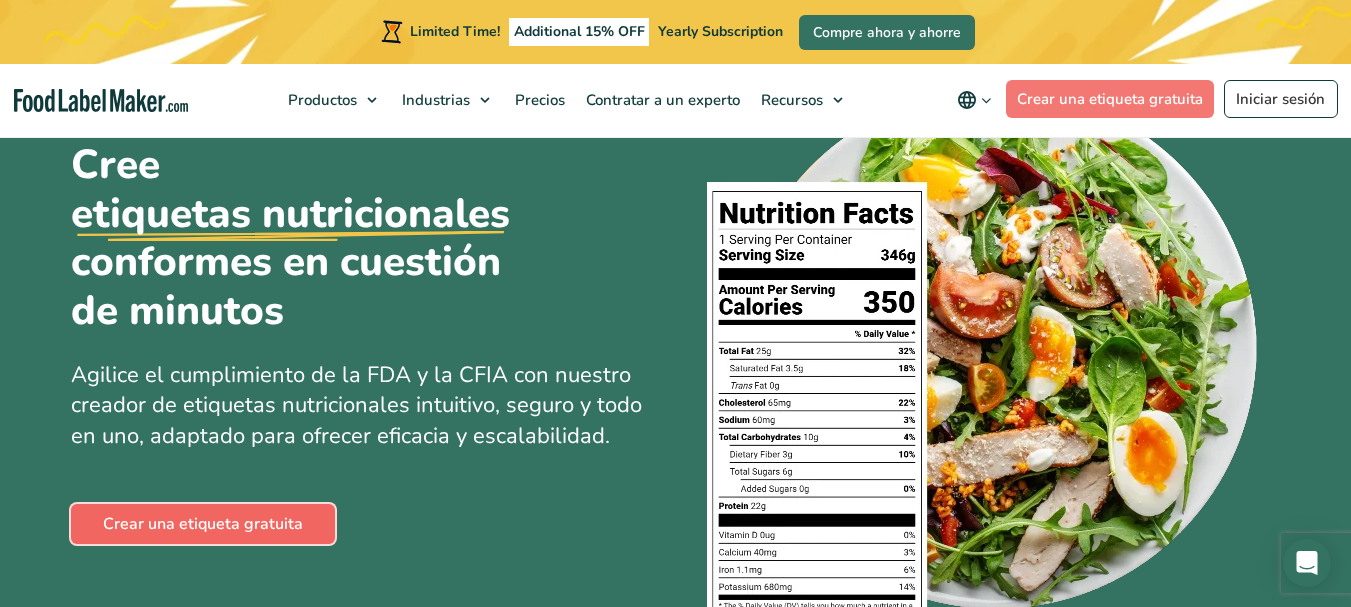 click on "Crear una etiqueta gratuita" at bounding box center (203, 524) 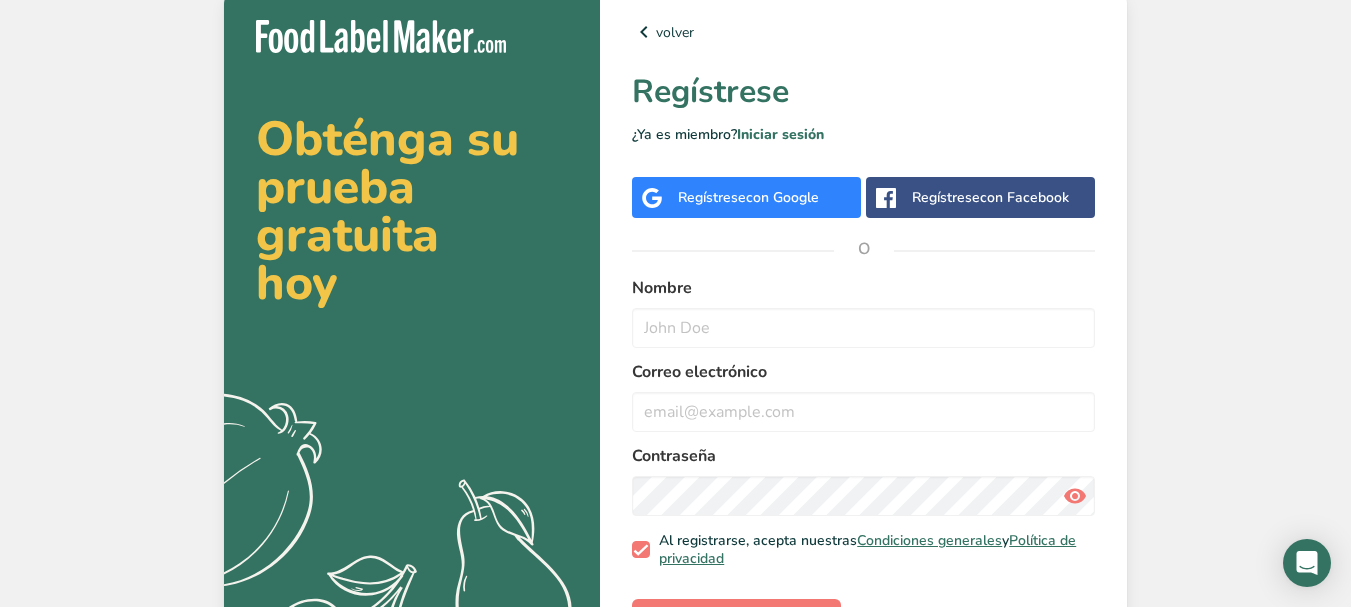 scroll, scrollTop: 0, scrollLeft: 0, axis: both 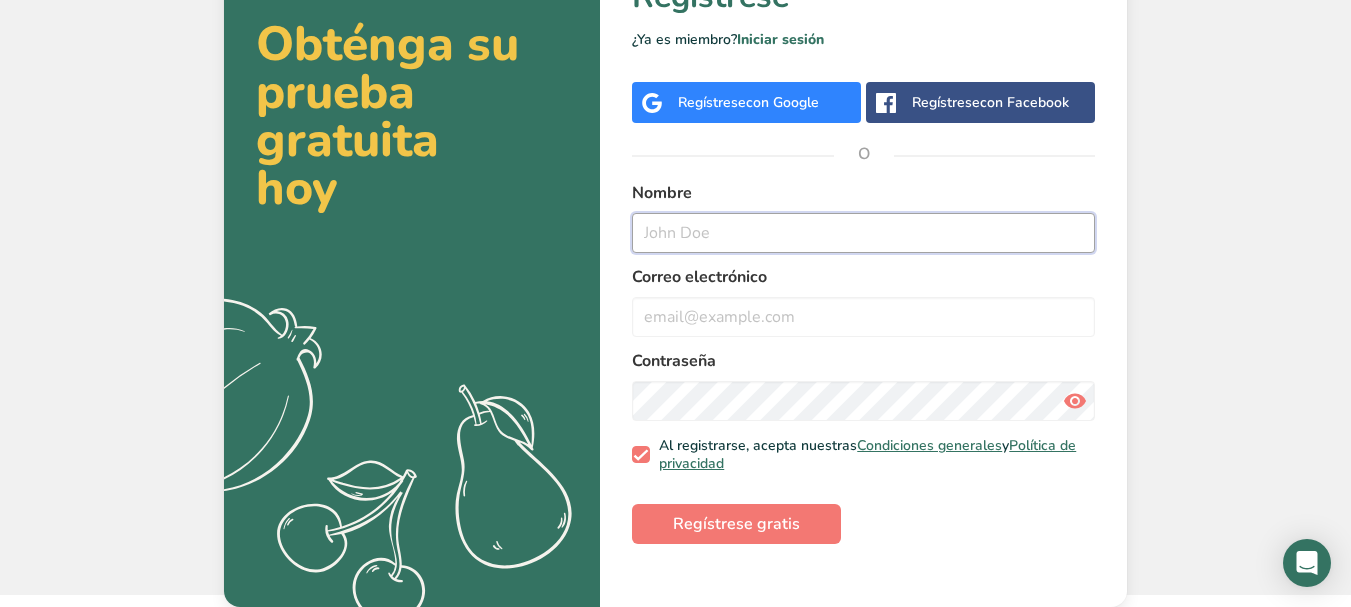 click at bounding box center (863, 233) 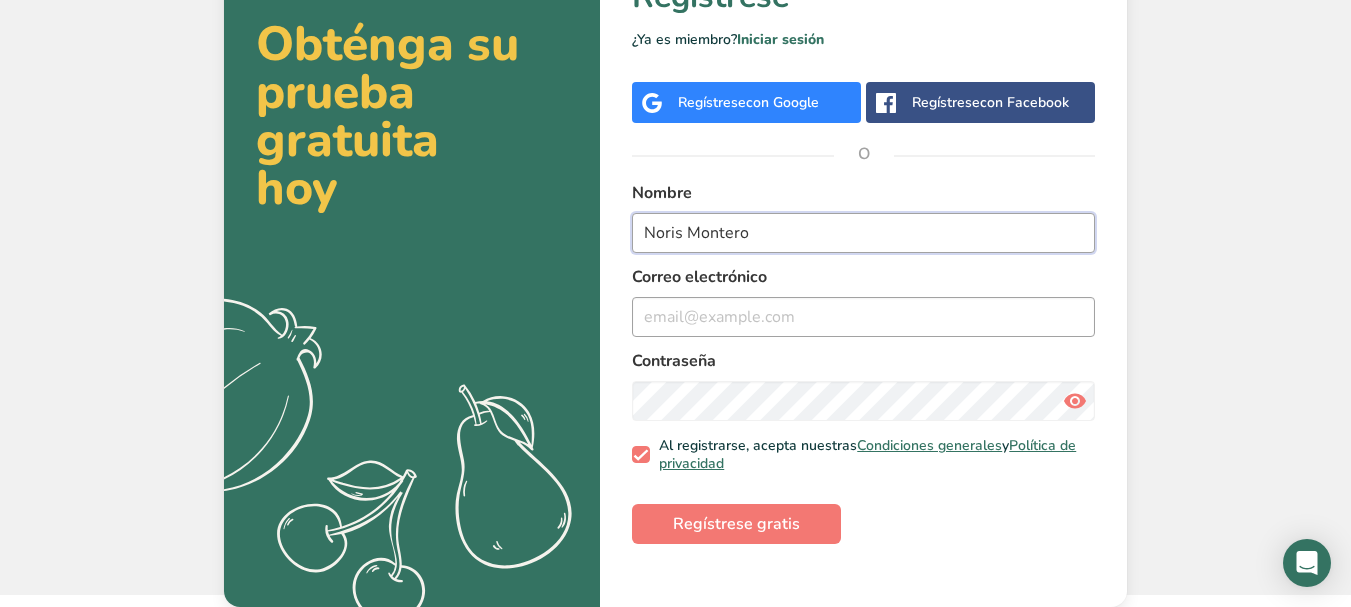 type on "Noris Montero" 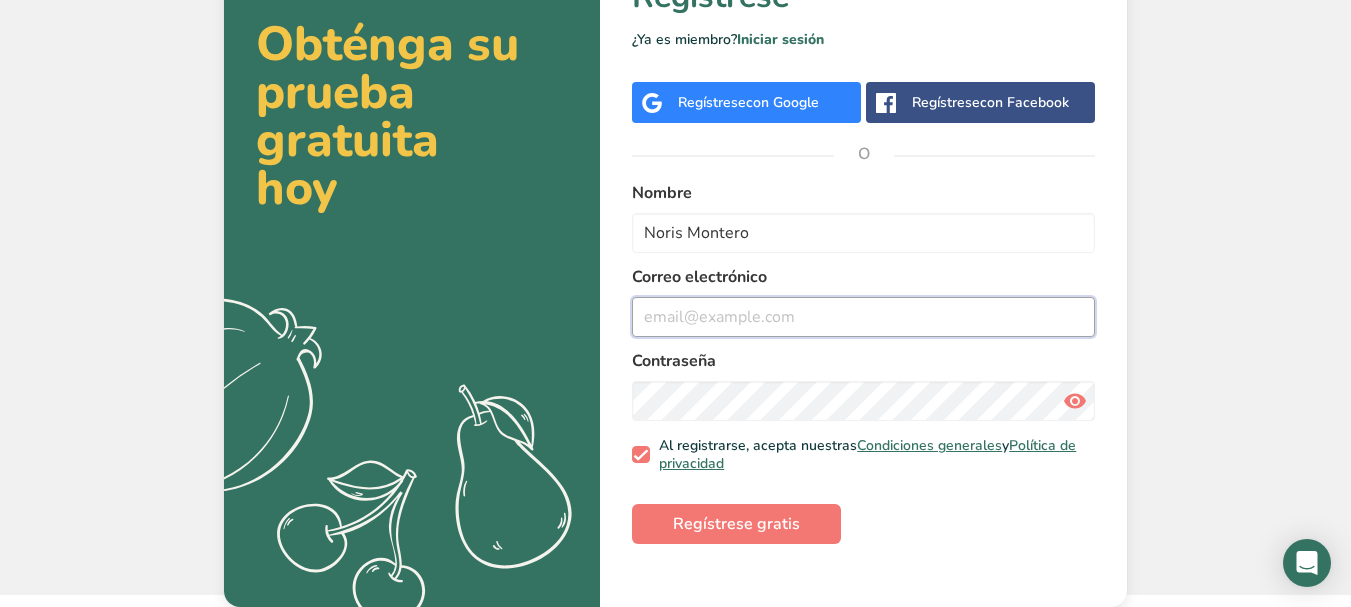click at bounding box center [863, 317] 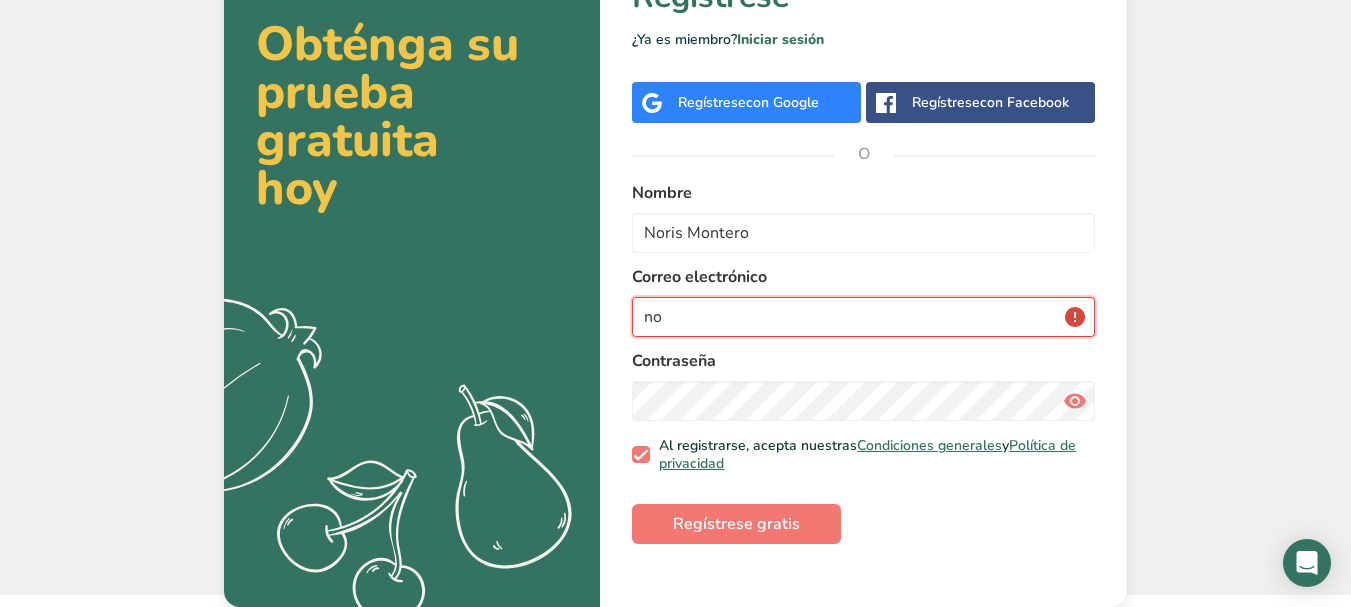 type on "n" 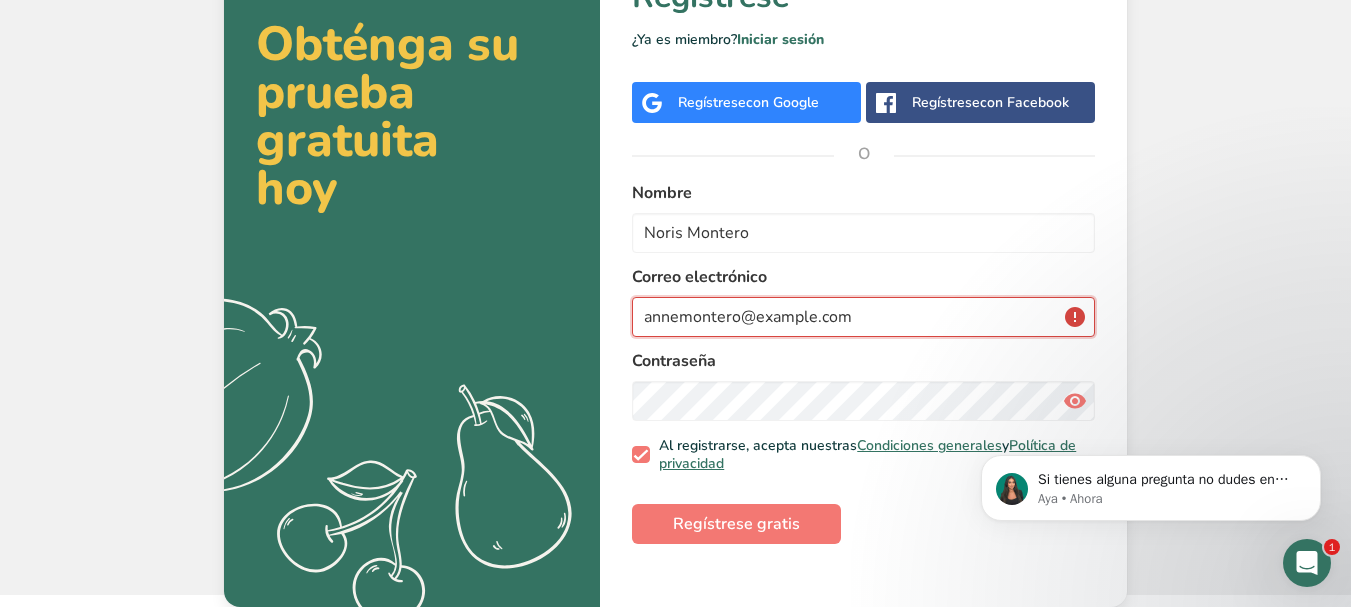 scroll, scrollTop: 0, scrollLeft: 0, axis: both 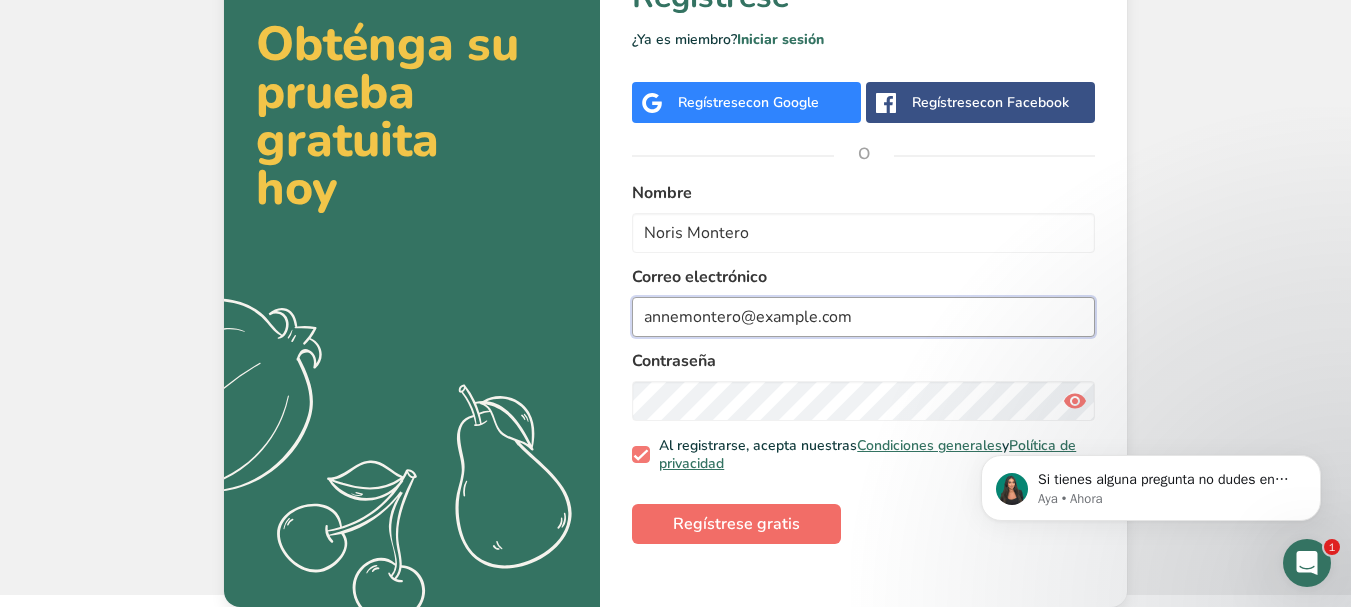 type on "annemontero@example.com" 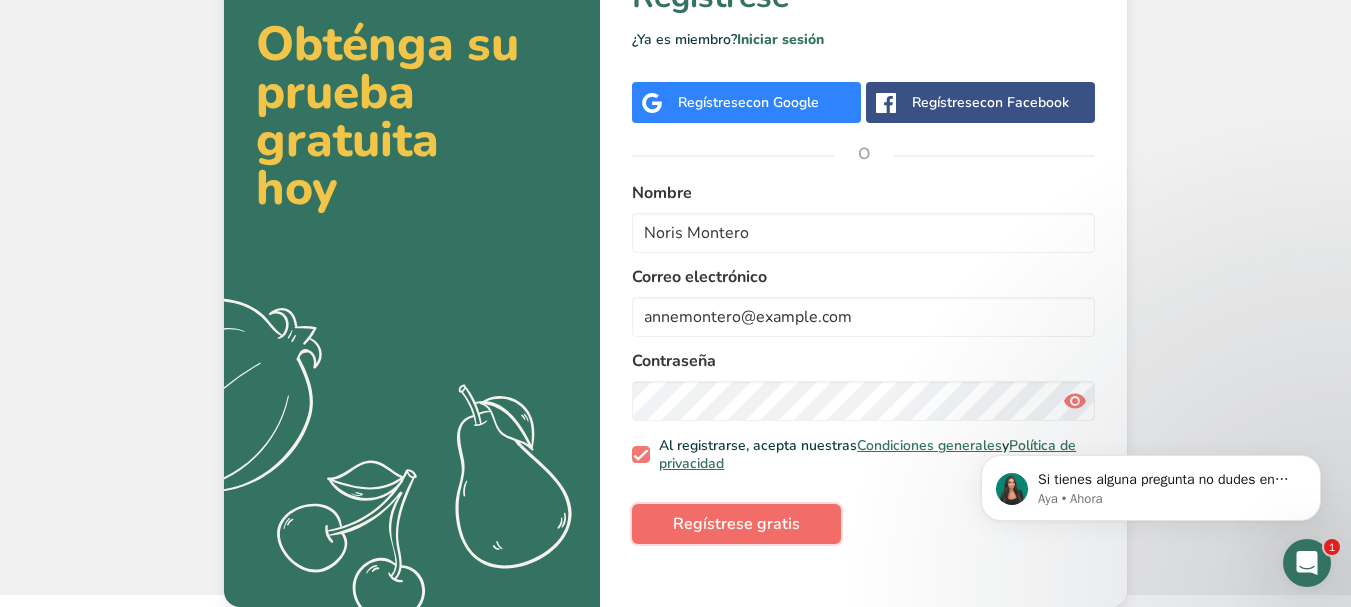 click on "Regístrese gratis" at bounding box center [736, 524] 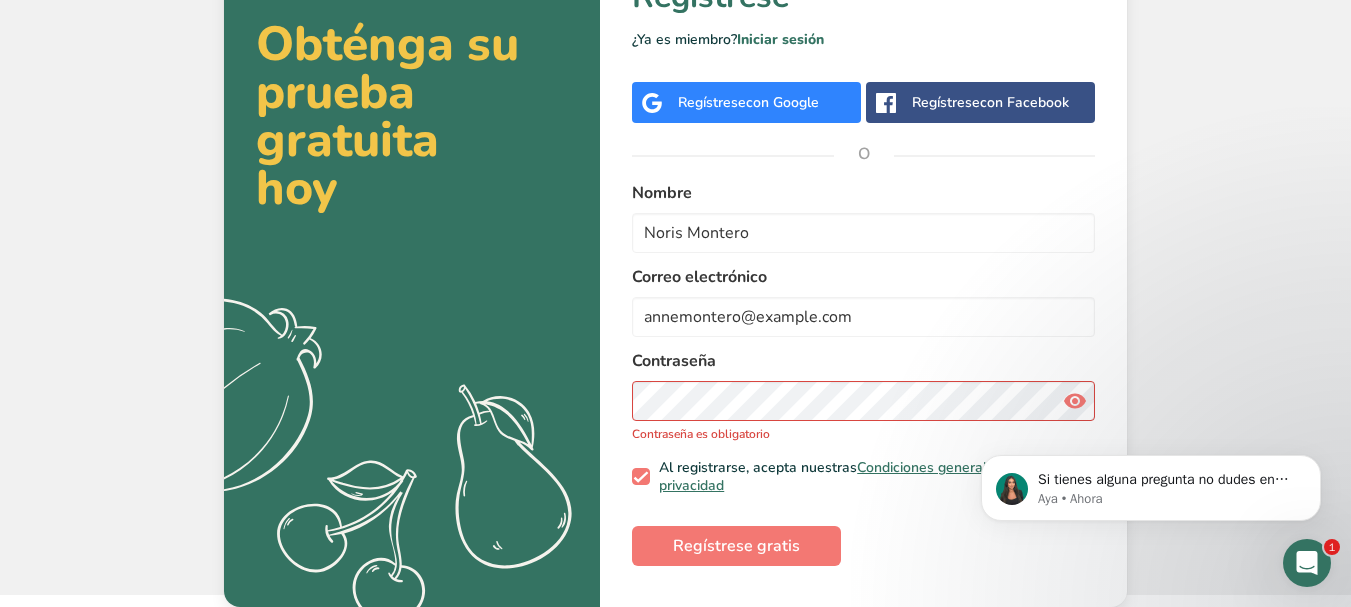 click at bounding box center (1075, 401) 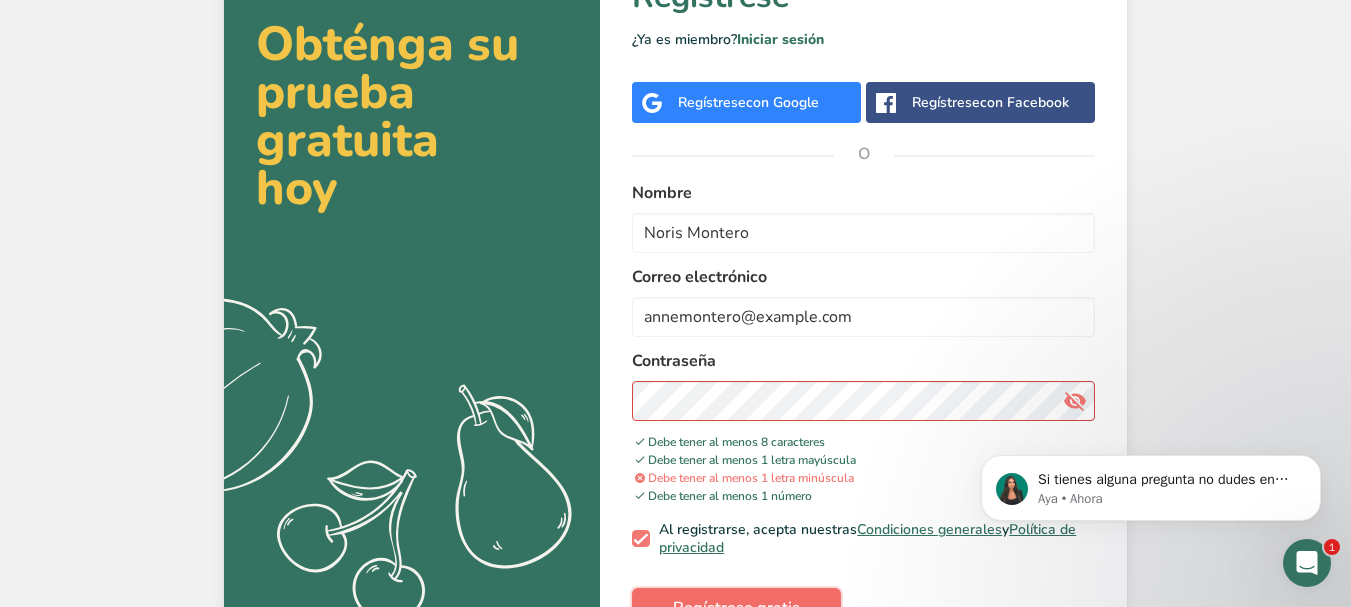 click on "Regístrese gratis" at bounding box center (736, 608) 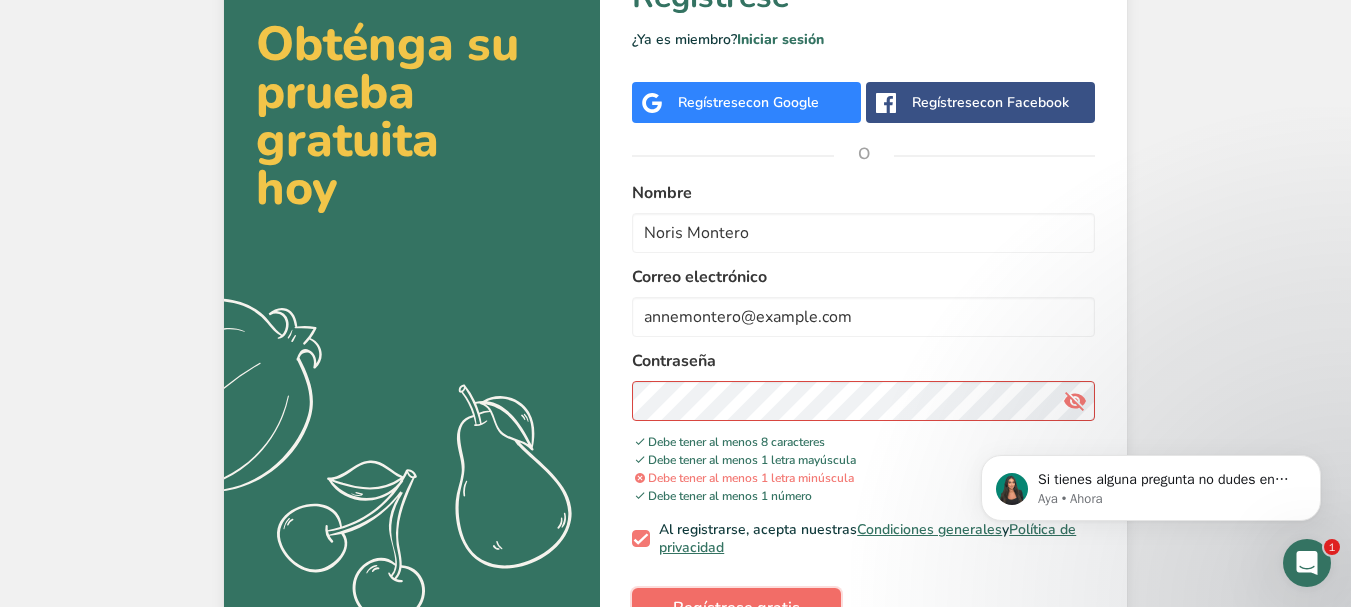 click on "Regístrese gratis" at bounding box center [736, 608] 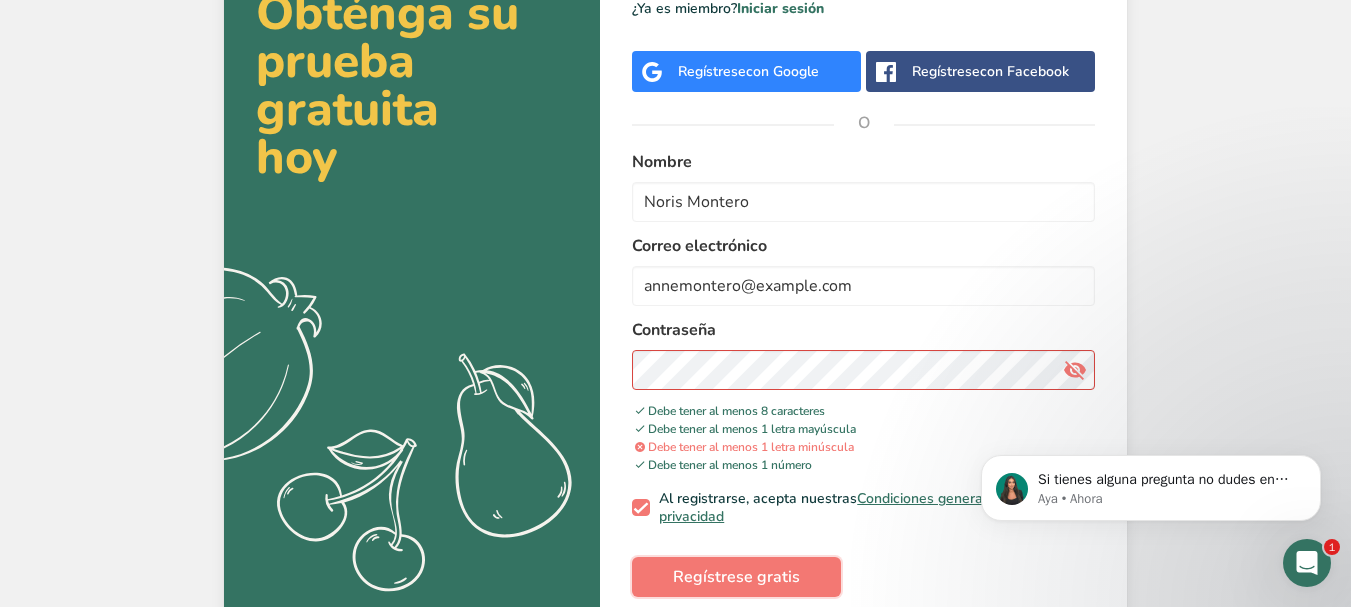 scroll, scrollTop: 148, scrollLeft: 0, axis: vertical 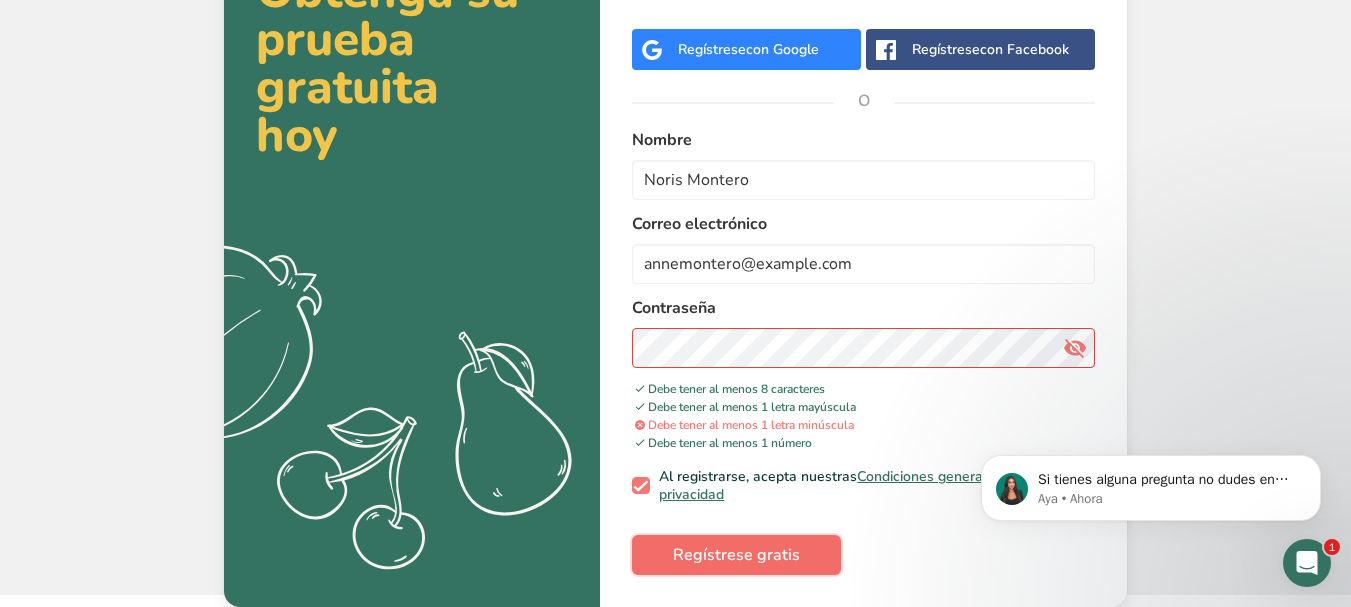 click on "Regístrese gratis" at bounding box center [736, 555] 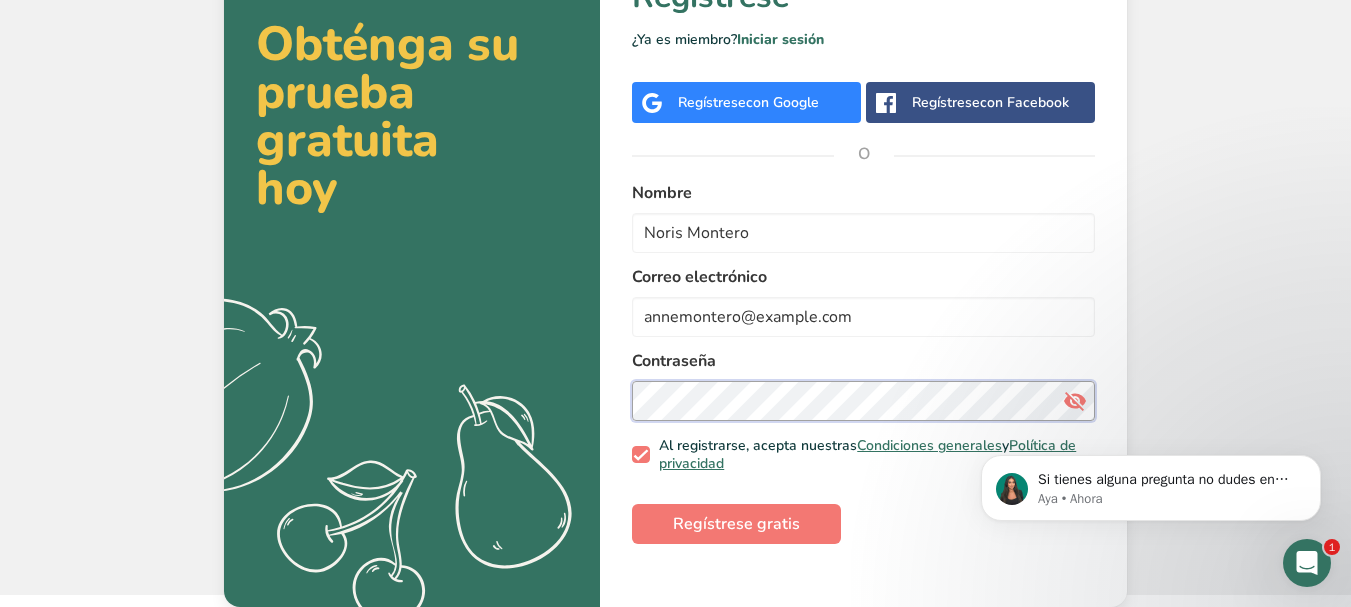 scroll, scrollTop: 95, scrollLeft: 0, axis: vertical 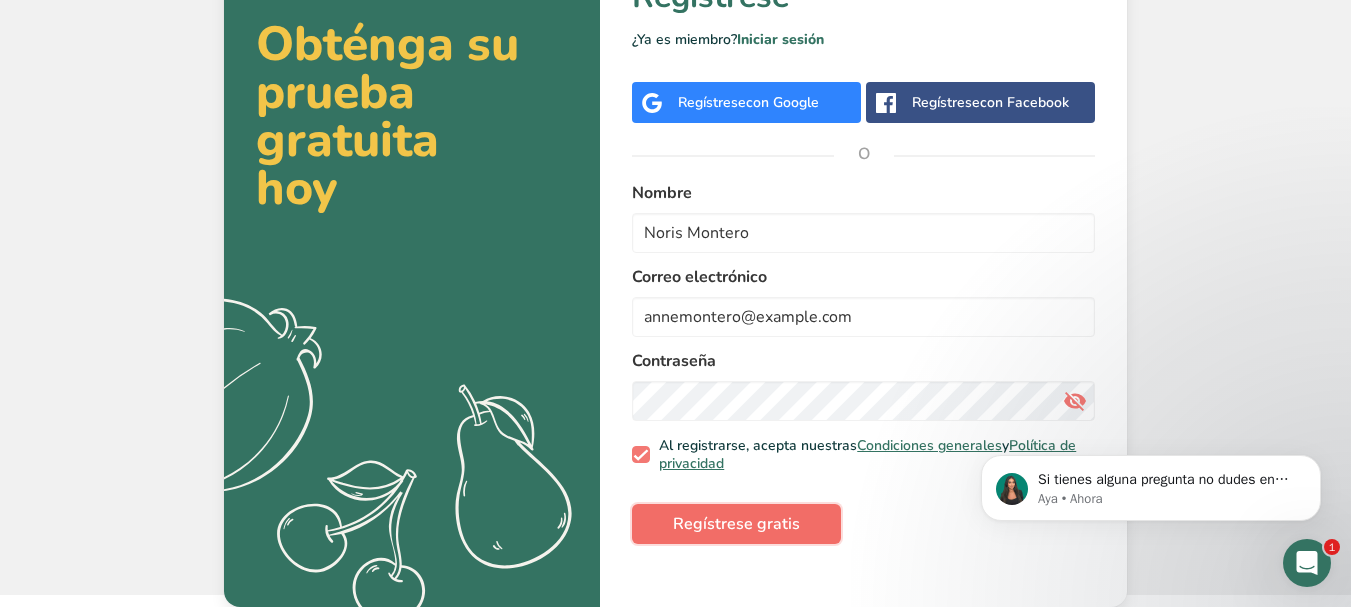click on "Regístrese gratis" at bounding box center (736, 524) 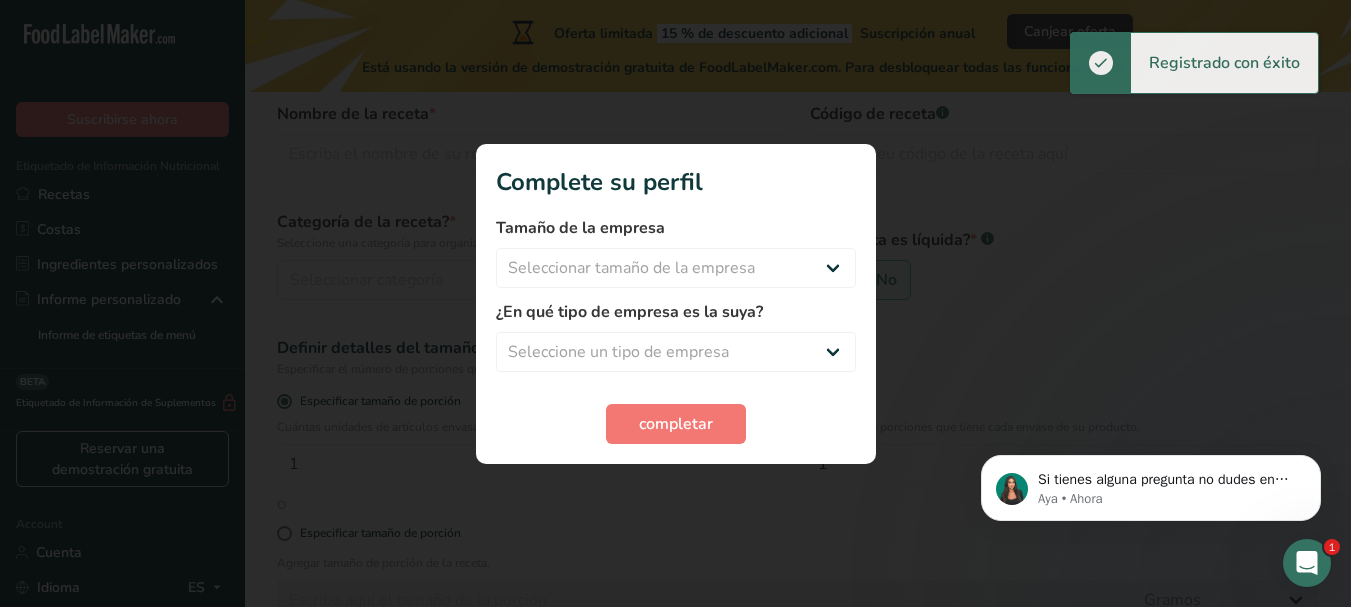 scroll, scrollTop: 0, scrollLeft: 0, axis: both 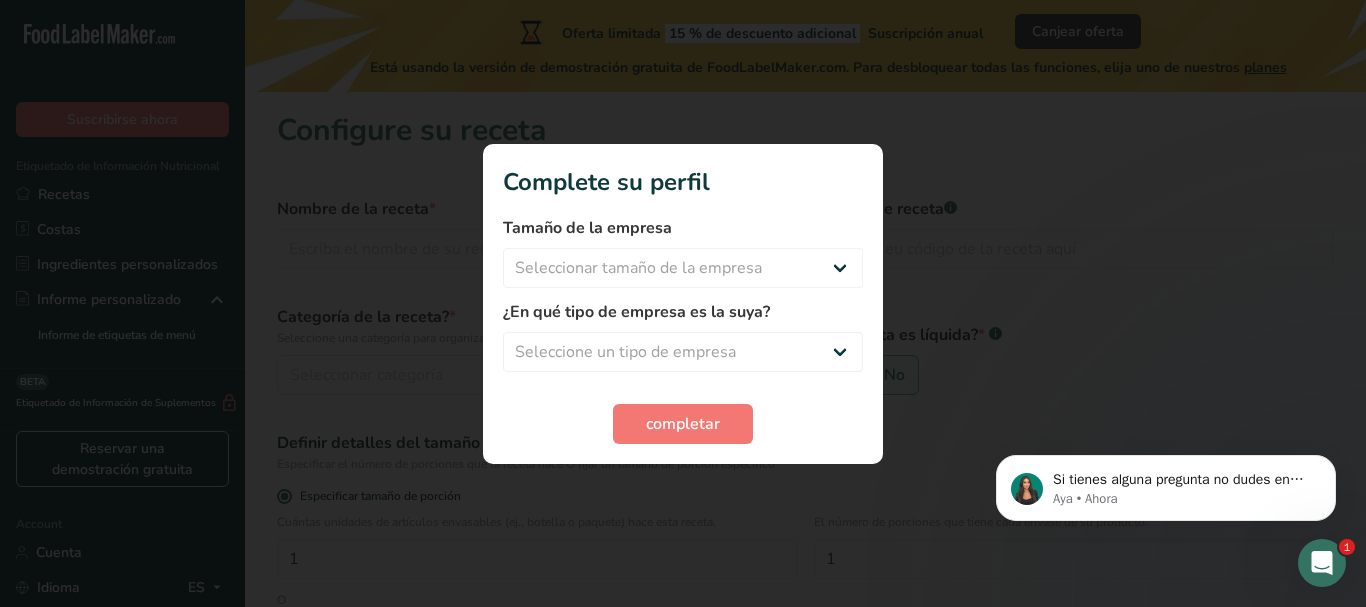 click at bounding box center [683, 303] 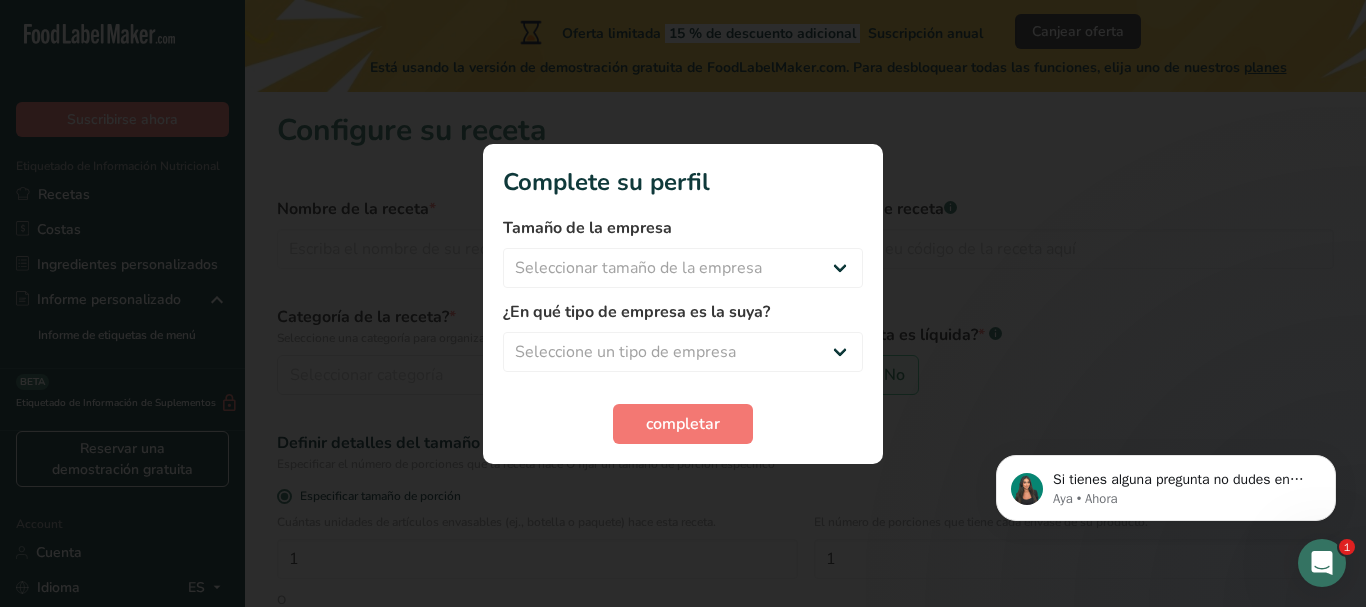 click at bounding box center (683, 303) 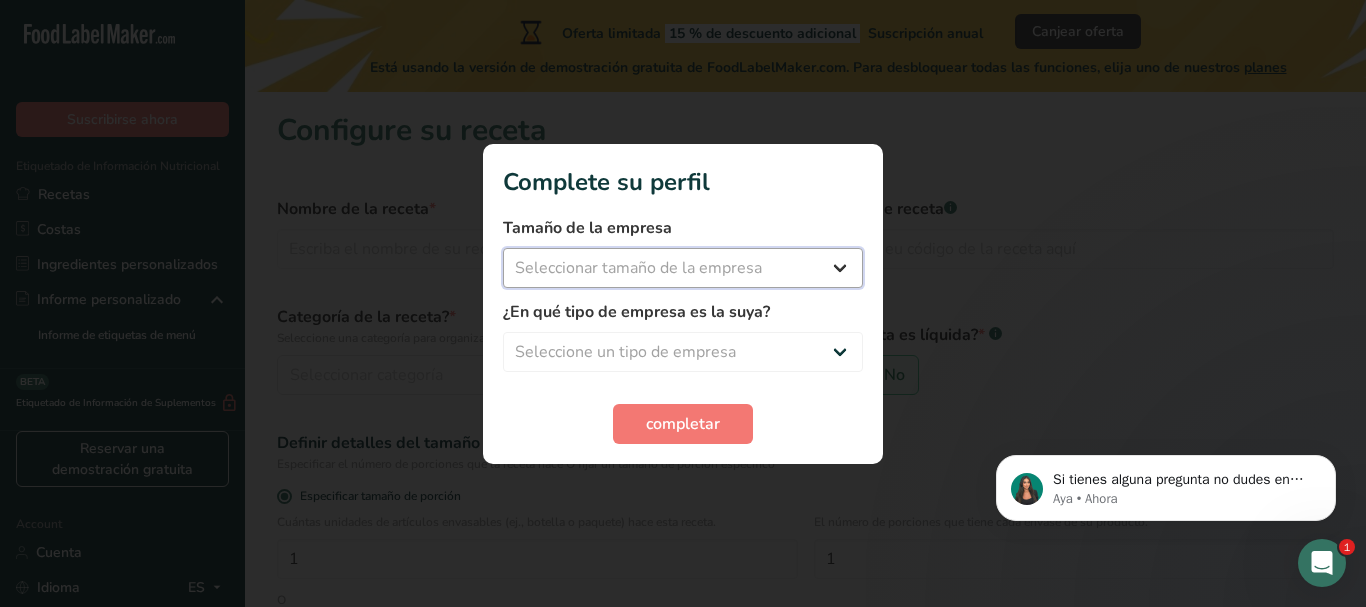 click on "Seleccionar tamaño de la empresa
Menos de 10 empleados
De 10 a 50 empleados
De 51 a 500 empleados
Más de 500 empleados" at bounding box center [683, 268] 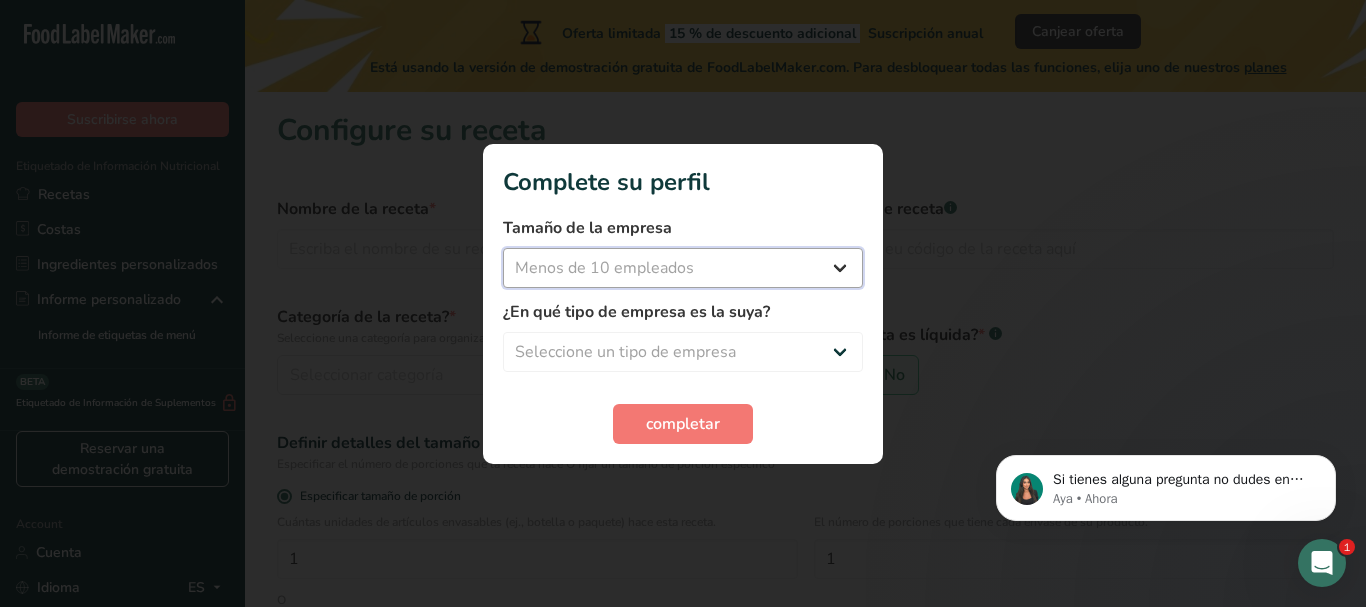 click on "Seleccionar tamaño de la empresa
Menos de 10 empleados
De 10 a 50 empleados
De 51 a 500 empleados
Más de 500 empleados" at bounding box center [683, 268] 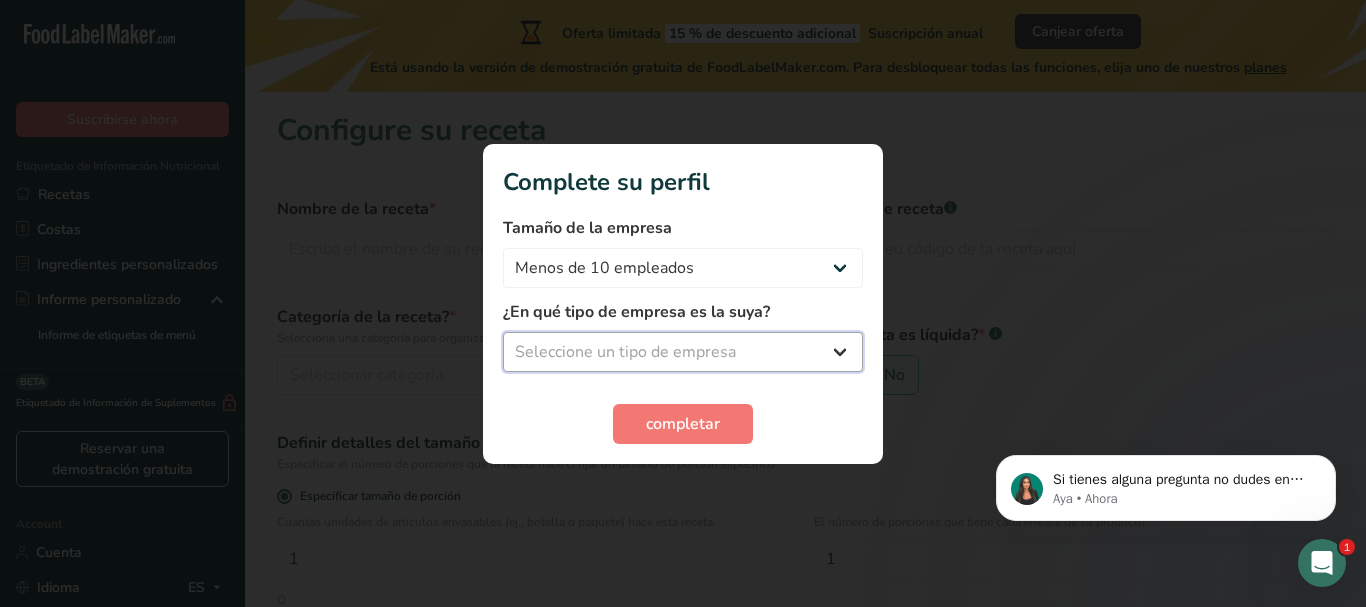 click on "Seleccione un tipo de empresa
Fabricante de alimentos envasados
Restaurante y cafetería
Panadería
Empresa de comidas preparadas y cáterin
Nutricionista
Bloguero gastronómico
Entrenador personal
Otro" at bounding box center [683, 352] 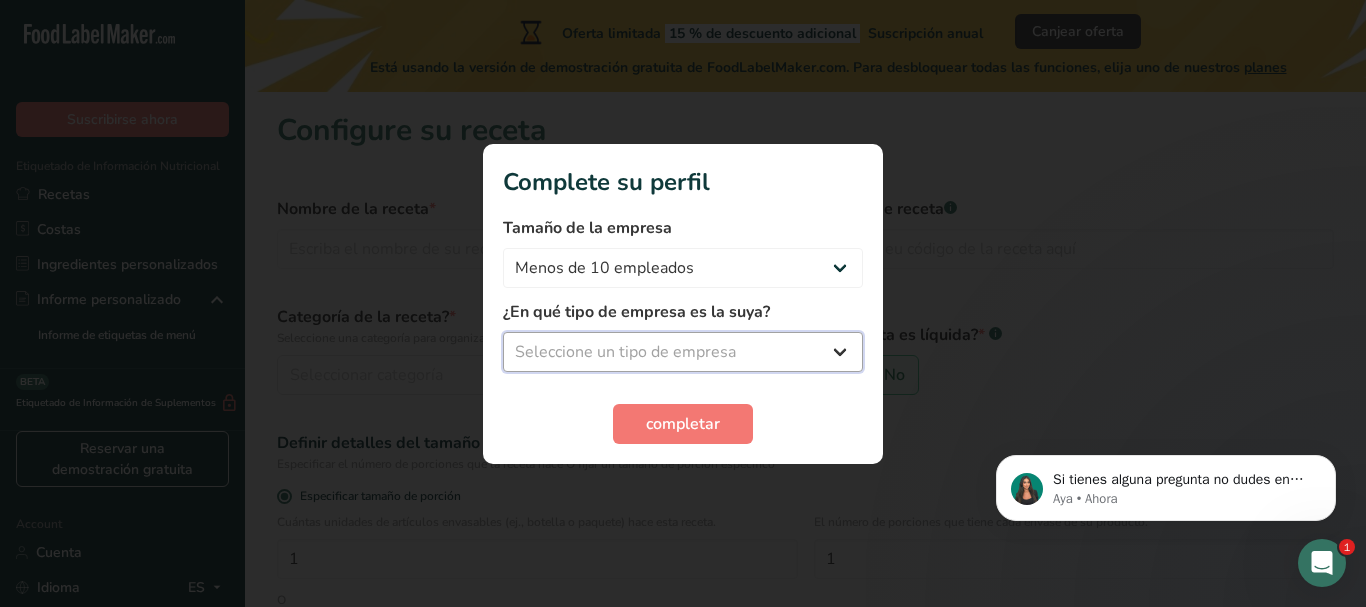 select on "5" 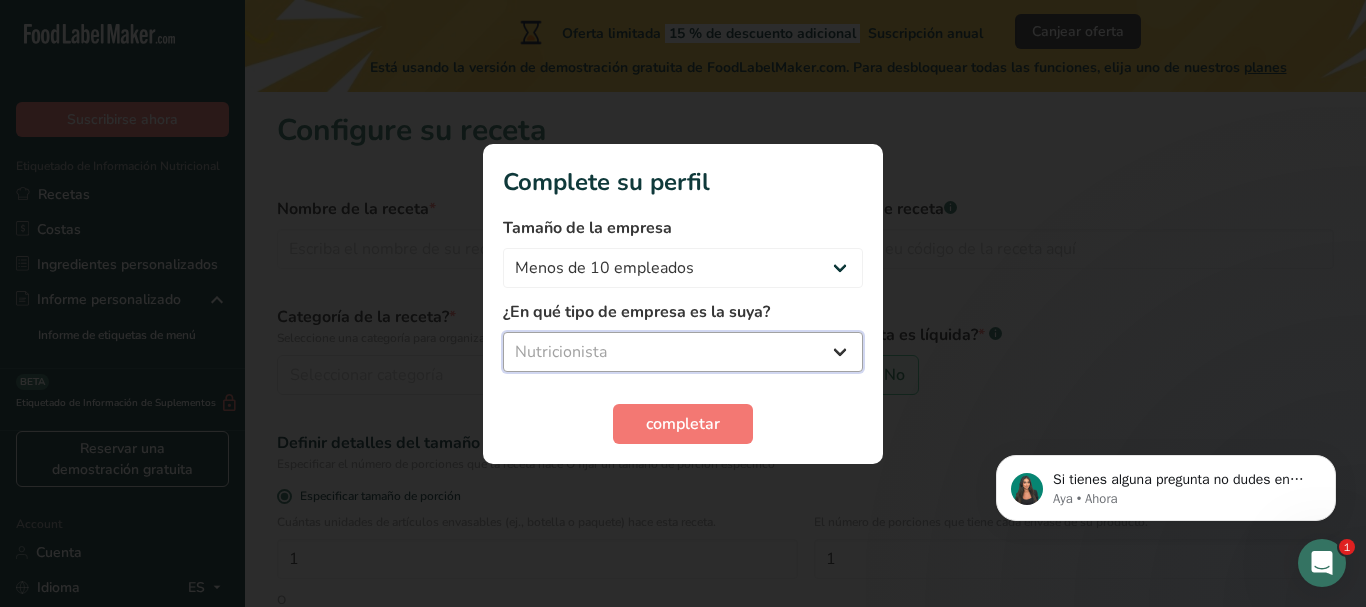 click on "Seleccione un tipo de empresa
Fabricante de alimentos envasados
Restaurante y cafetería
Panadería
Empresa de comidas preparadas y cáterin
Nutricionista
Bloguero gastronómico
Entrenador personal
Otro" at bounding box center (683, 352) 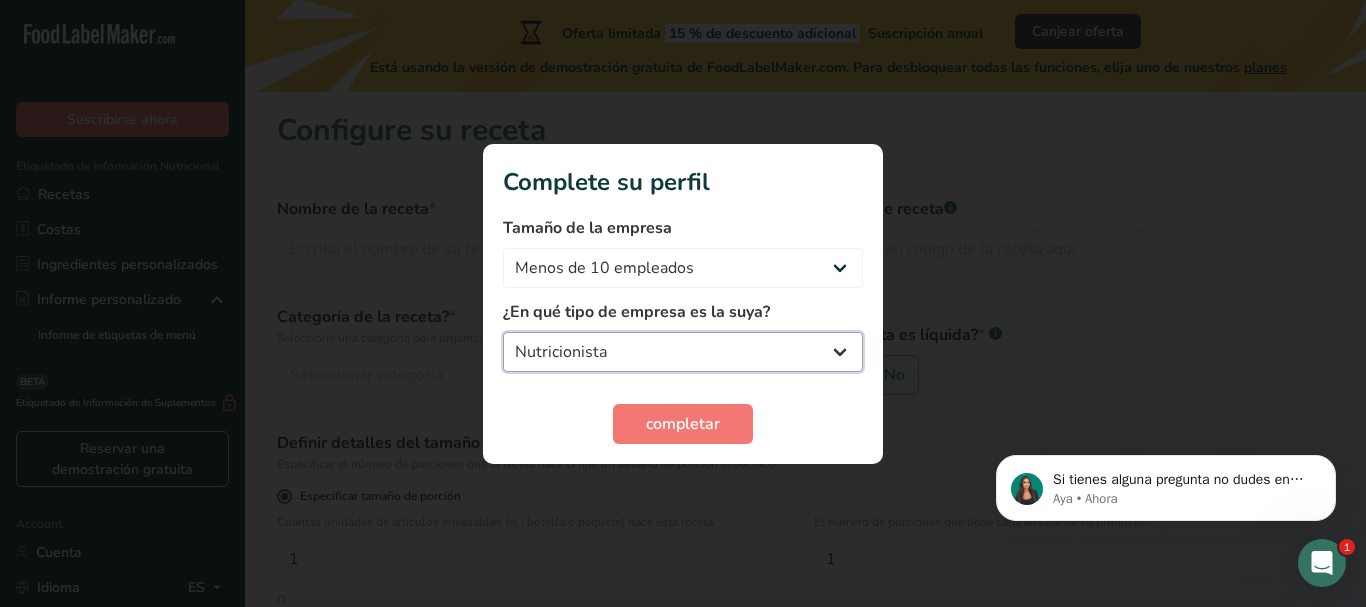 click on "Fabricante de alimentos envasados
Restaurante y cafetería
Panadería
Empresa de comidas preparadas y cáterin
Nutricionista
Bloguero gastronómico
Entrenador personal
Otro" at bounding box center (683, 352) 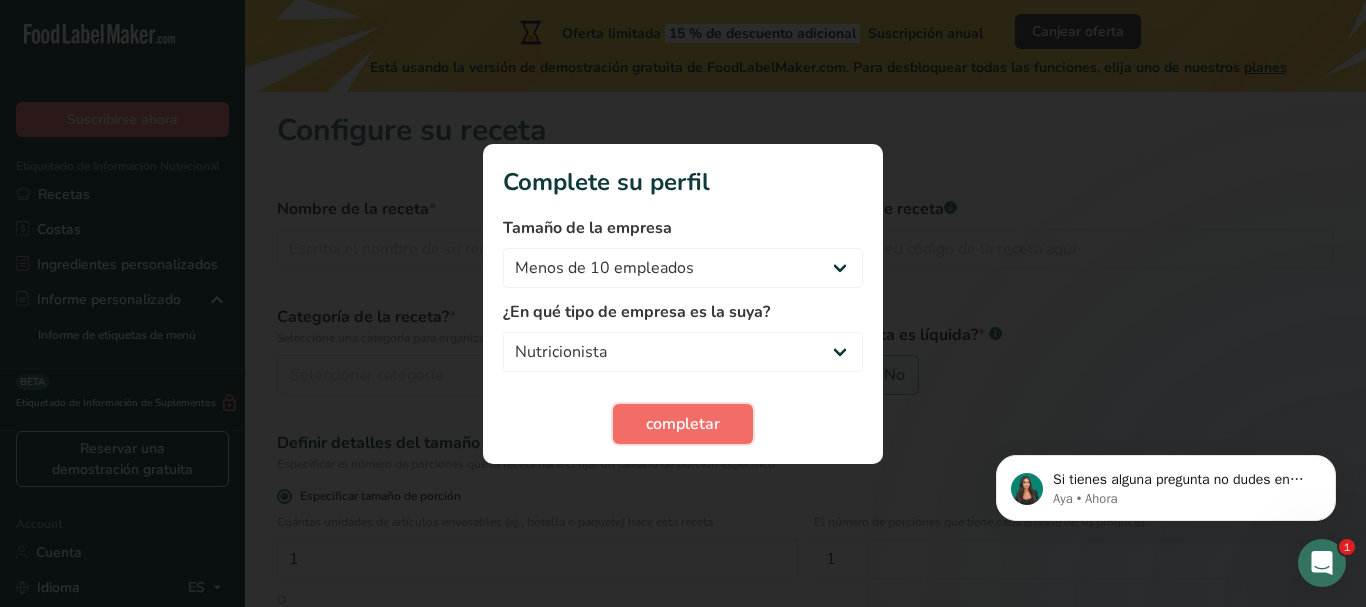click on "completar" at bounding box center [683, 424] 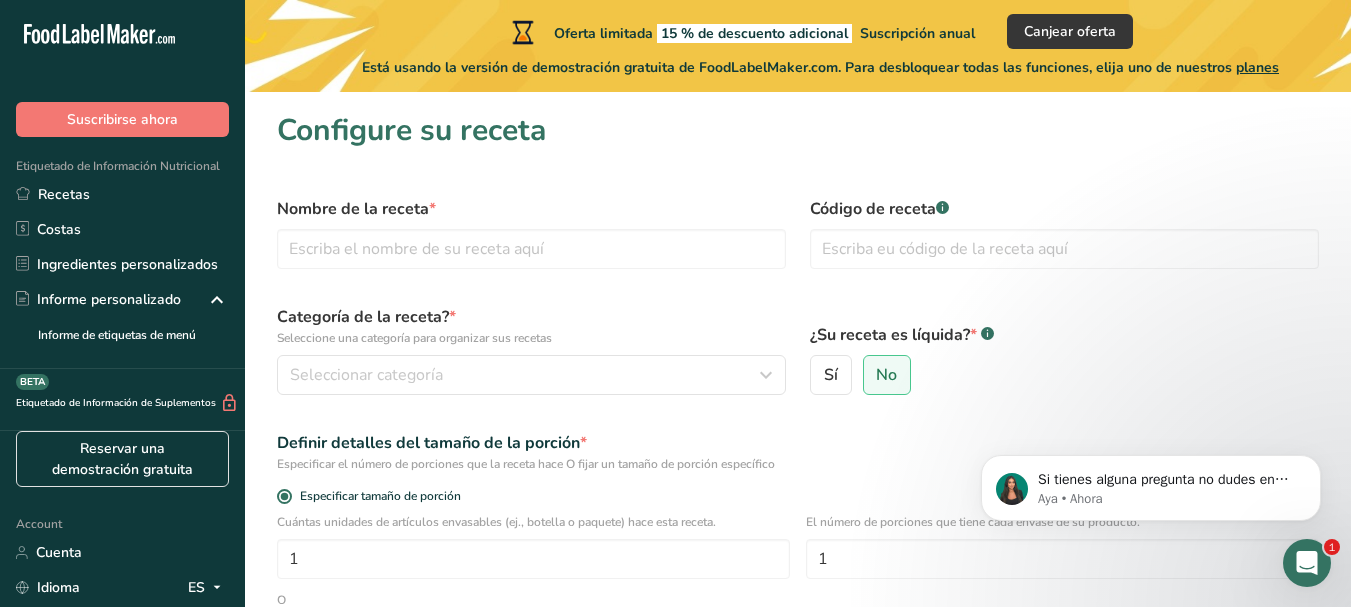 scroll, scrollTop: 304, scrollLeft: 0, axis: vertical 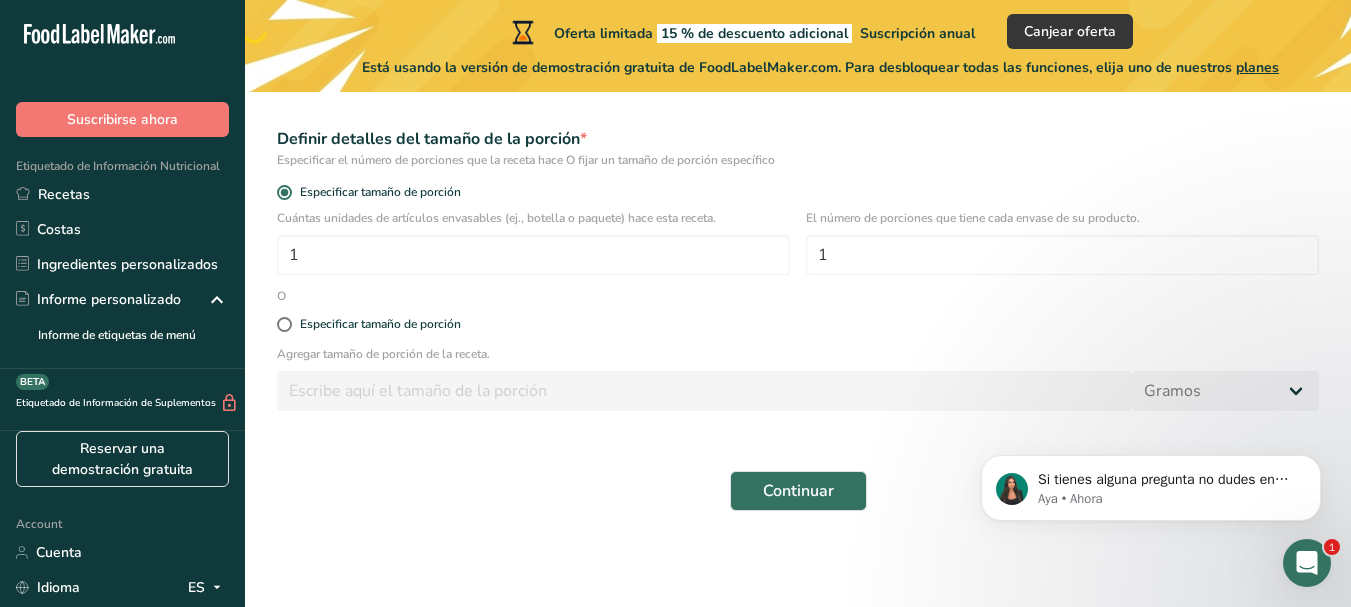 click on "Nombre de la receta *
Código de receta
.a-a{fill:#347362;}.b-a{fill:#fff;}
Categoría de la receta? *
Seleccione una categoría para organizar sus recetas
Seleccionar categoría
Categorías estándar
Categorías personalizadas
.a-a{fill:#347362;}.b-a{fill:#fff;}
Productos de panadería
Bebidas
Confitería
Comidas cocinadas, ensaladas y salsas
Lácteos
Aperitivos
Añadir nueva categoría
¿Su receta es líquida? *   .a-a{fill:#347362;}.b-a{fill:#fff;}           Sí   No
Definir detalles del tamaño de la porción *
Especificar el número de porciones que la receta hace O fijar un tamaño de porción específico
1     1
O" at bounding box center [798, 202] 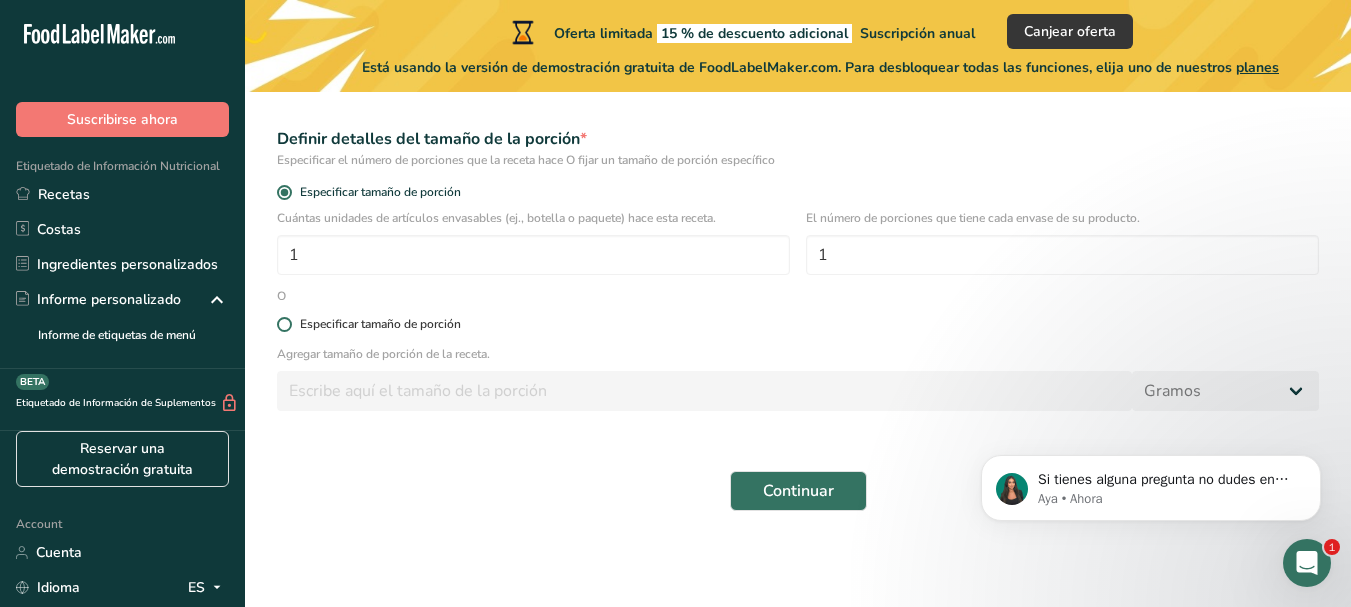 click at bounding box center (284, 324) 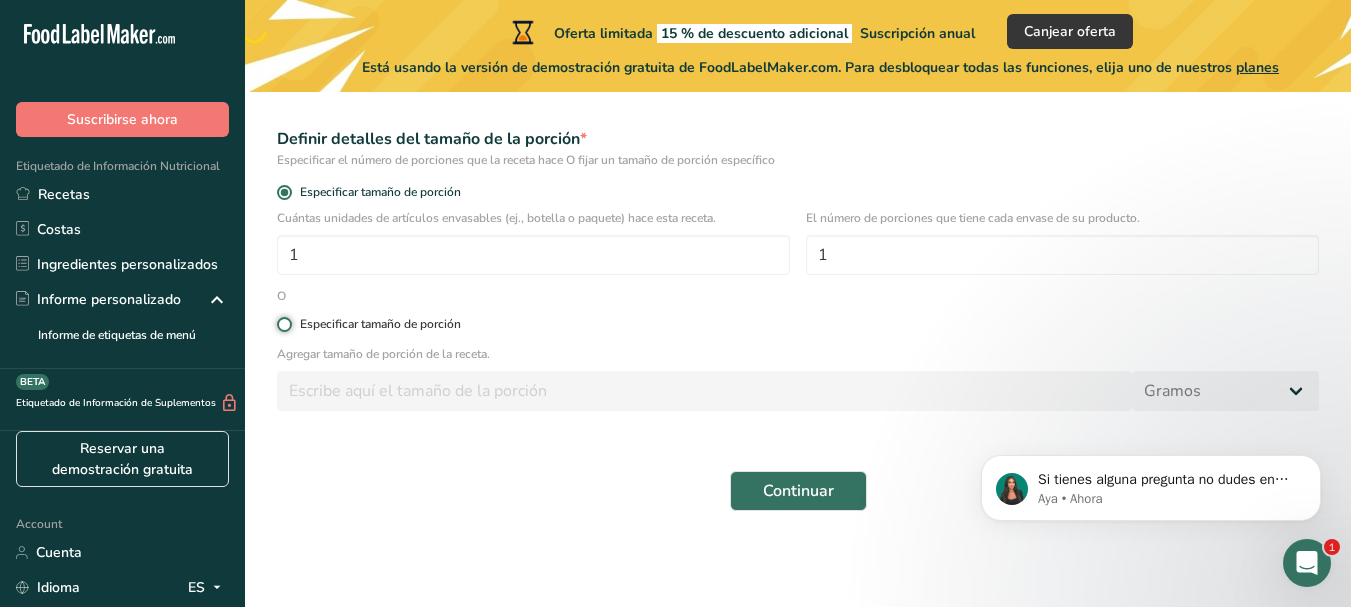 click on "Especificar tamaño de porción" at bounding box center [283, 324] 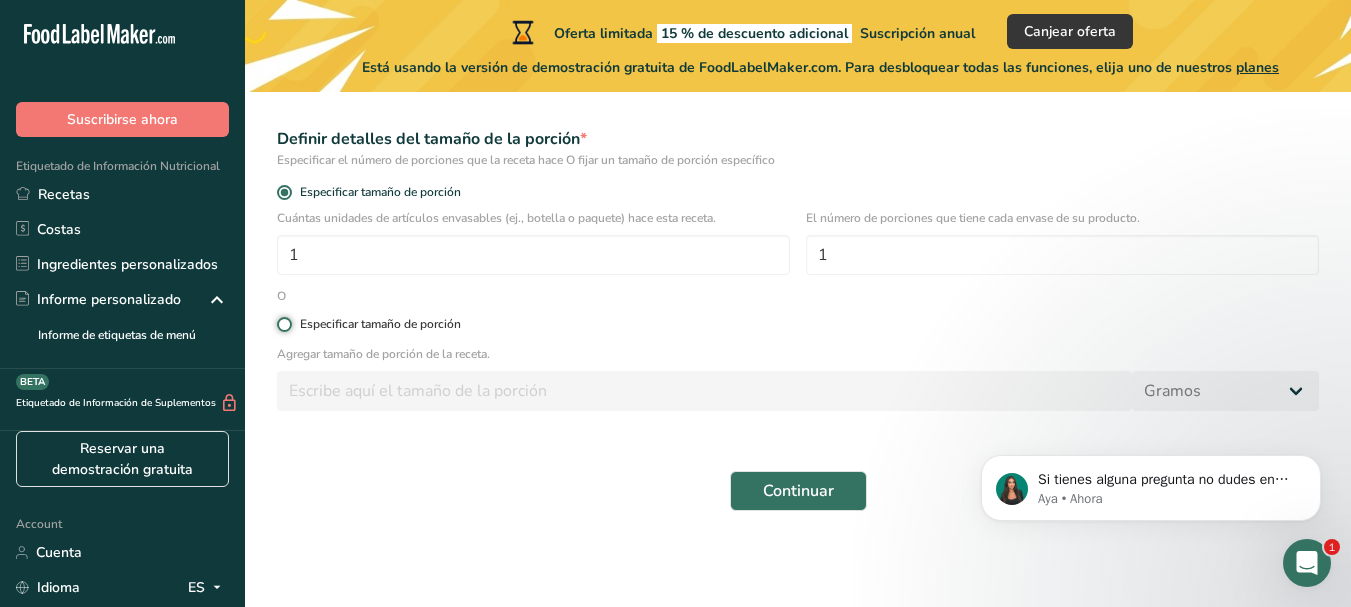 radio on "true" 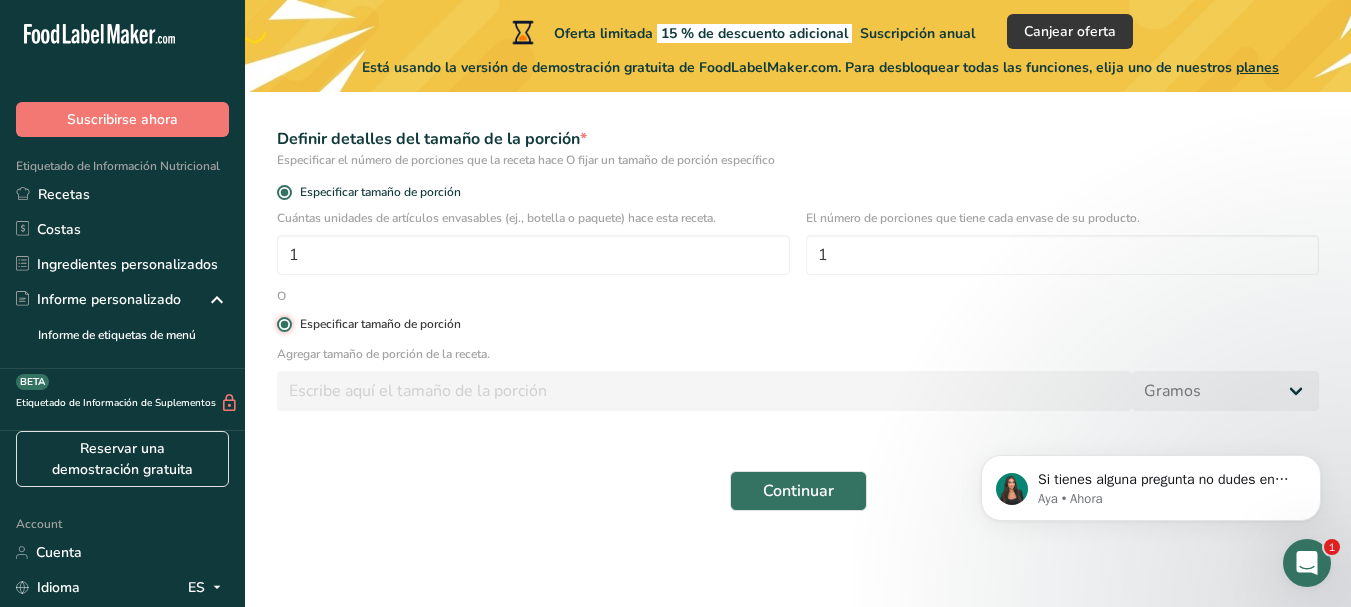 radio on "false" 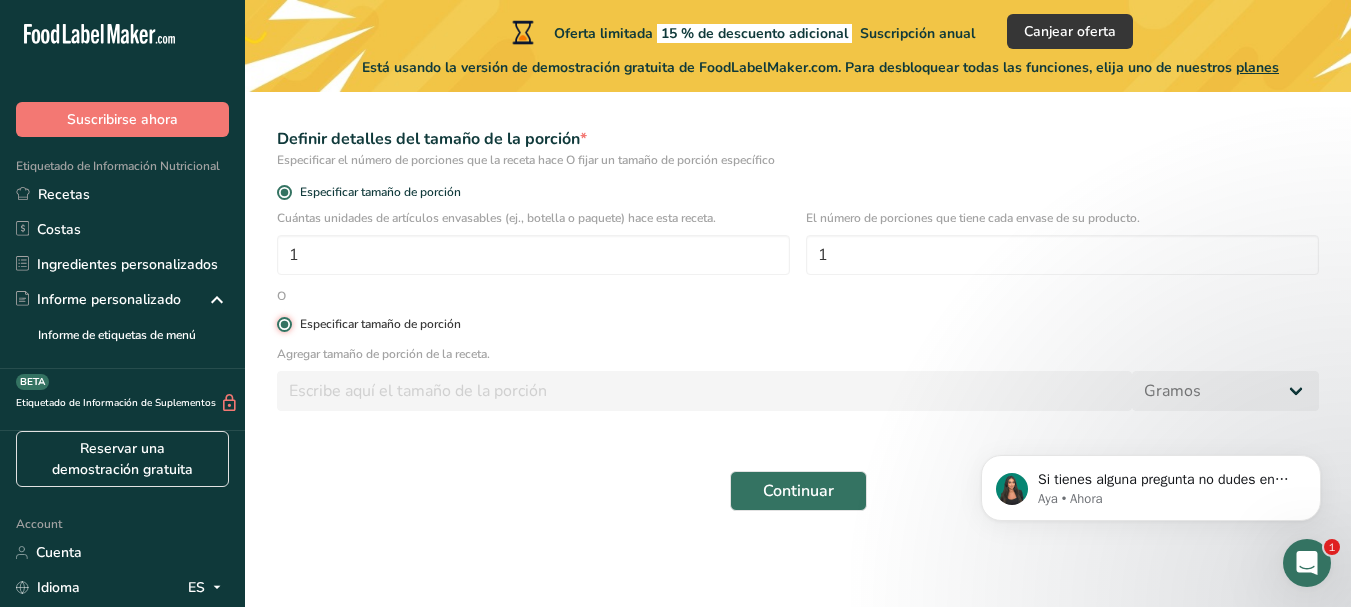 type 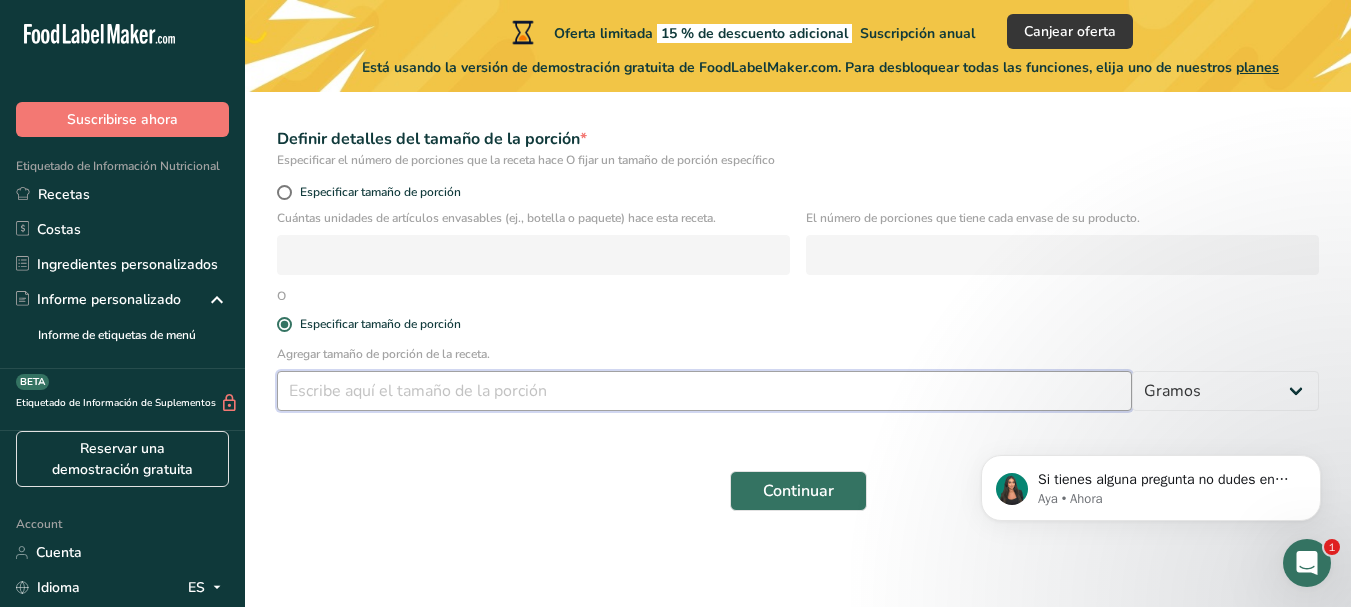 click at bounding box center (704, 391) 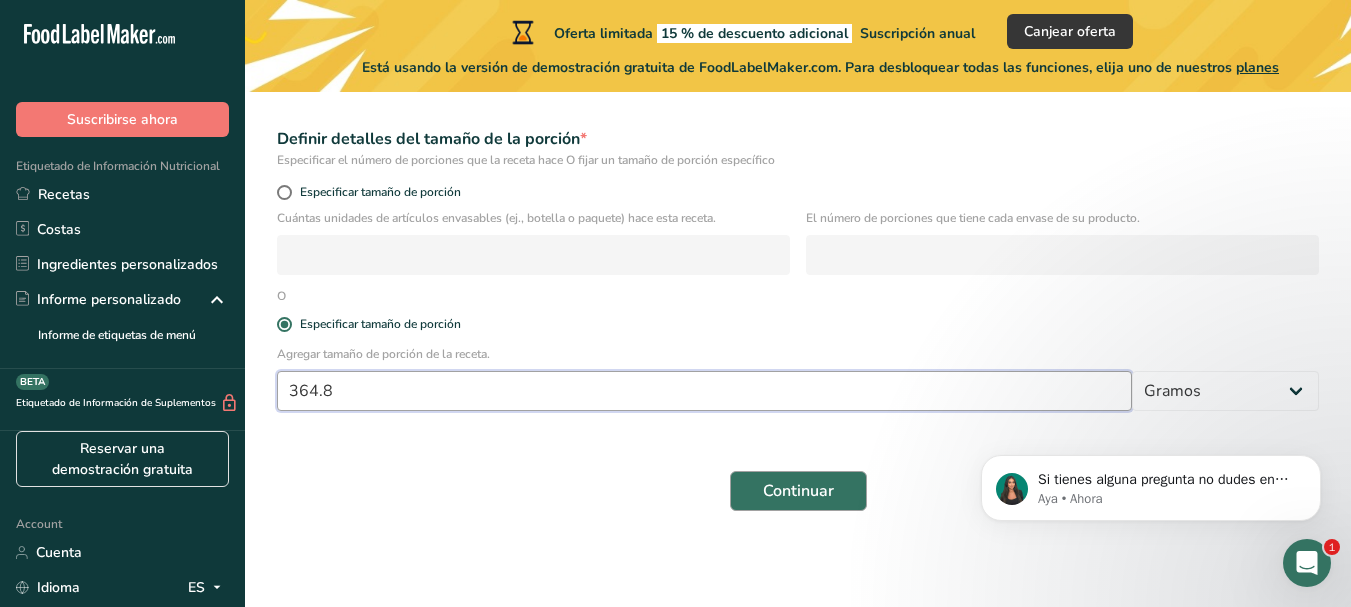 type on "364.8" 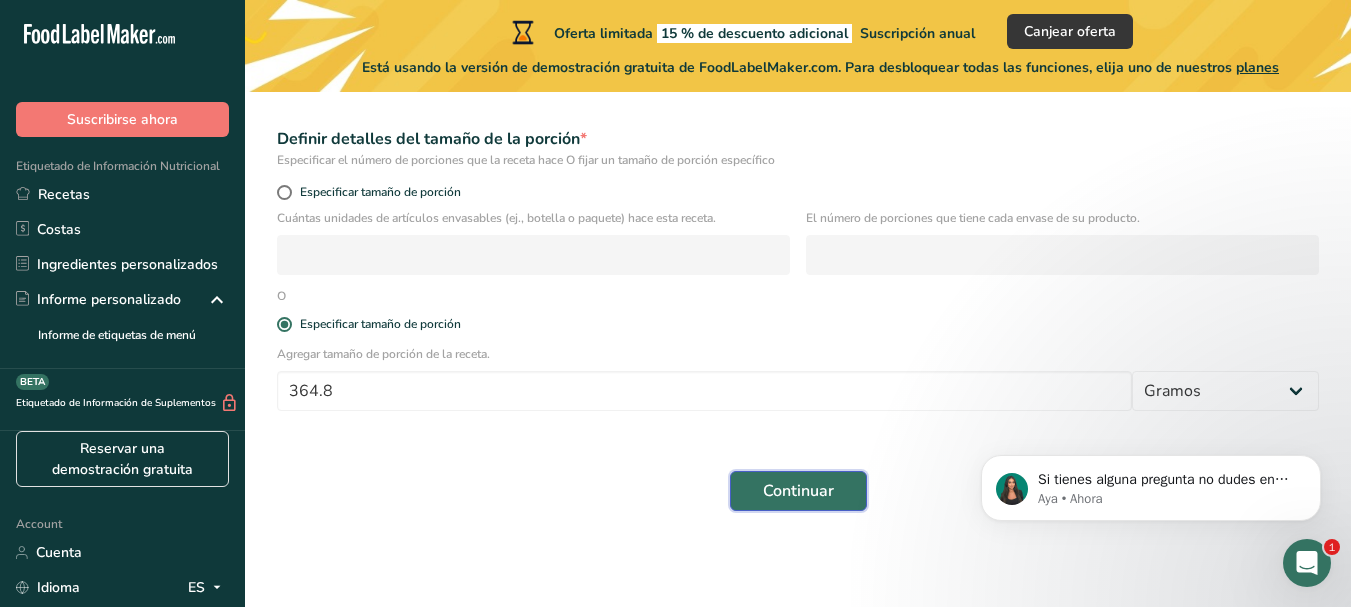 click on "Continuar" at bounding box center (798, 491) 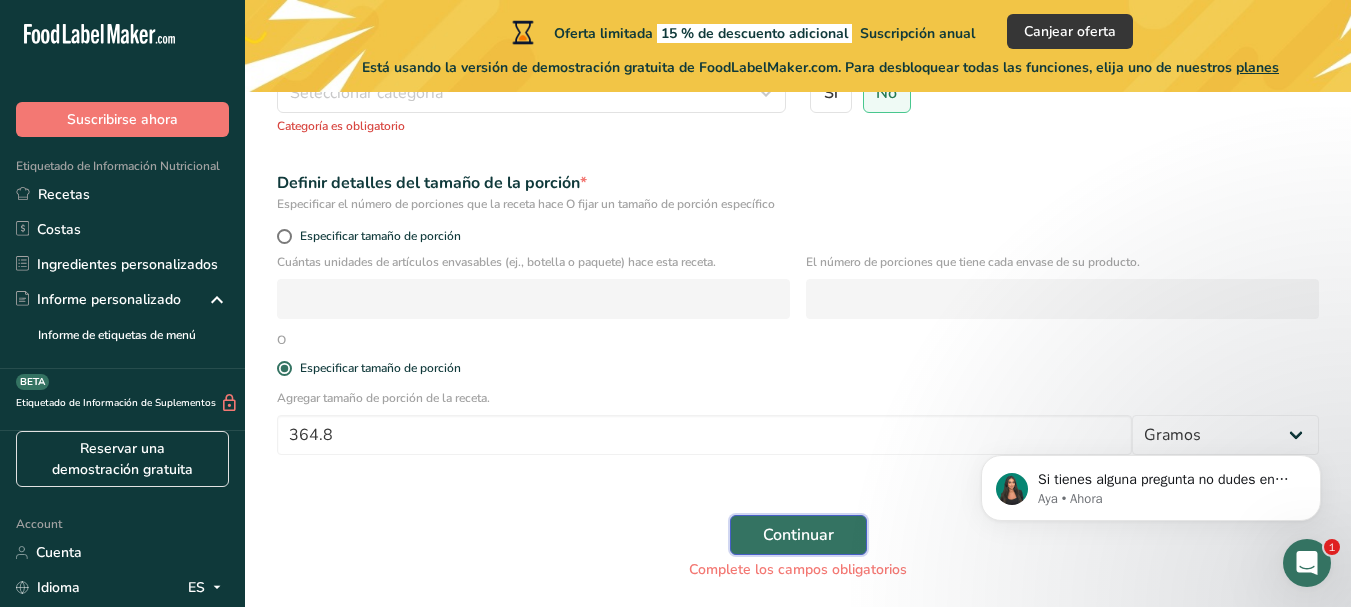 scroll, scrollTop: 326, scrollLeft: 0, axis: vertical 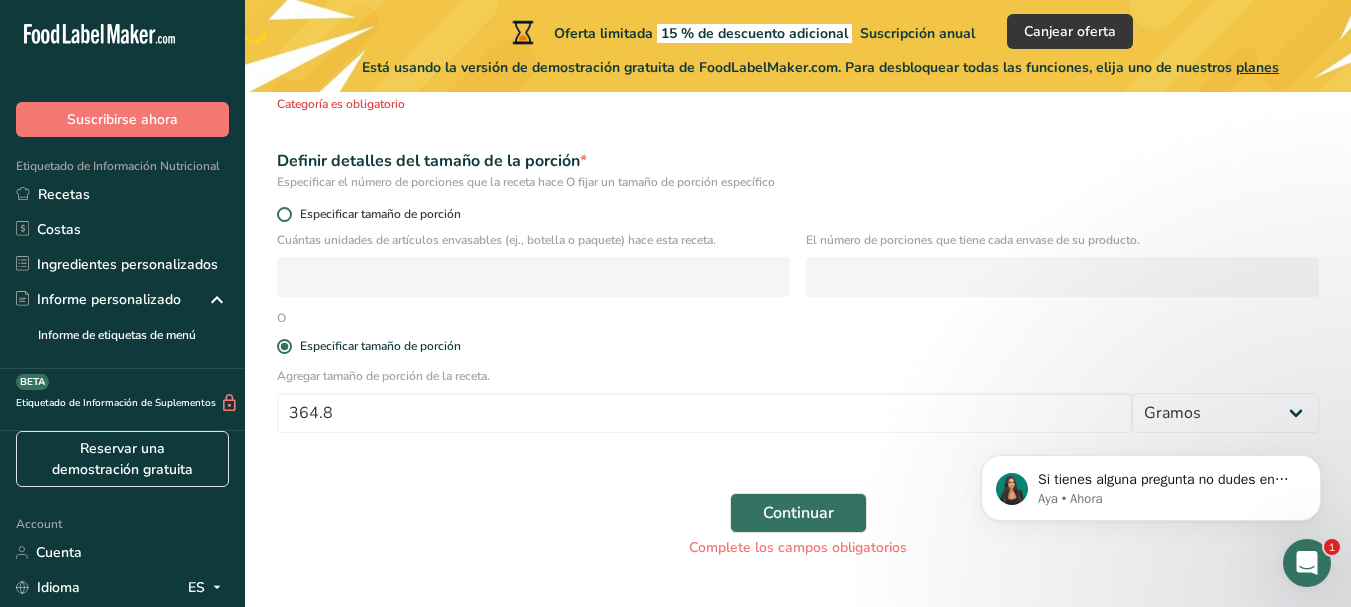 click at bounding box center (284, 214) 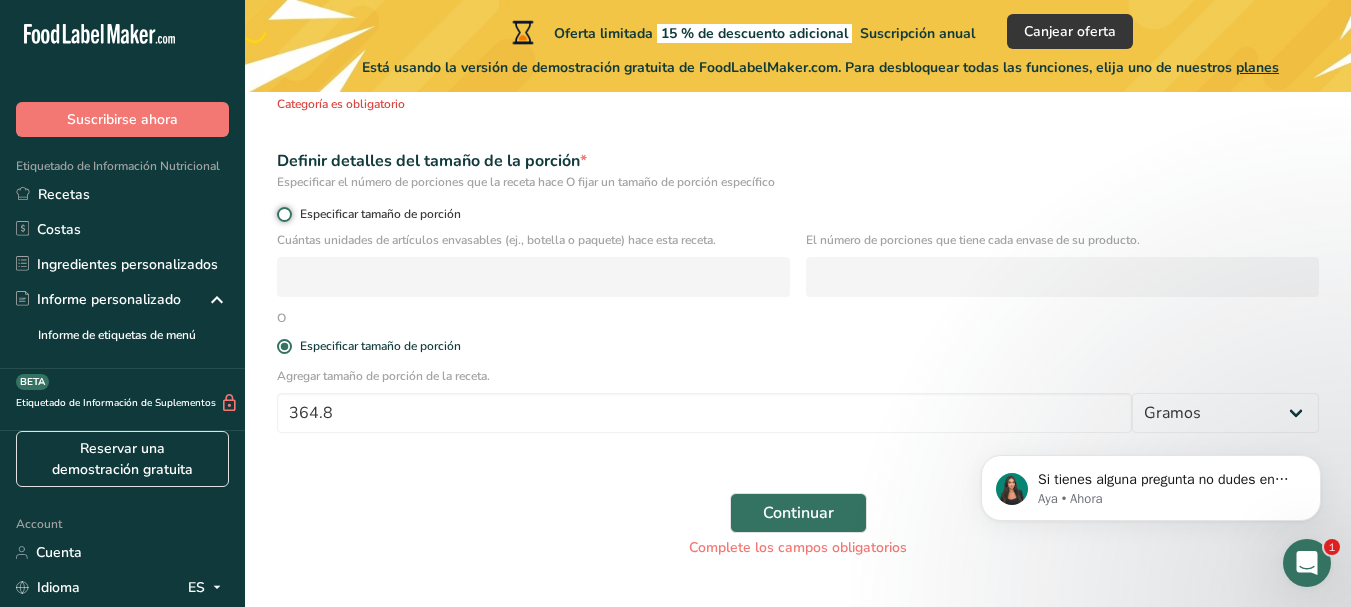 click on "Especificar tamaño de porción" at bounding box center [283, 214] 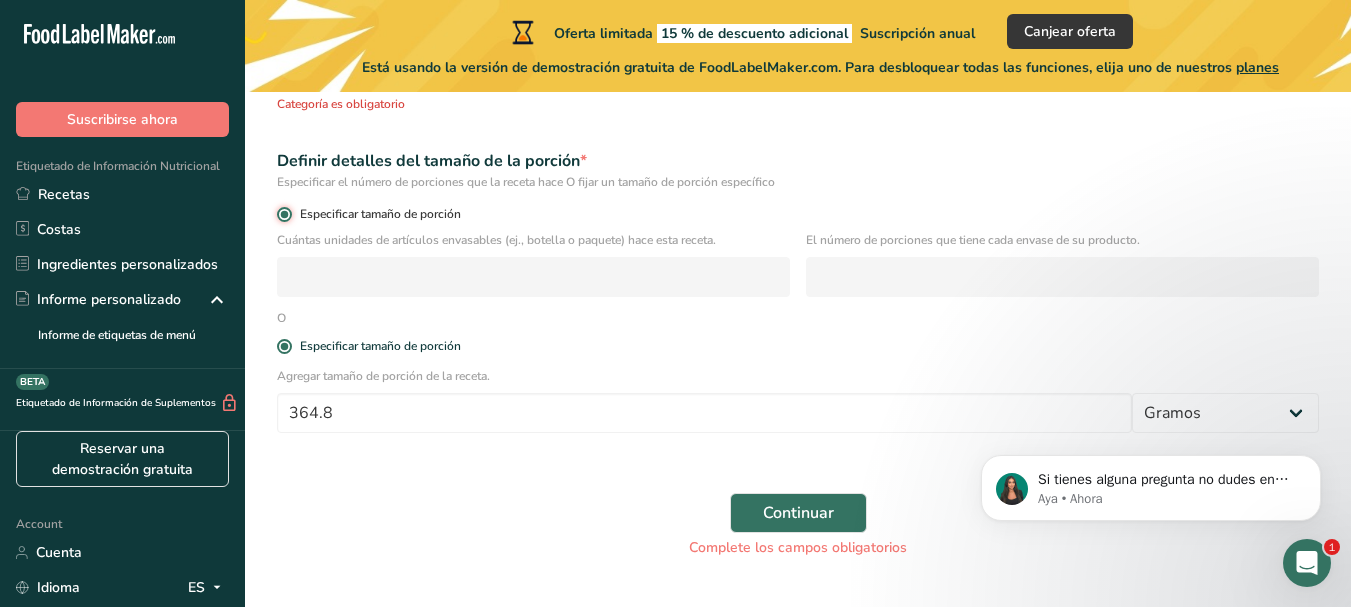 radio on "false" 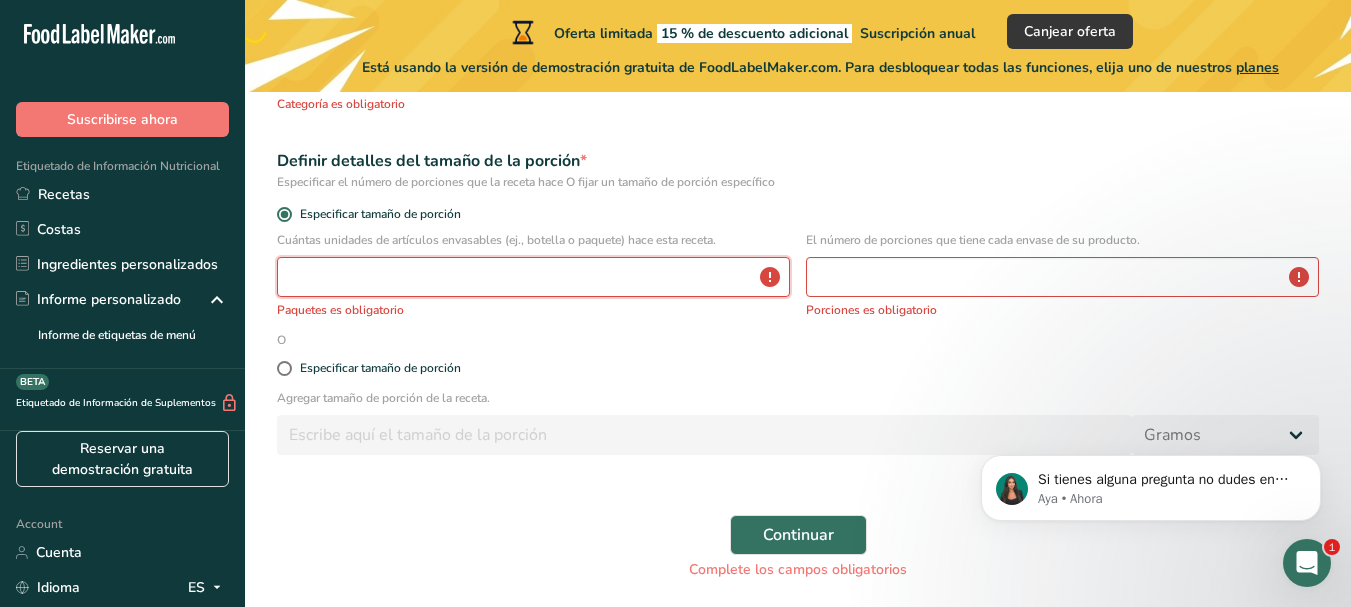 click at bounding box center (533, 277) 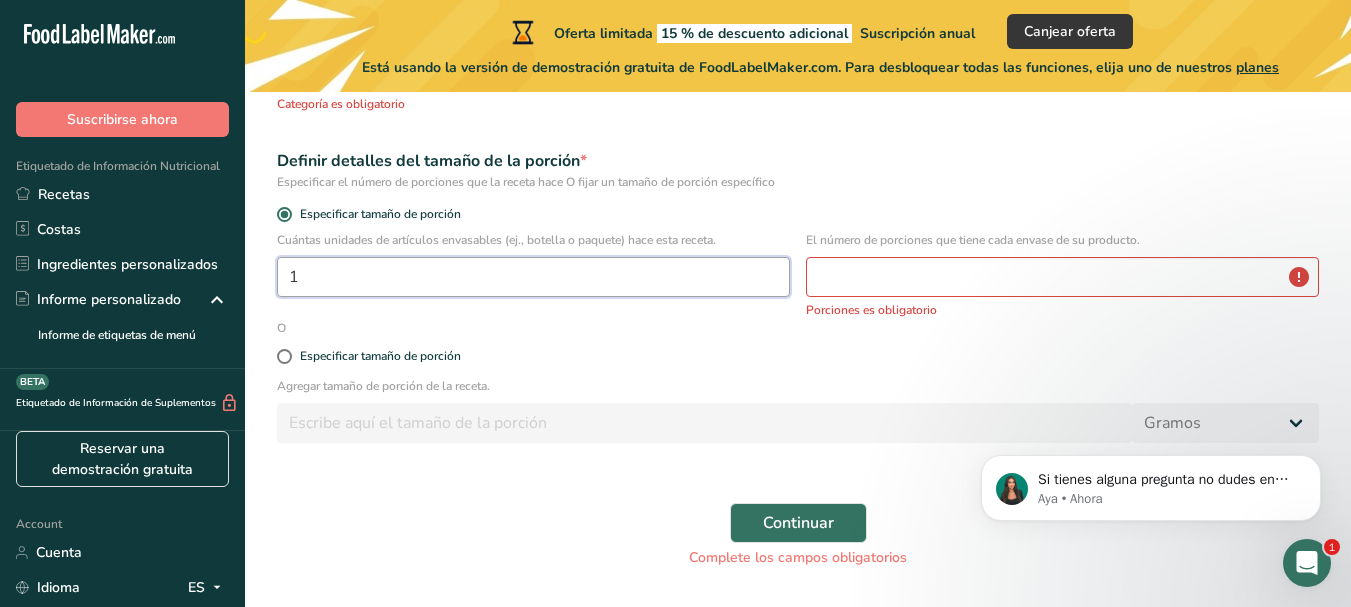 type on "1" 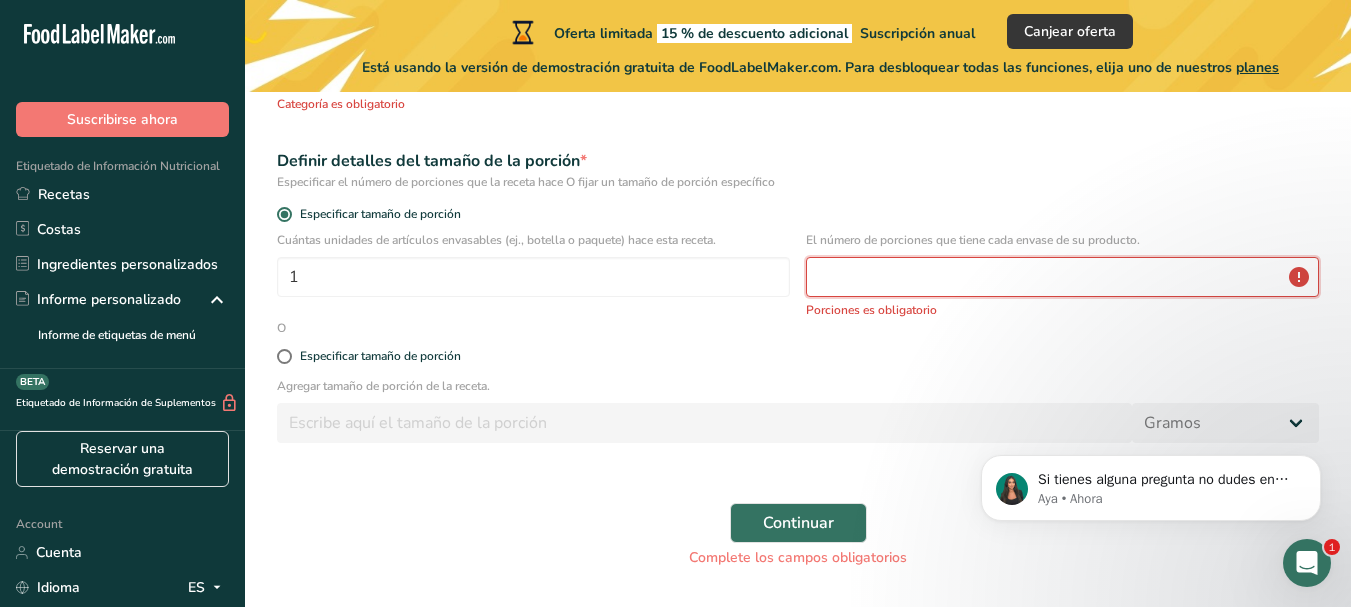 click at bounding box center (1062, 277) 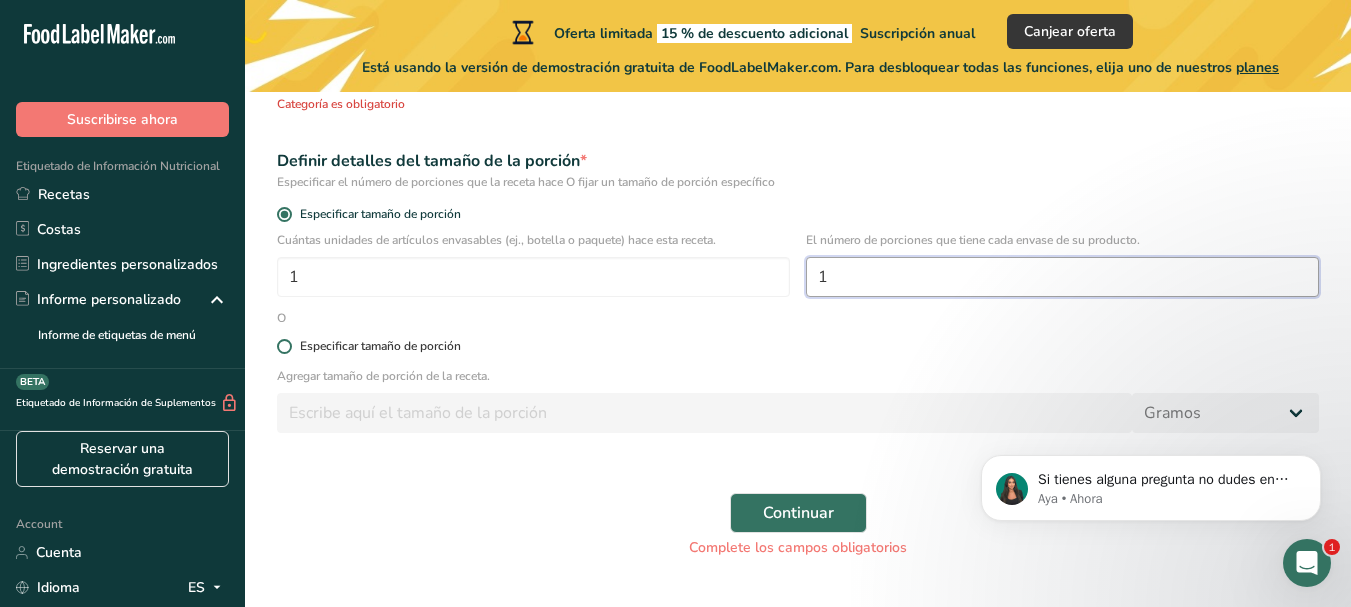type on "1" 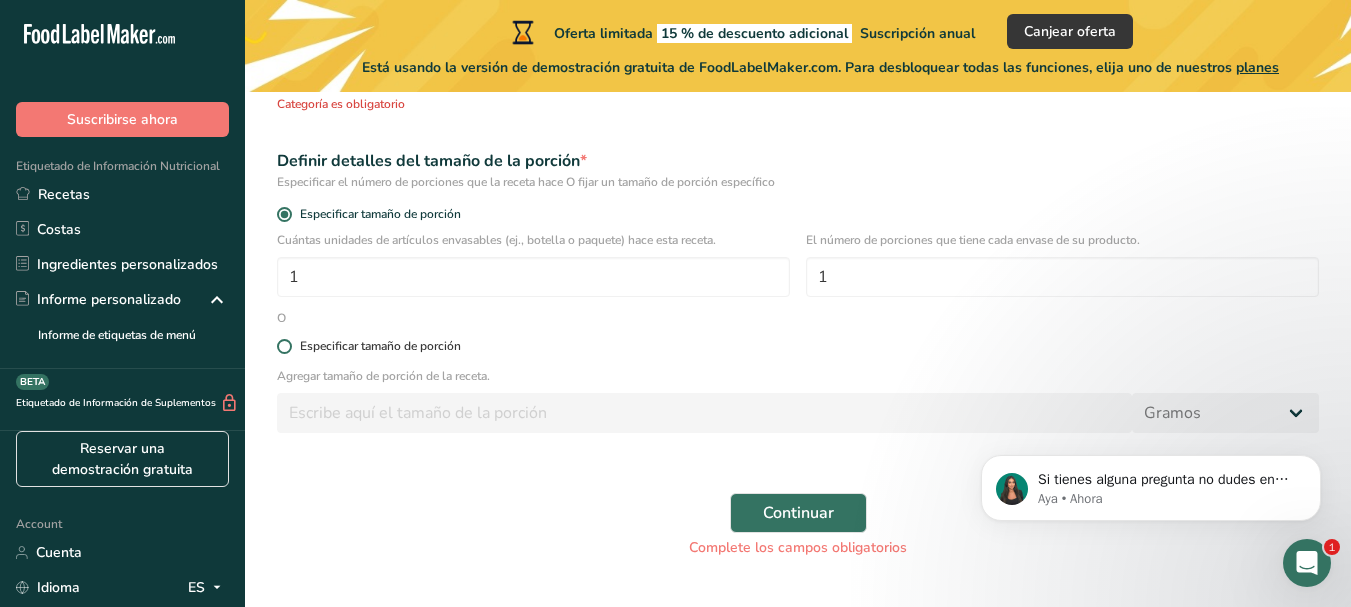 click at bounding box center (284, 346) 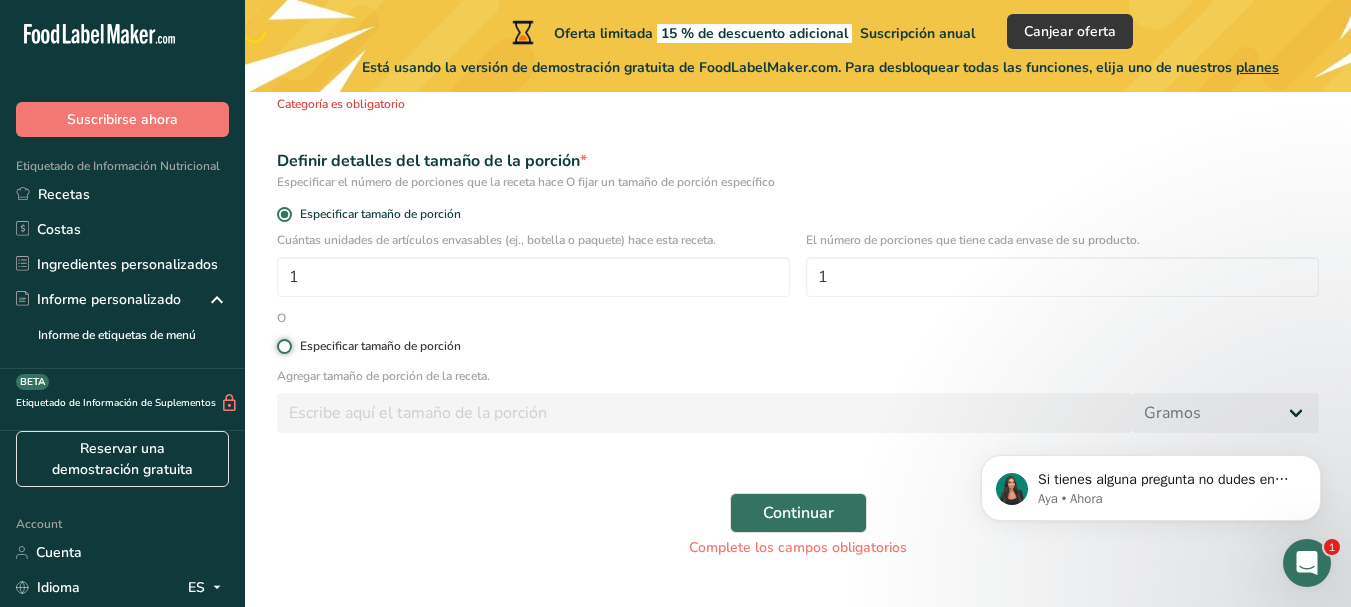 click on "Especificar tamaño de porción" at bounding box center (283, 346) 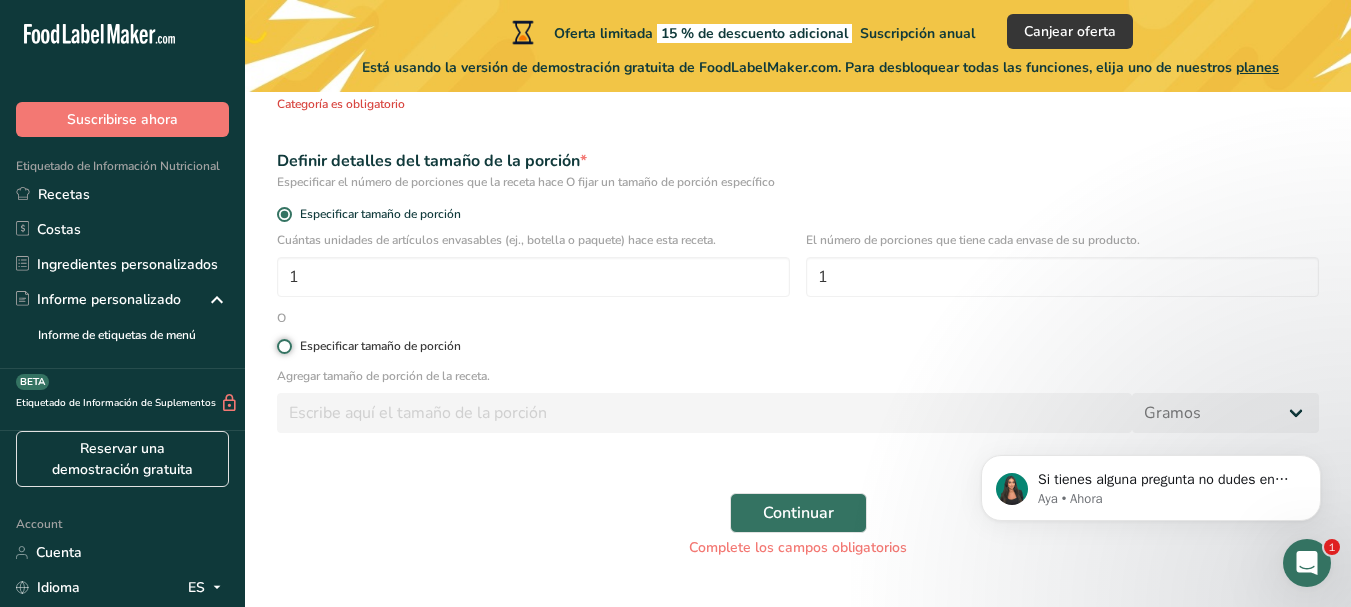 radio on "true" 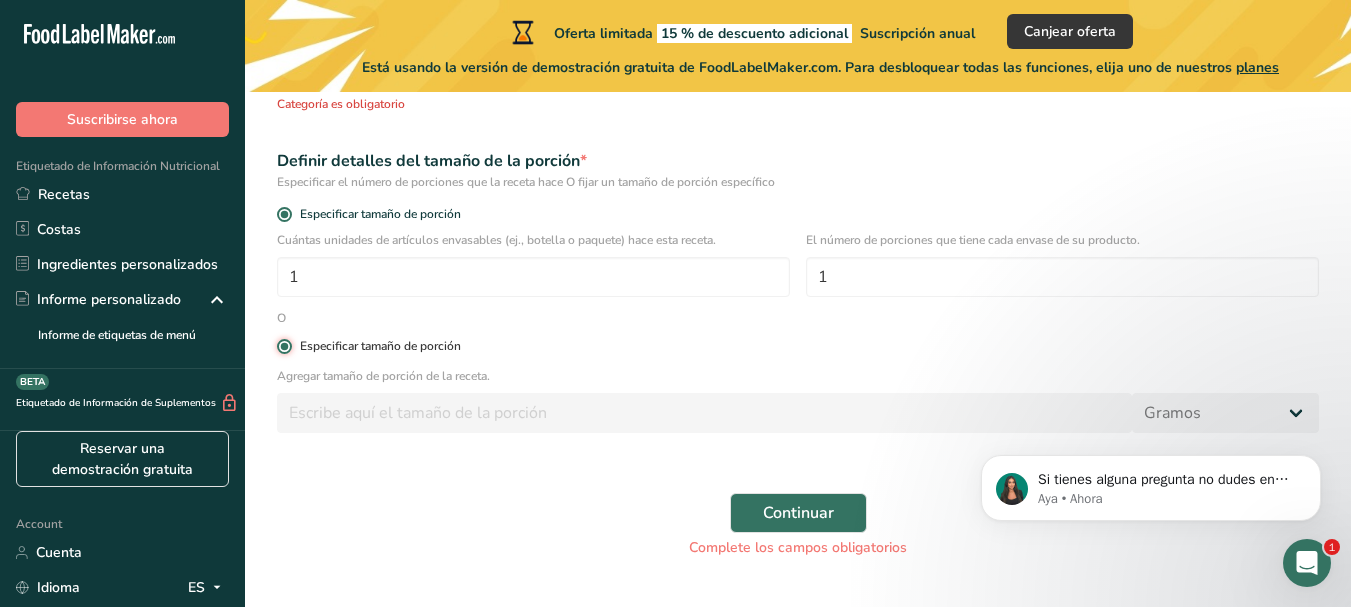 radio on "false" 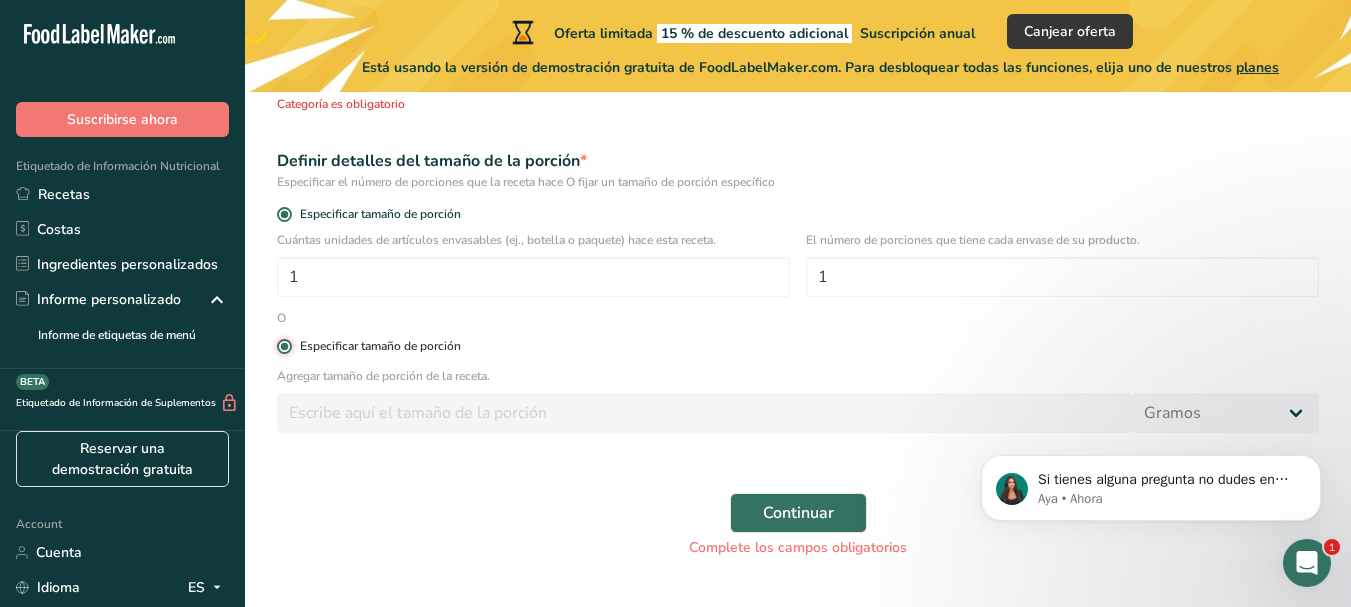 type 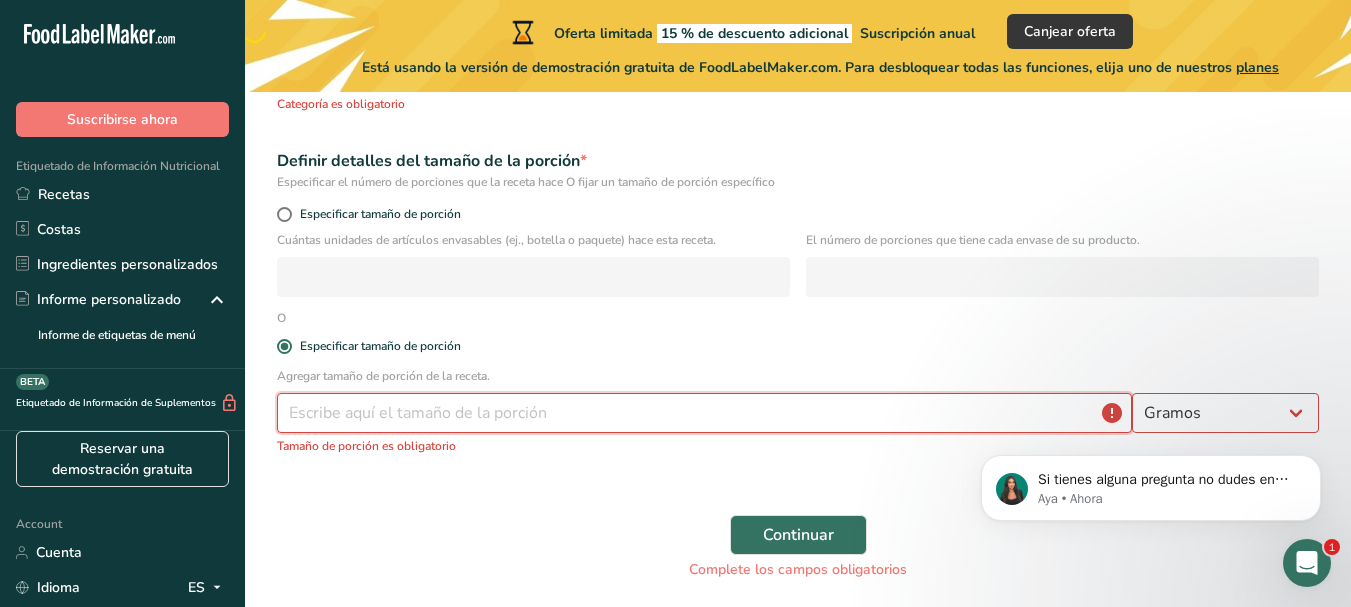 click at bounding box center [704, 413] 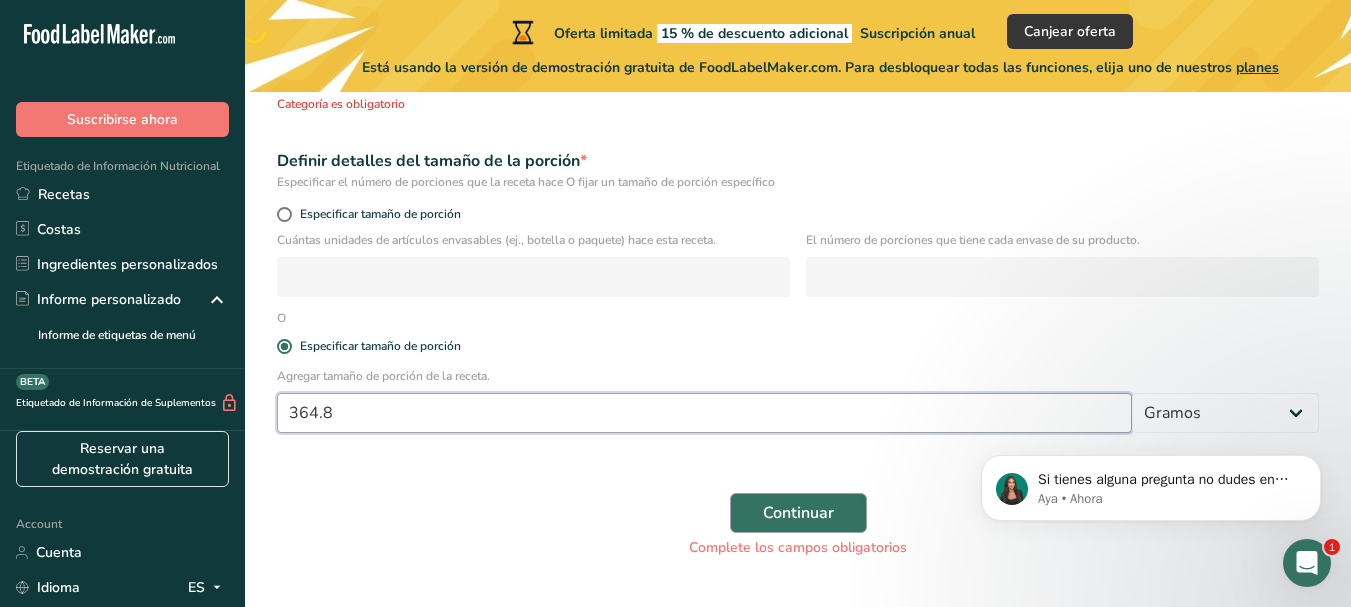 type on "364.8" 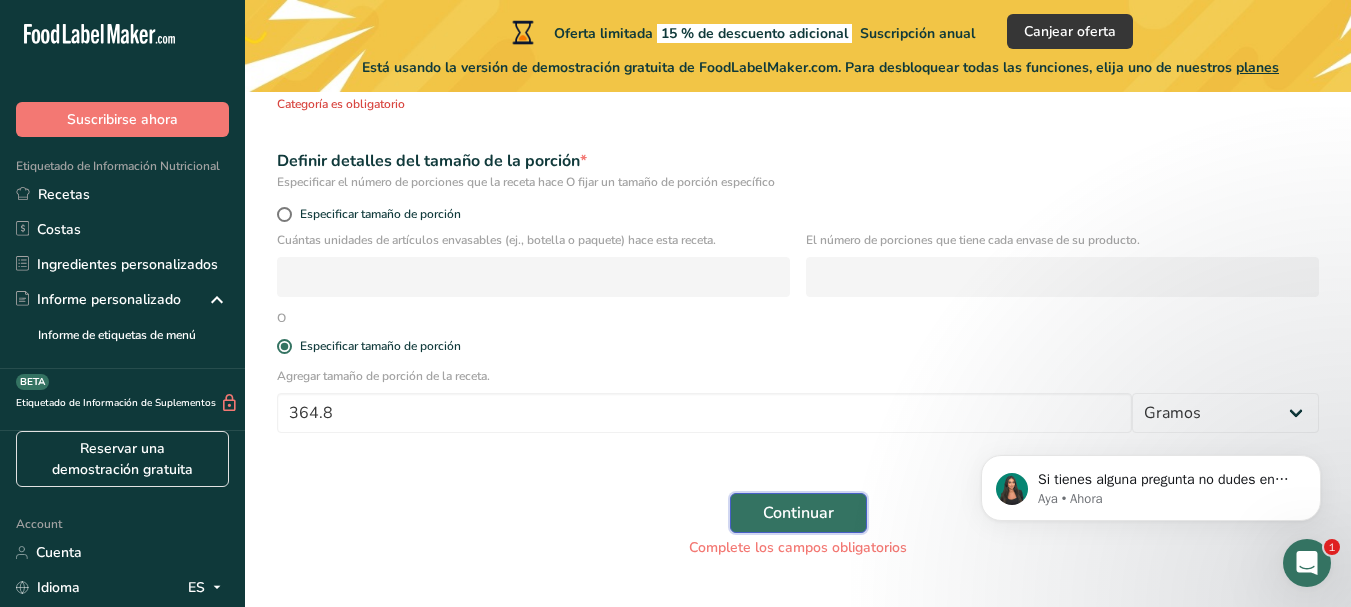 click on "Continuar" at bounding box center [798, 513] 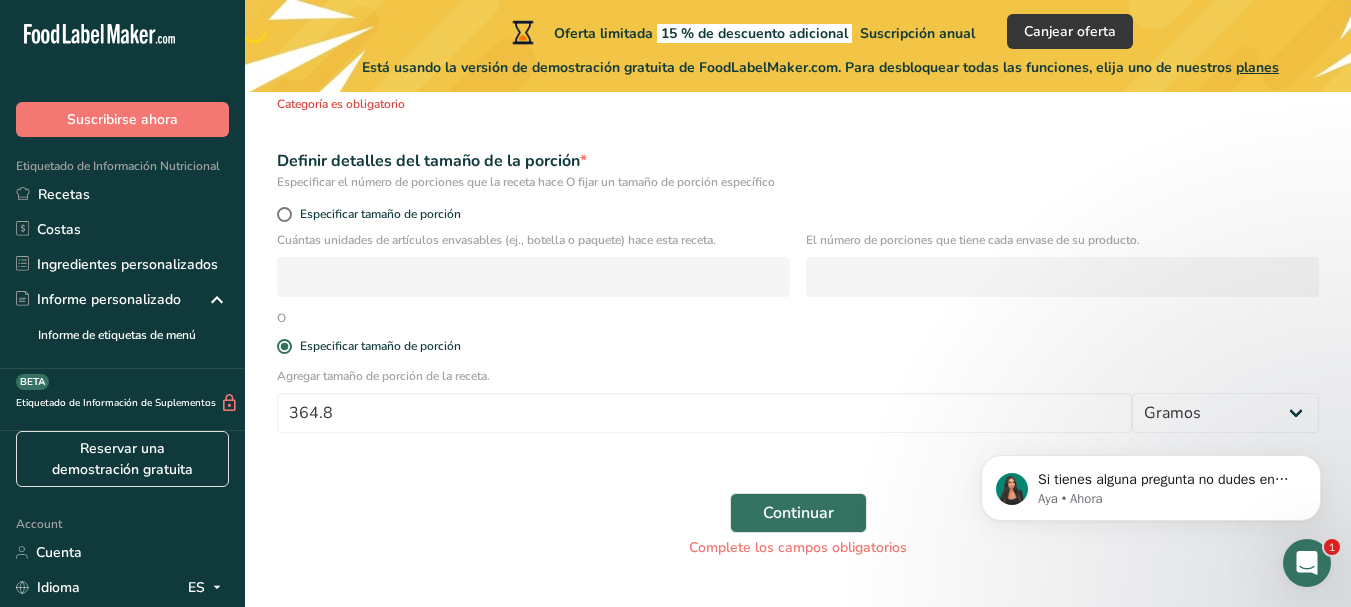 click on "Si tienes alguna pregunta no dudes en consultarnos. ¡Estamos aquí para ayudarte! 😊 Aya • Ahora" 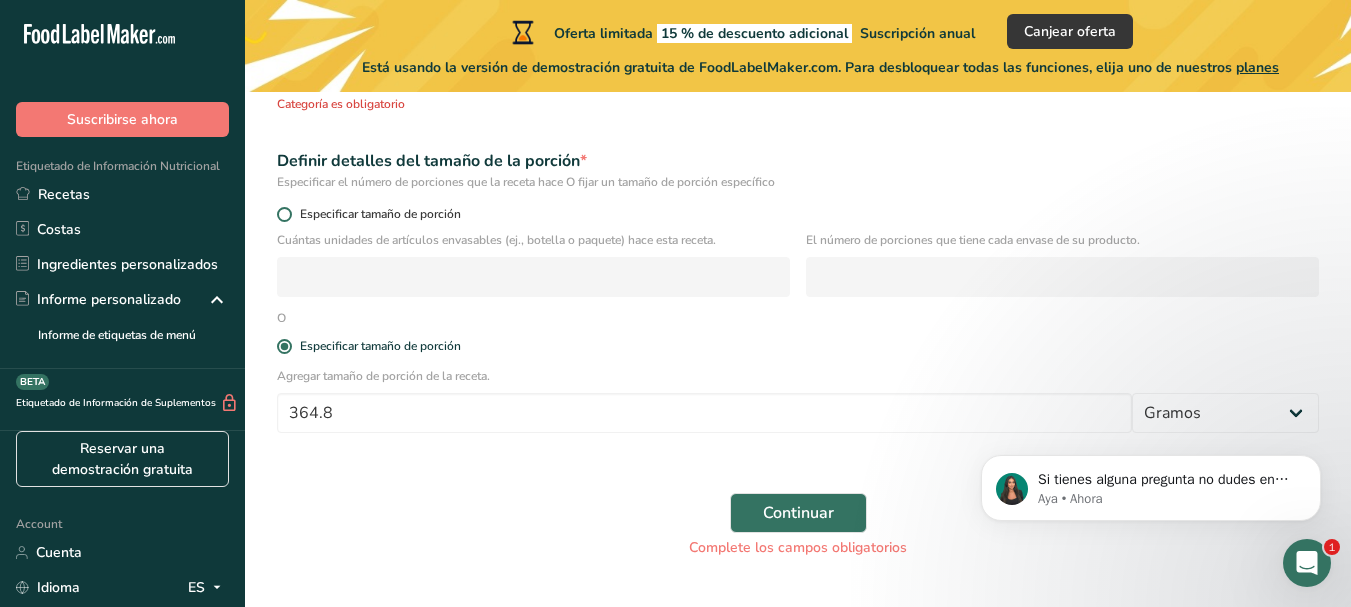 click at bounding box center [284, 214] 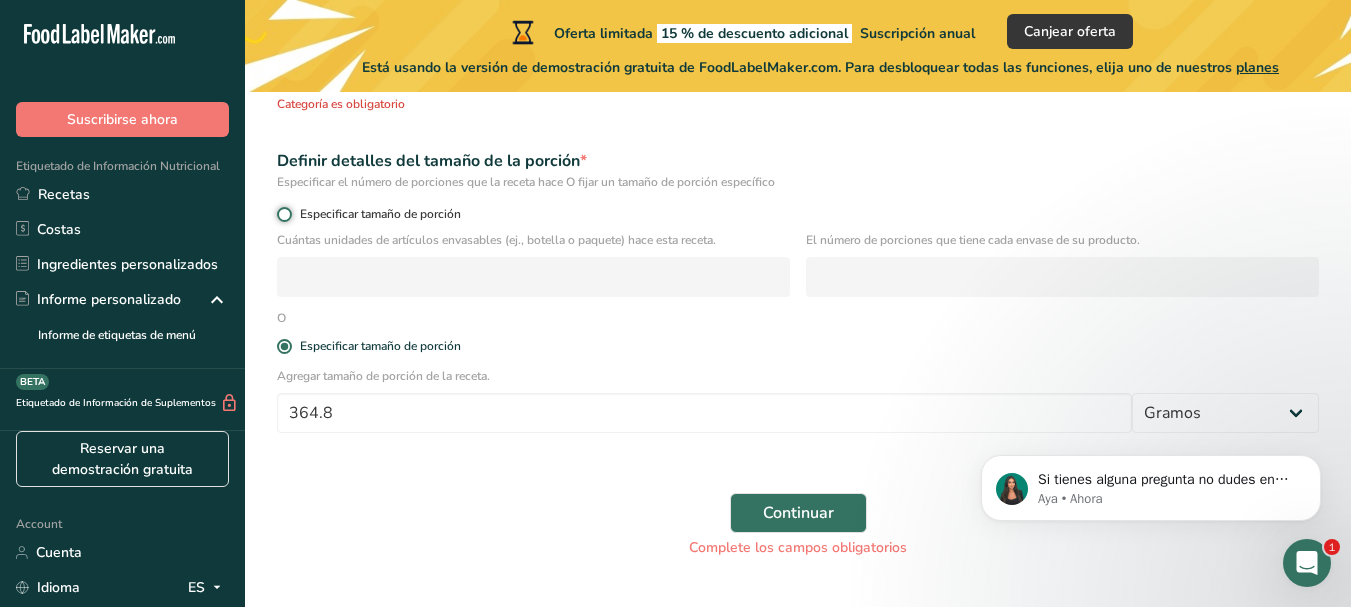 click on "Especificar tamaño de porción" at bounding box center [283, 214] 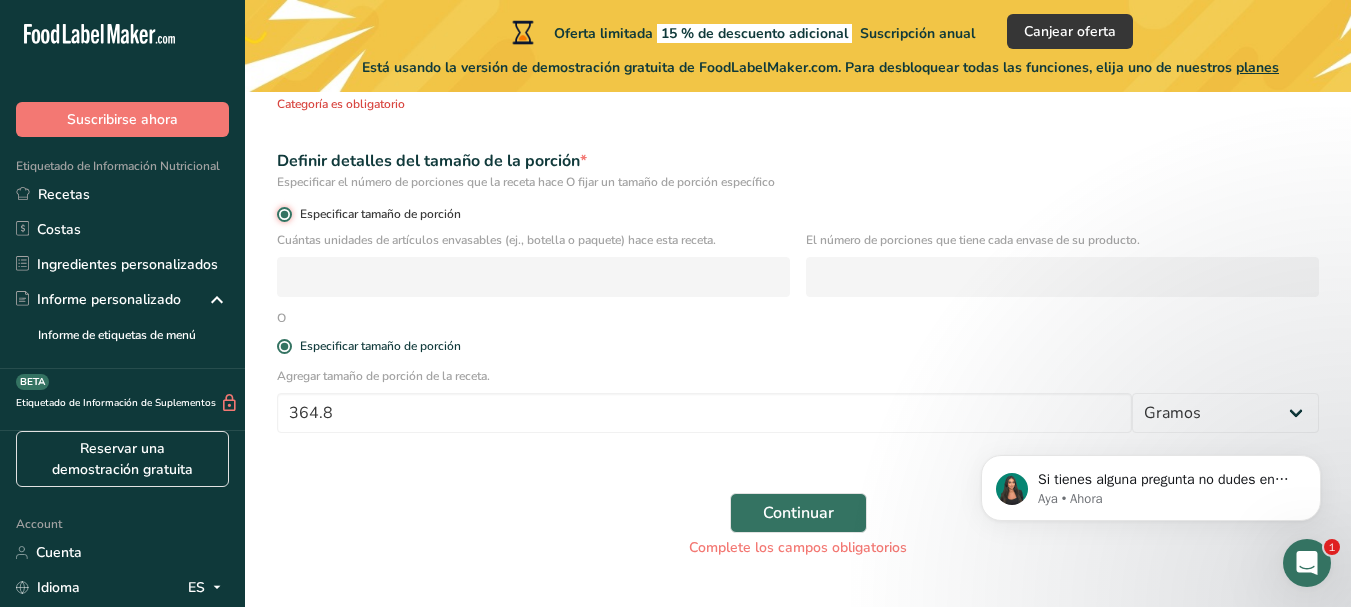radio on "false" 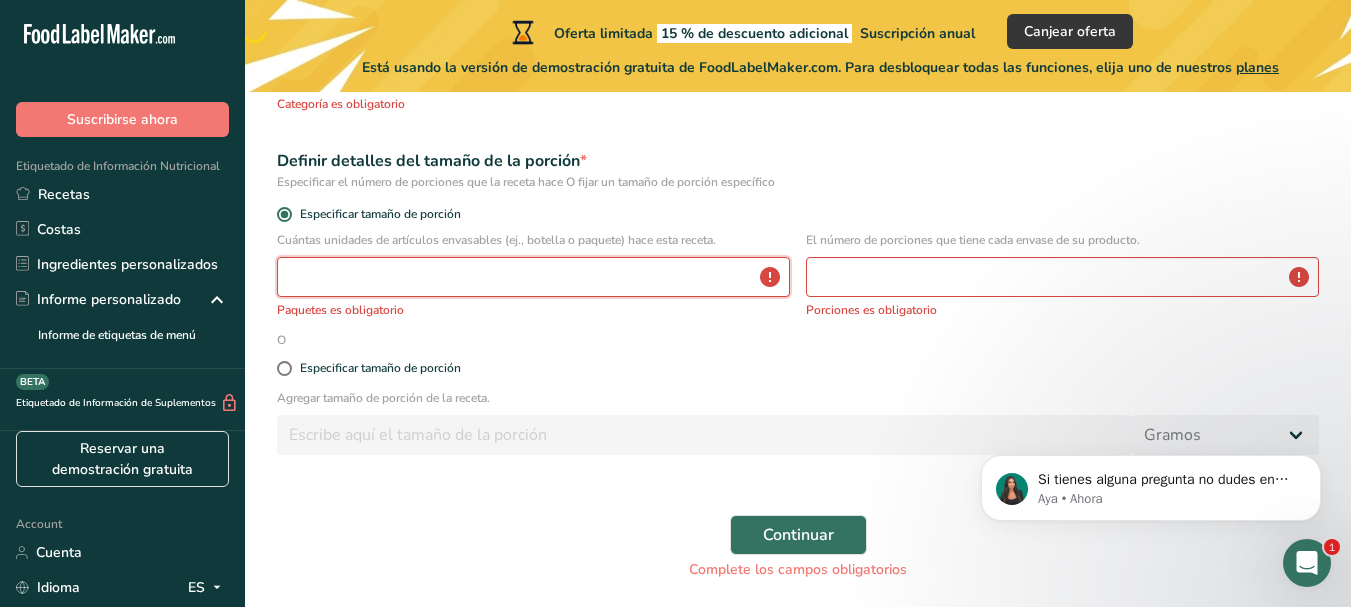 click at bounding box center [533, 277] 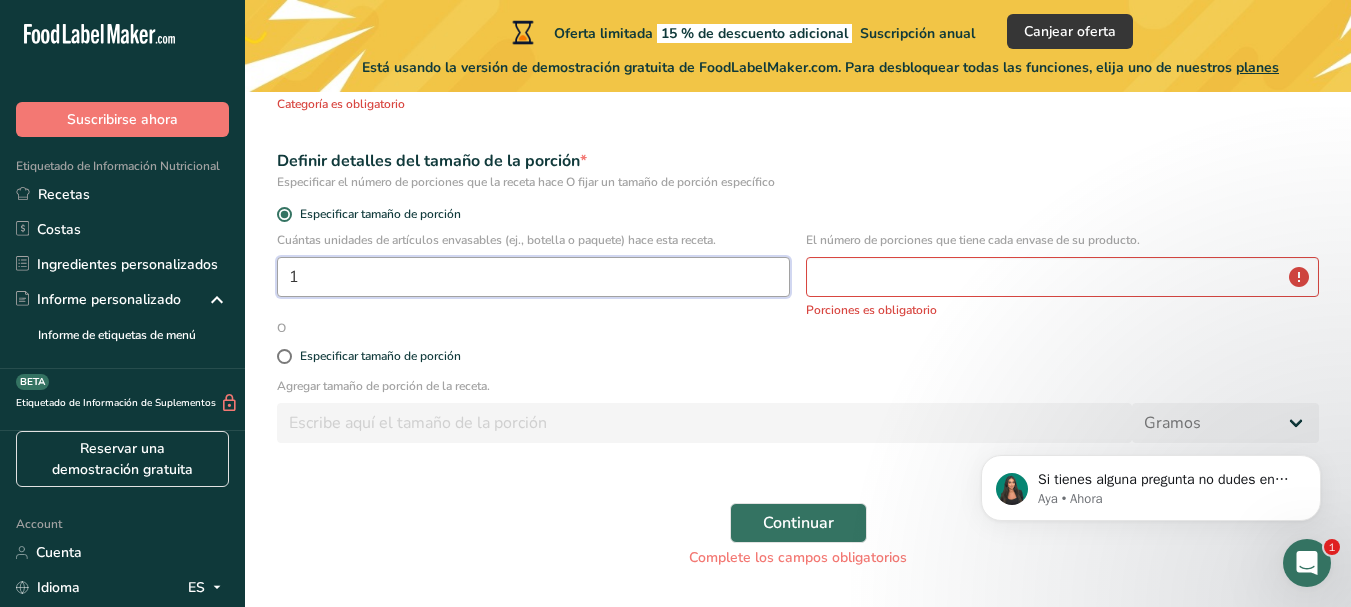type on "1" 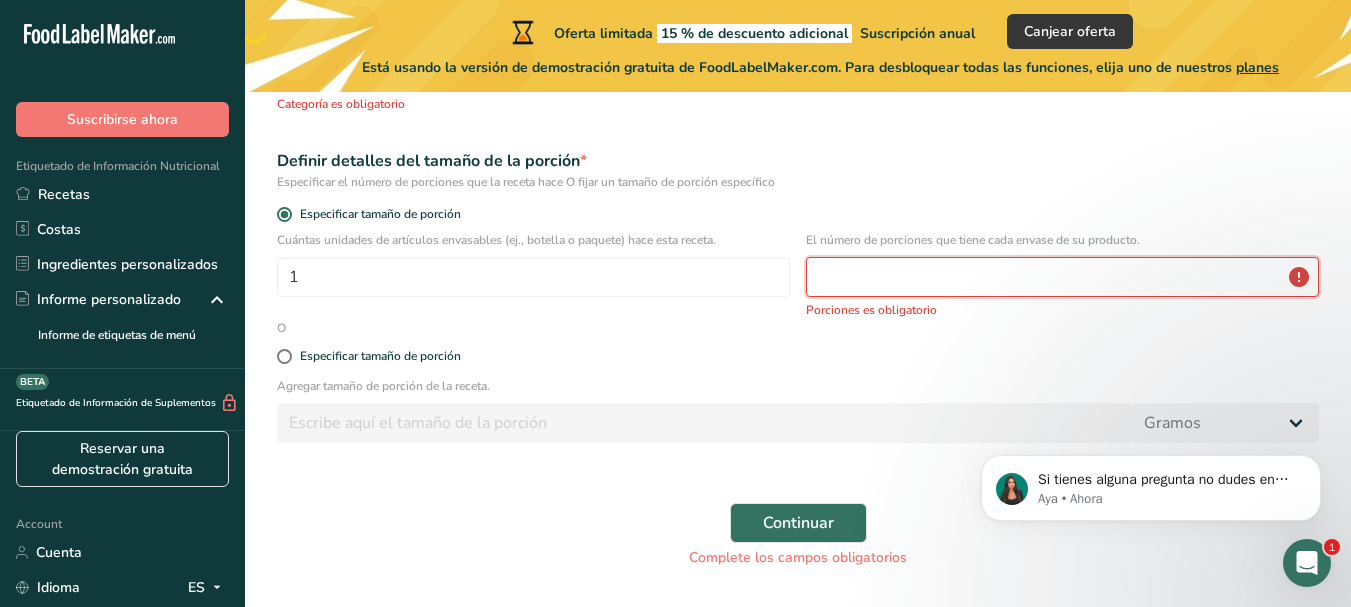 click at bounding box center (1062, 277) 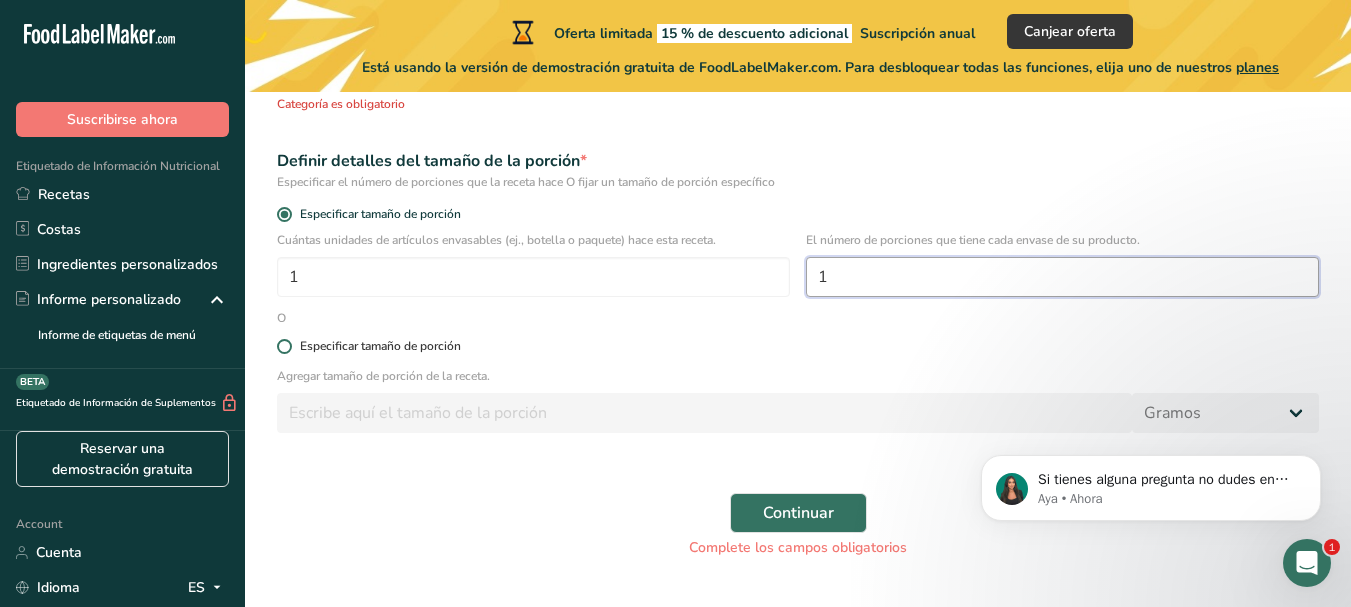 type on "1" 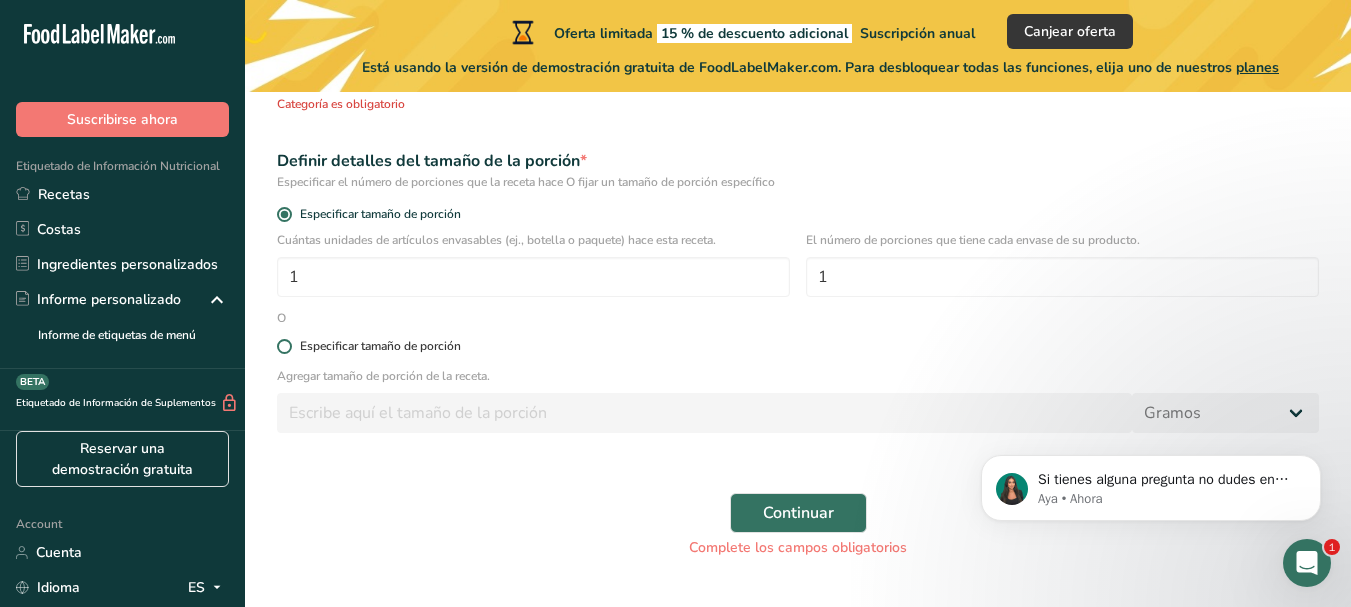 click at bounding box center [284, 346] 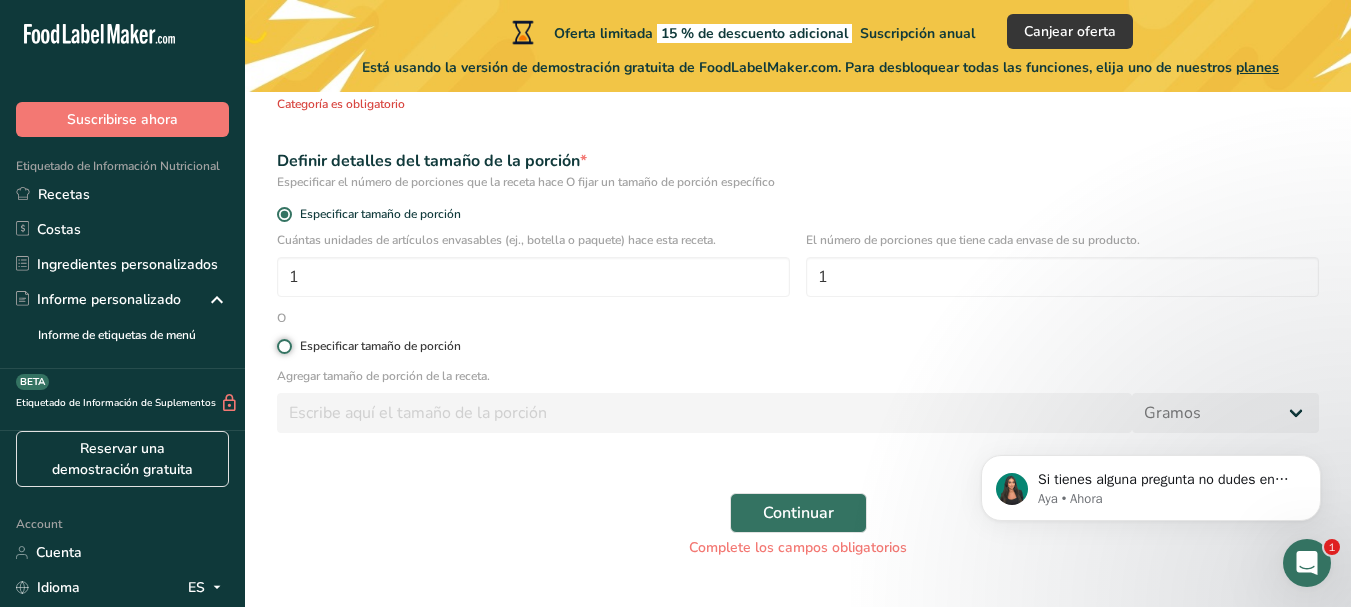 click on "Especificar tamaño de porción" at bounding box center [283, 346] 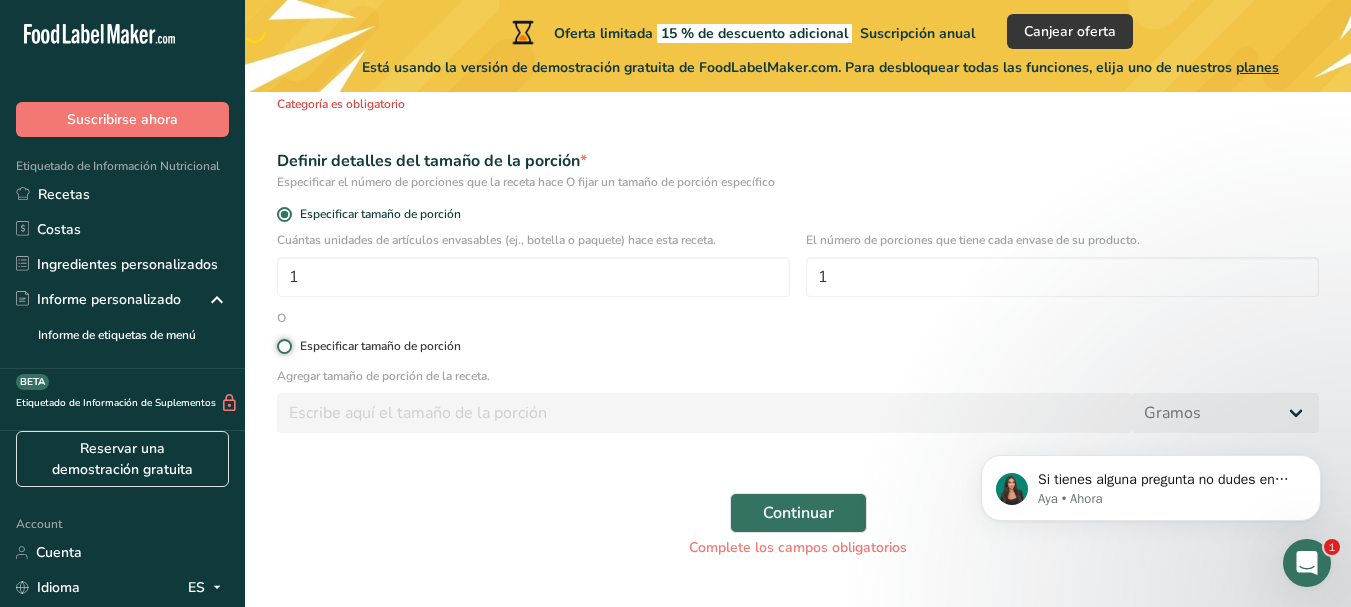 radio on "true" 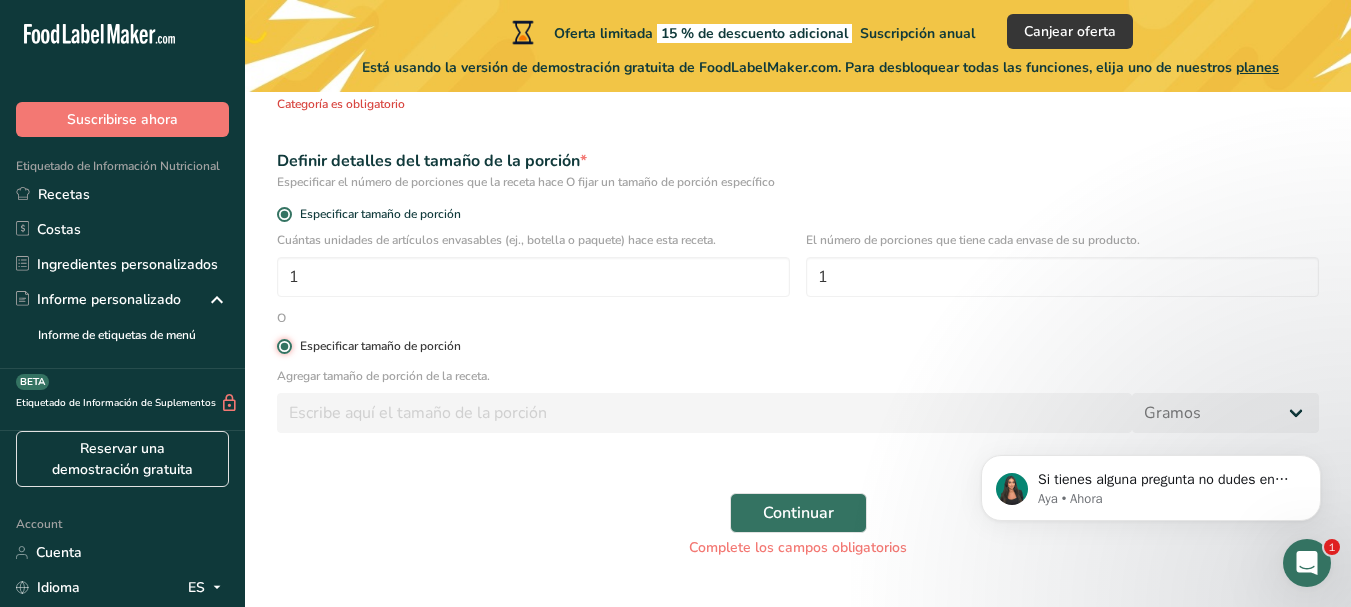 radio on "false" 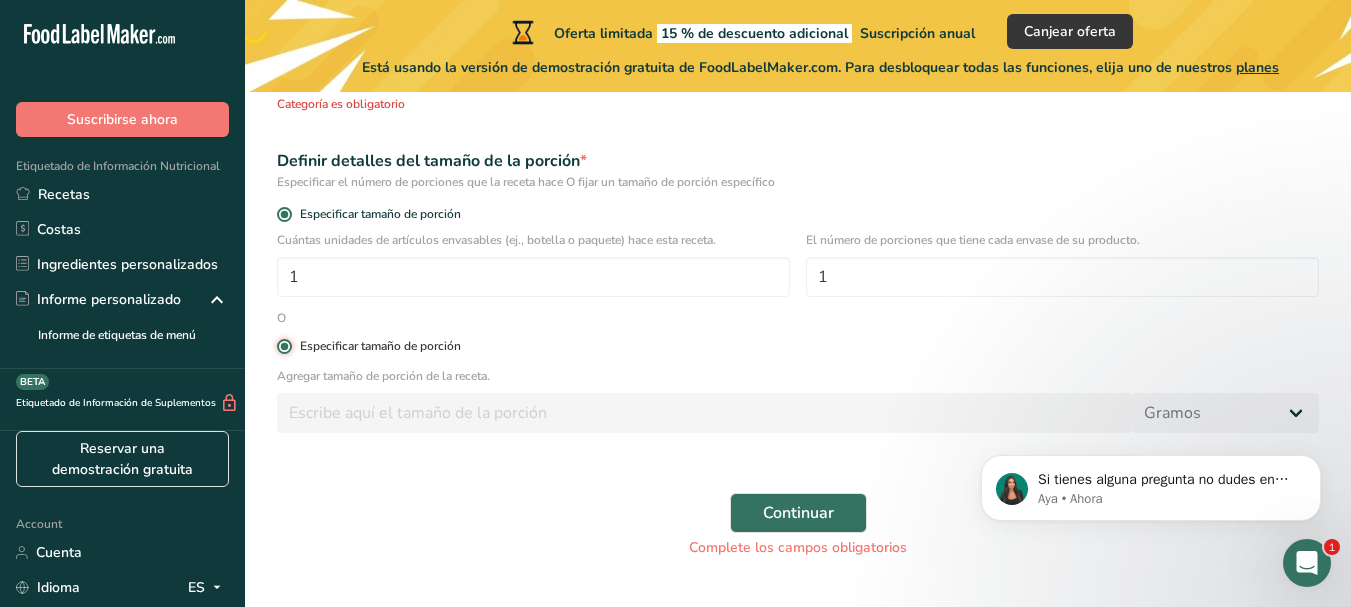 type 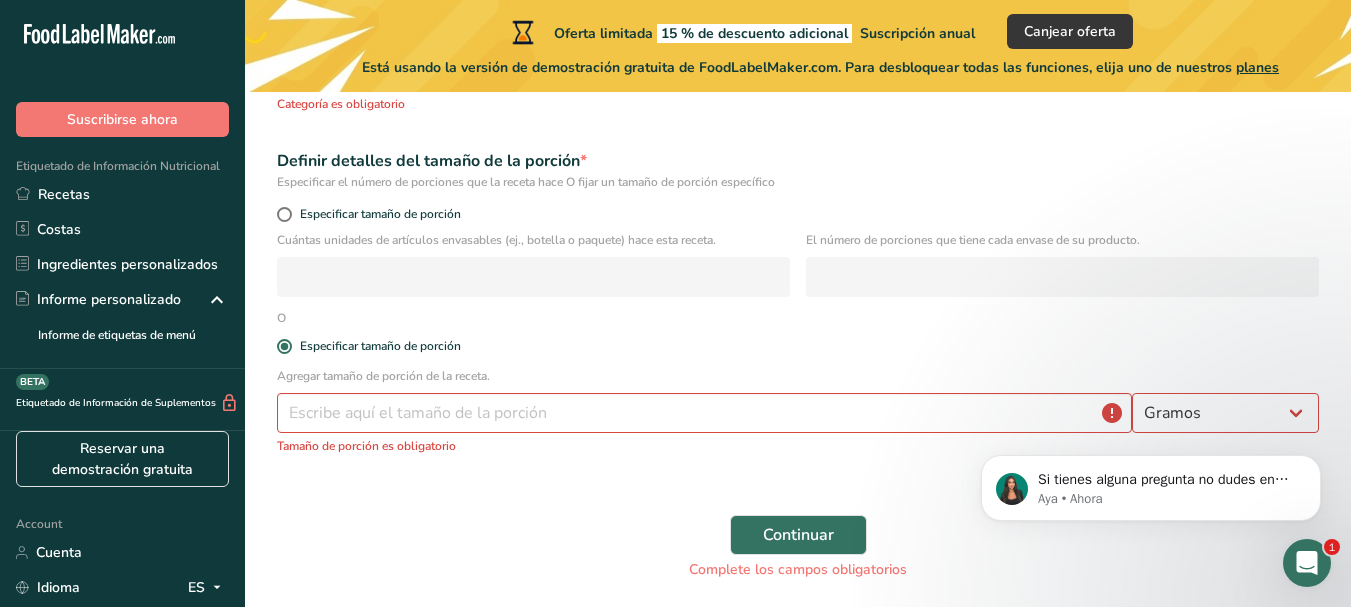 drag, startPoint x: 287, startPoint y: 351, endPoint x: 339, endPoint y: 420, distance: 86.40023 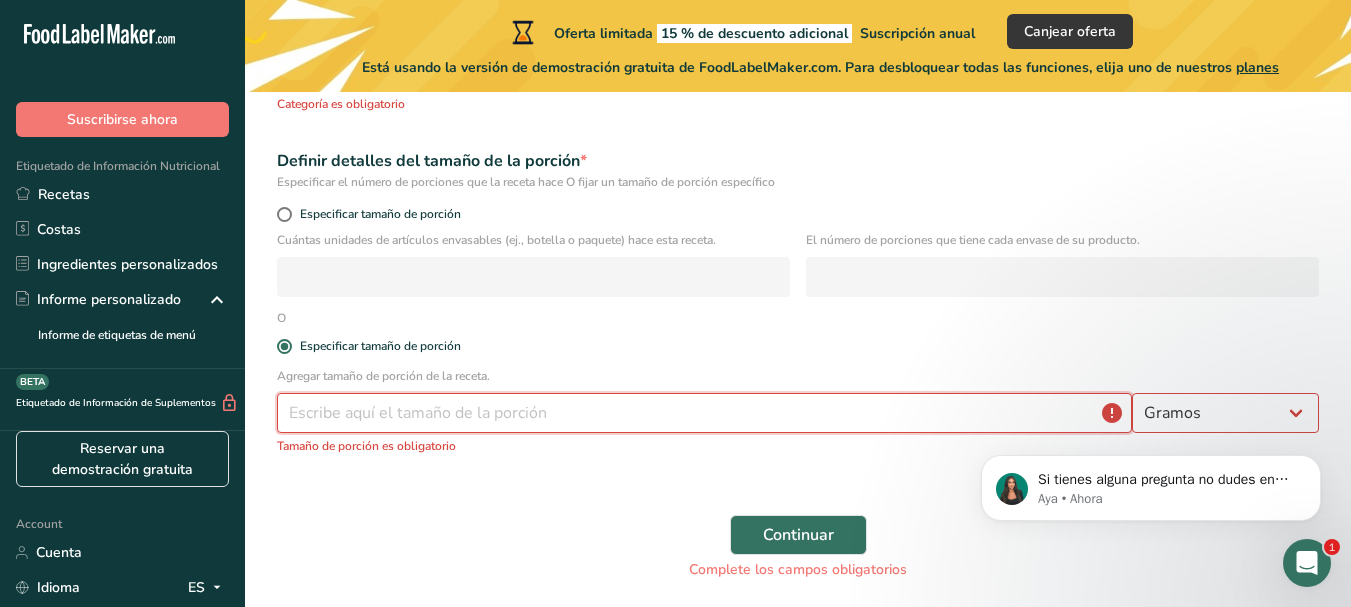 click at bounding box center [704, 413] 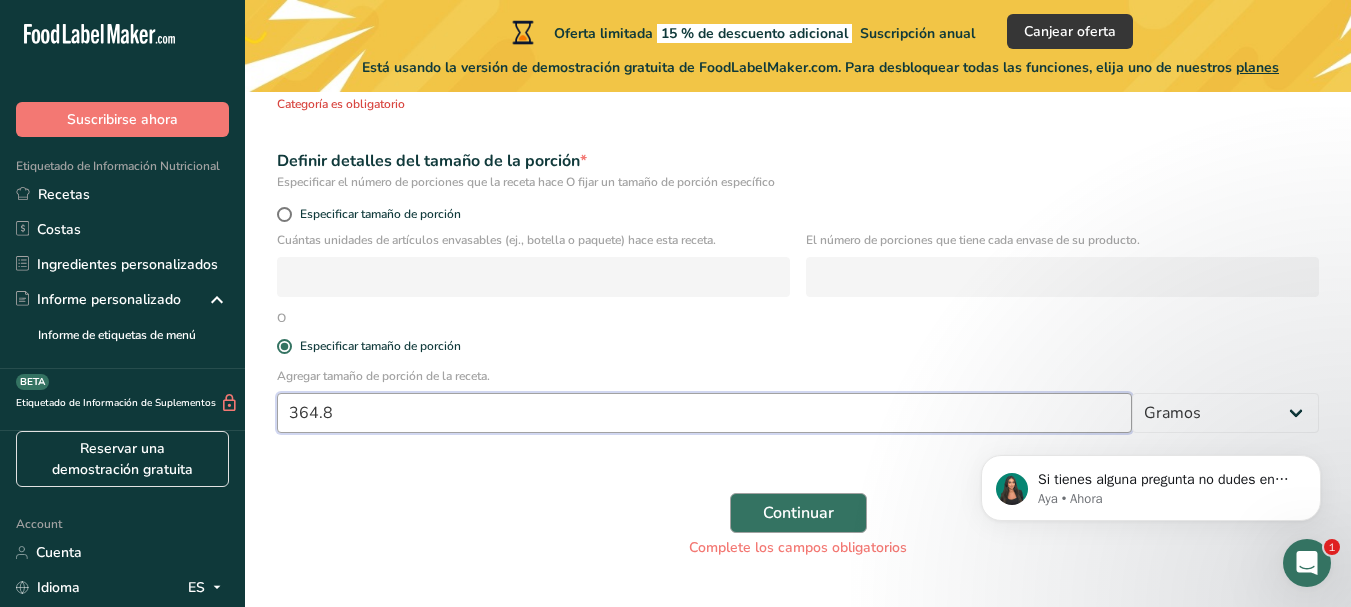 type on "364.8" 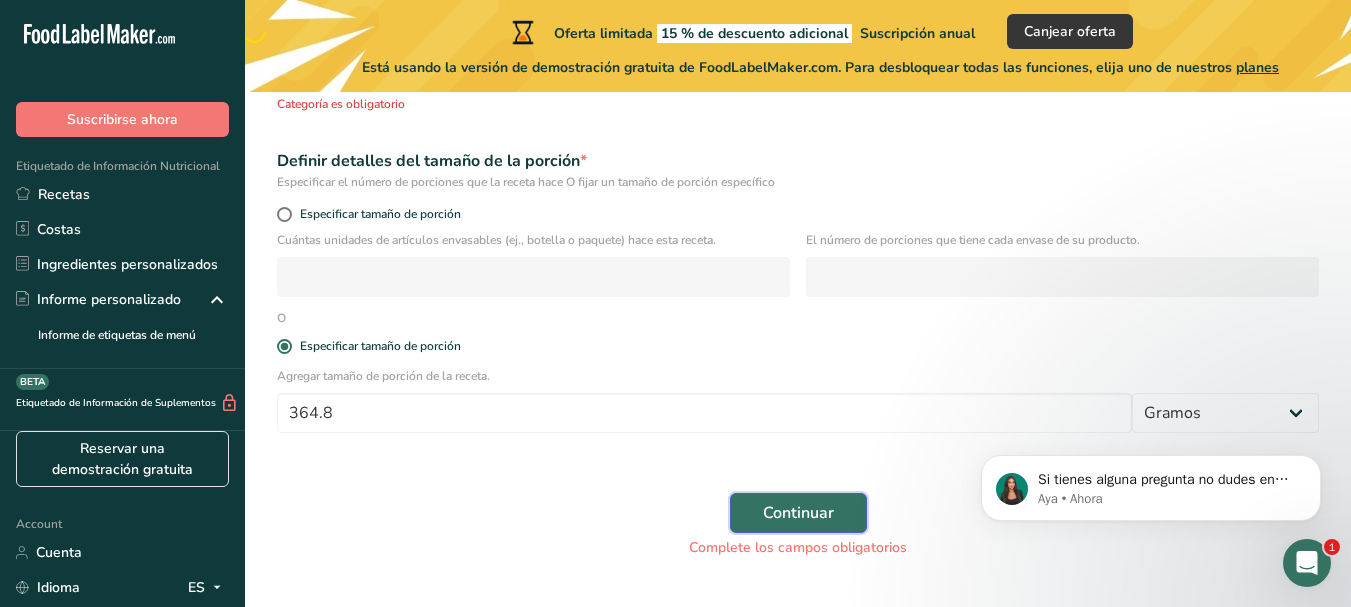 click on "Continuar" at bounding box center [798, 513] 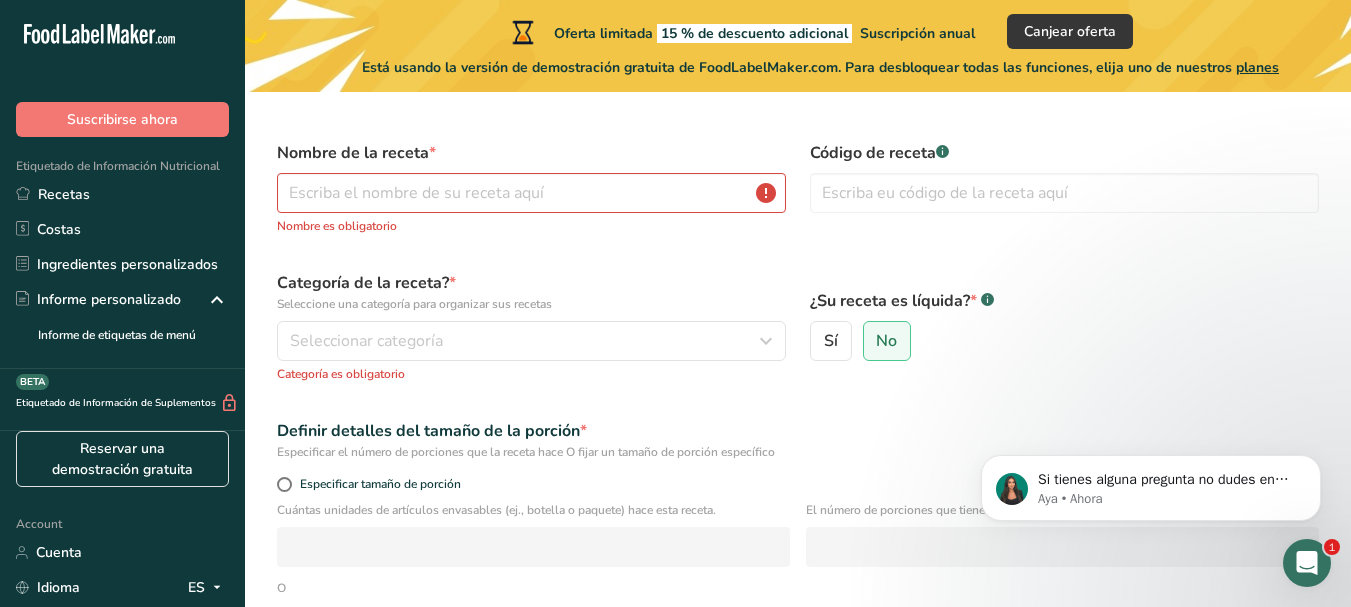 scroll, scrollTop: 0, scrollLeft: 0, axis: both 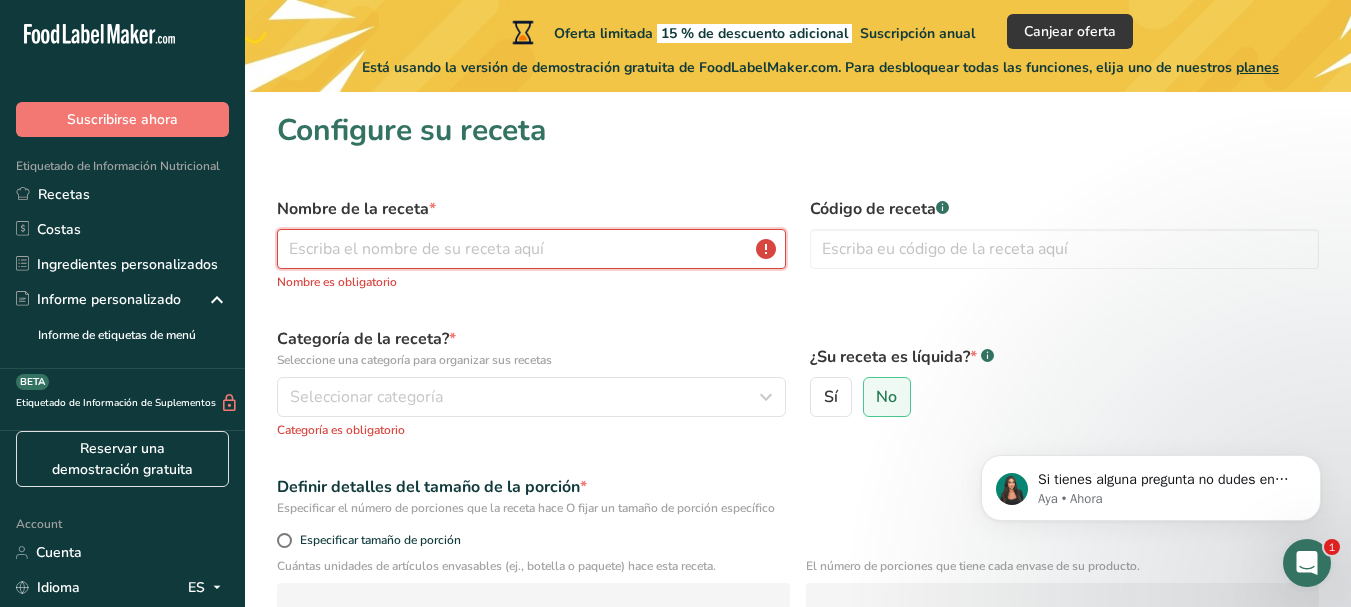 click at bounding box center [531, 249] 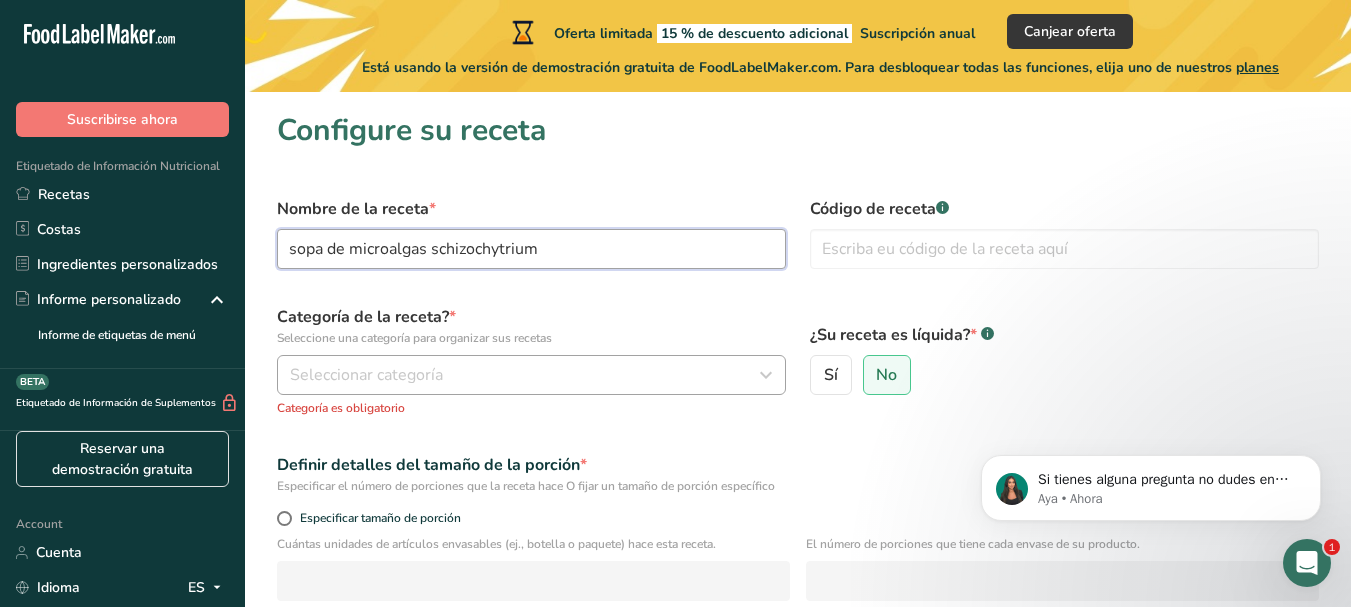 type on "sopa de microalgas schizochytrium" 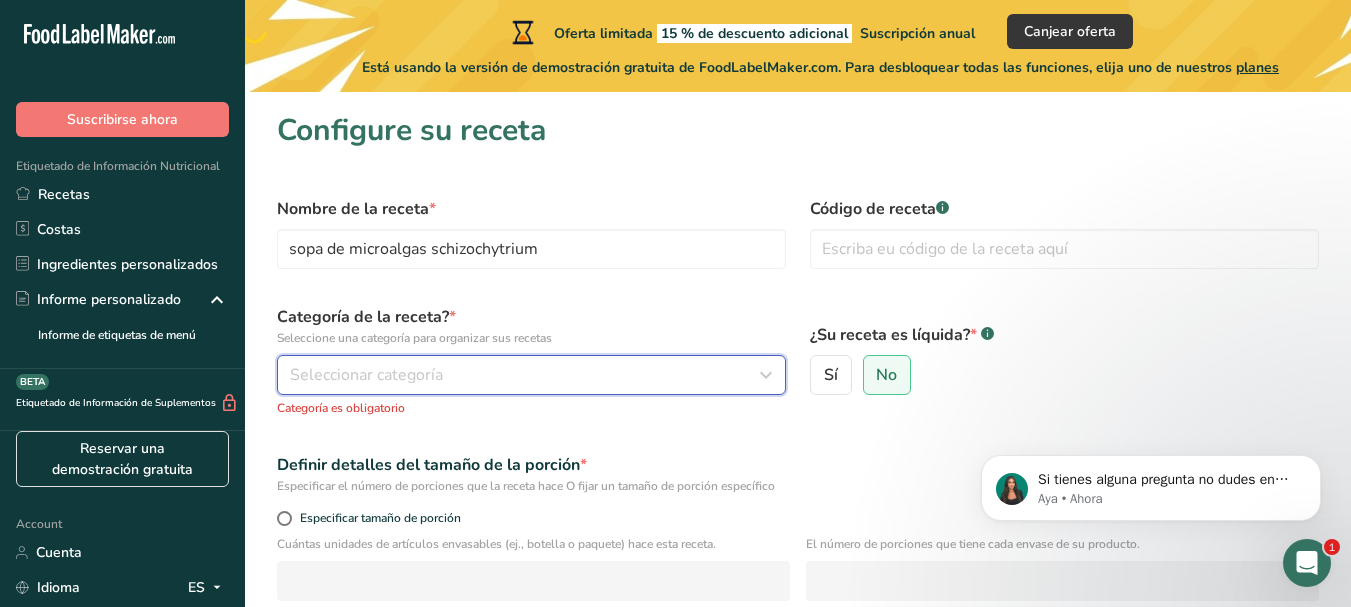 click at bounding box center [766, 375] 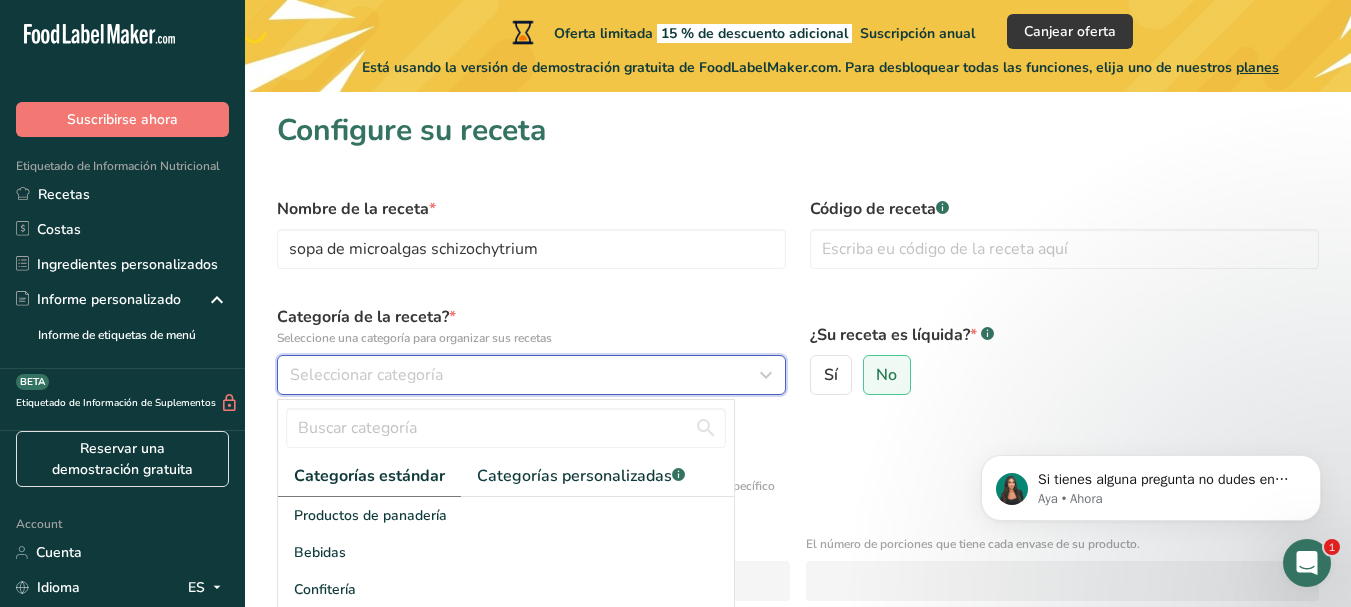 click at bounding box center (766, 375) 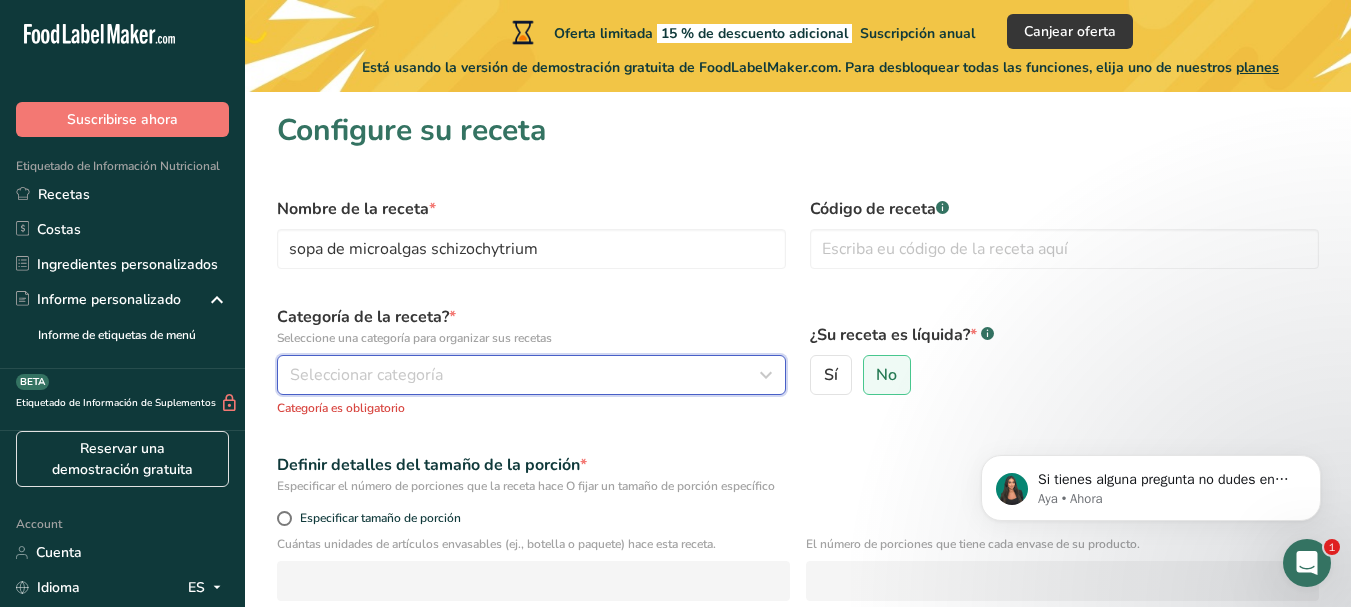click on "Seleccionar categoría" at bounding box center [525, 375] 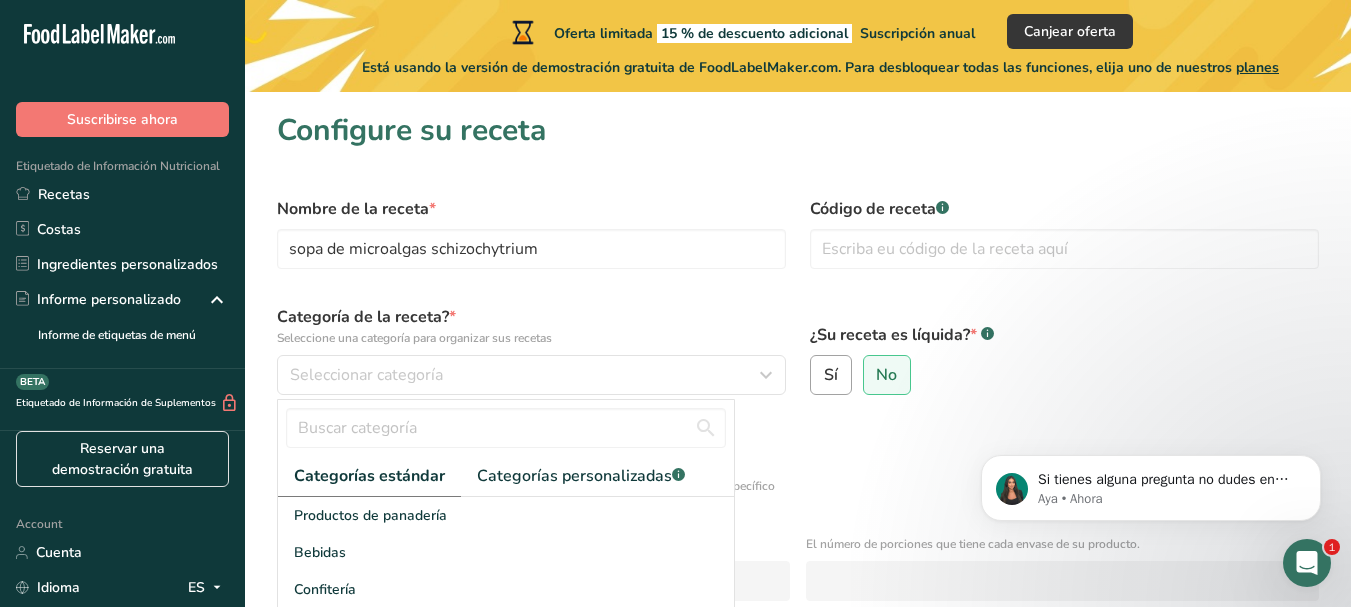 click on "Sí" at bounding box center (831, 375) 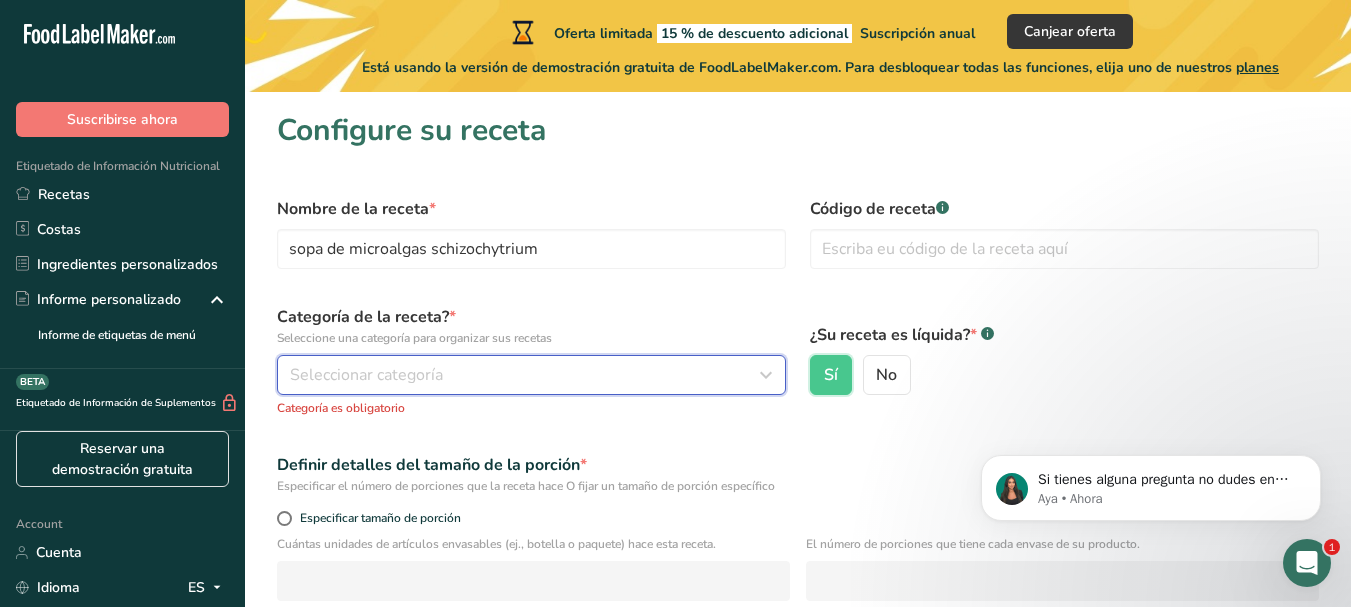 click on "Seleccionar categoría" at bounding box center [525, 375] 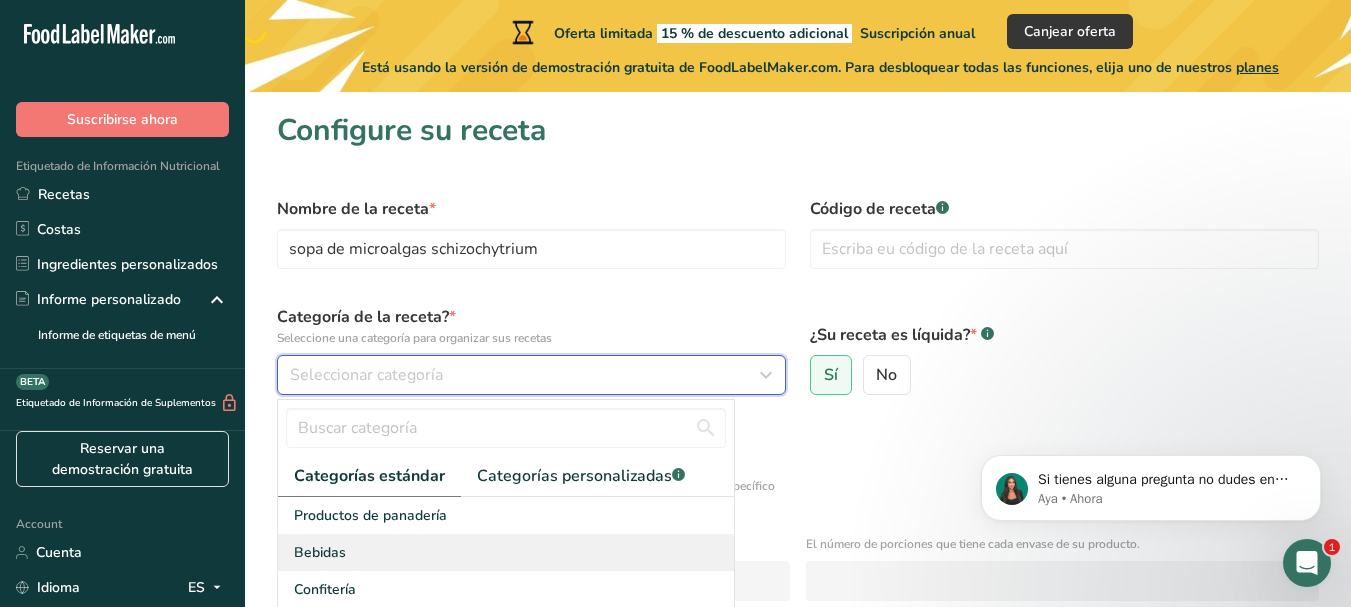 type 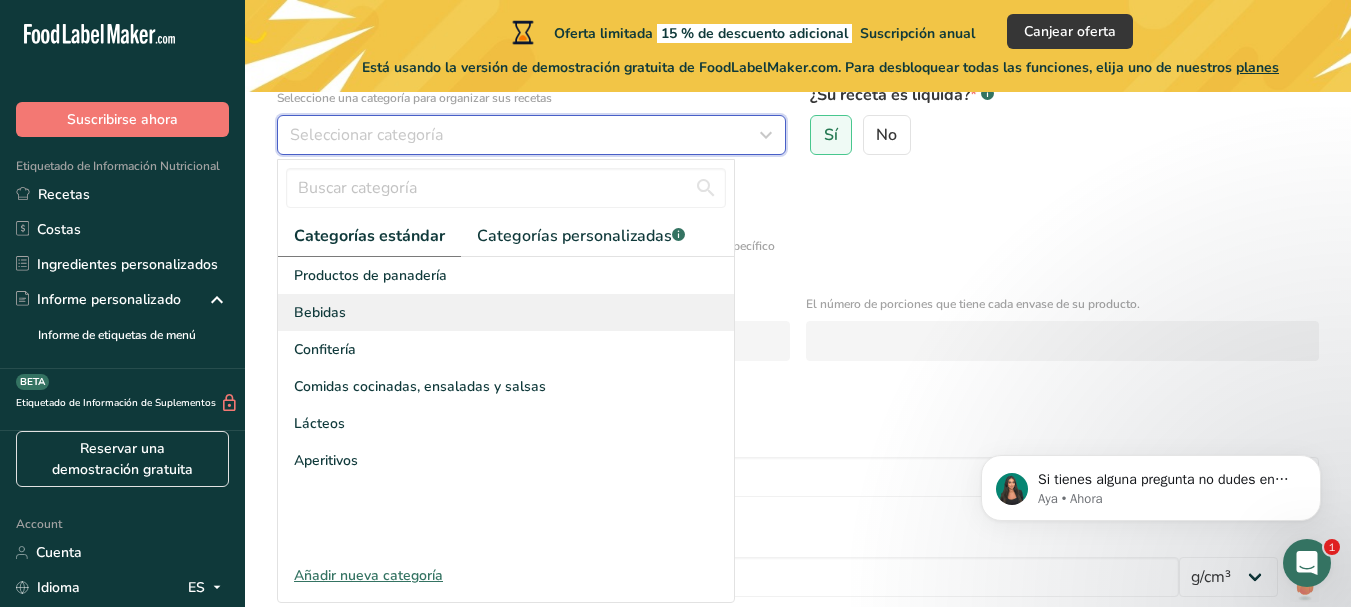 scroll, scrollTop: 200, scrollLeft: 0, axis: vertical 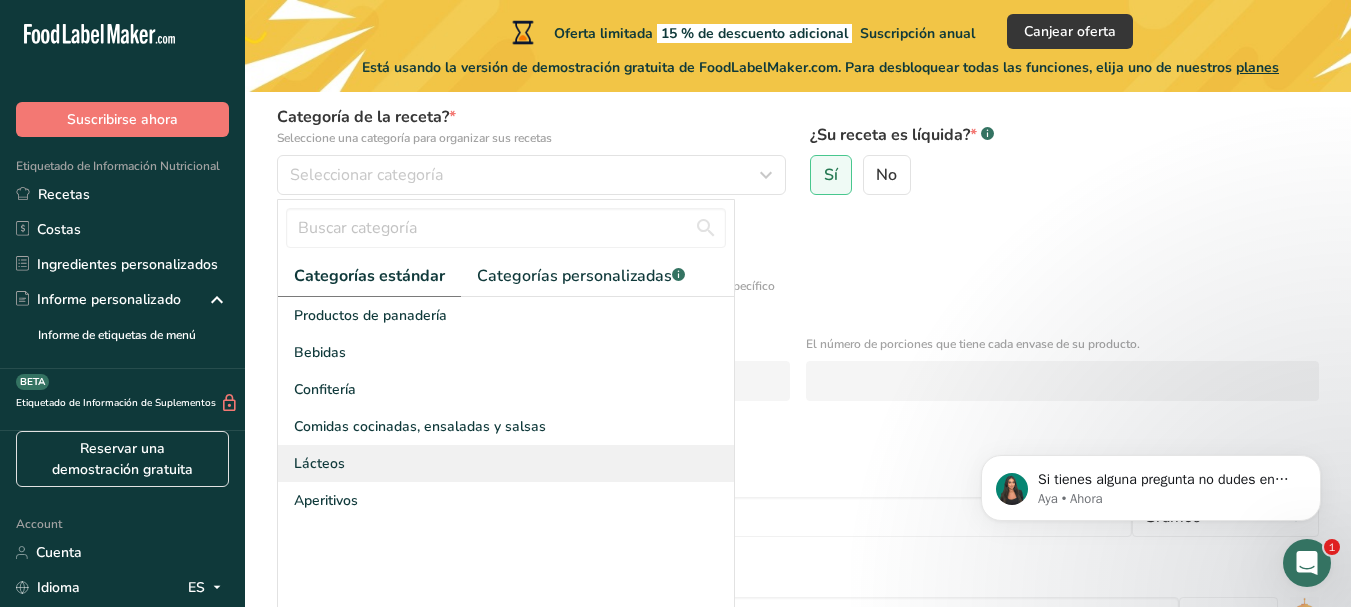 click on "Lácteos" at bounding box center [506, 463] 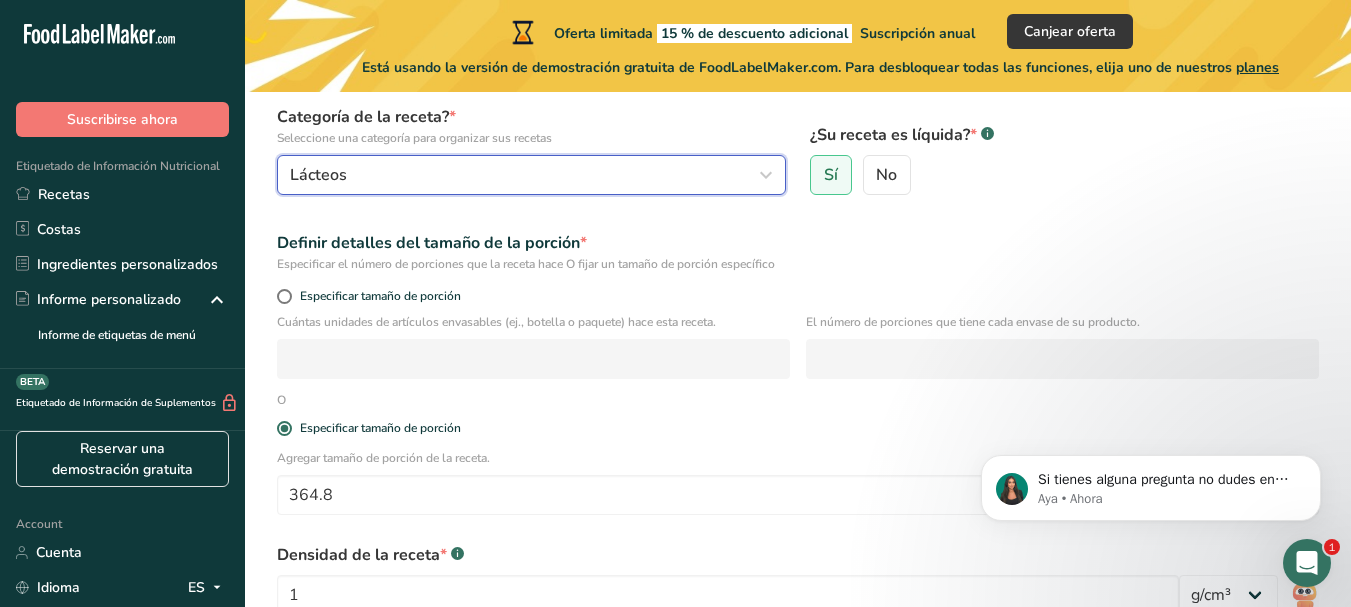 click at bounding box center (766, 175) 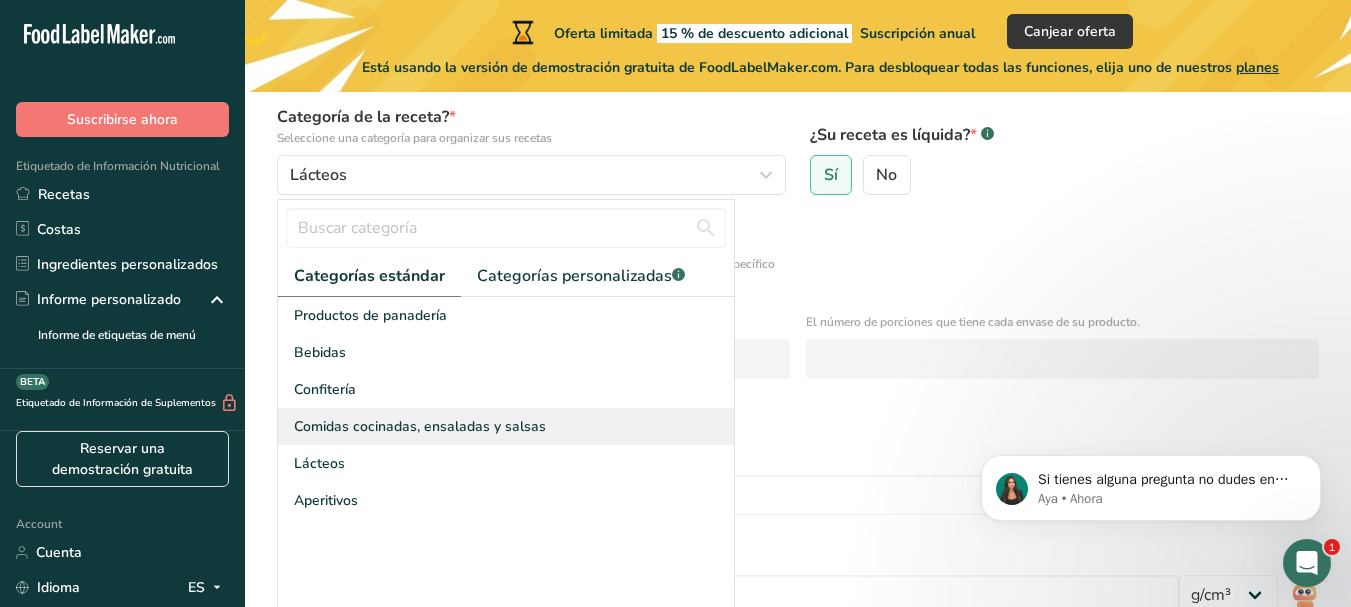click on "Comidas cocinadas, ensaladas y salsas" at bounding box center [420, 426] 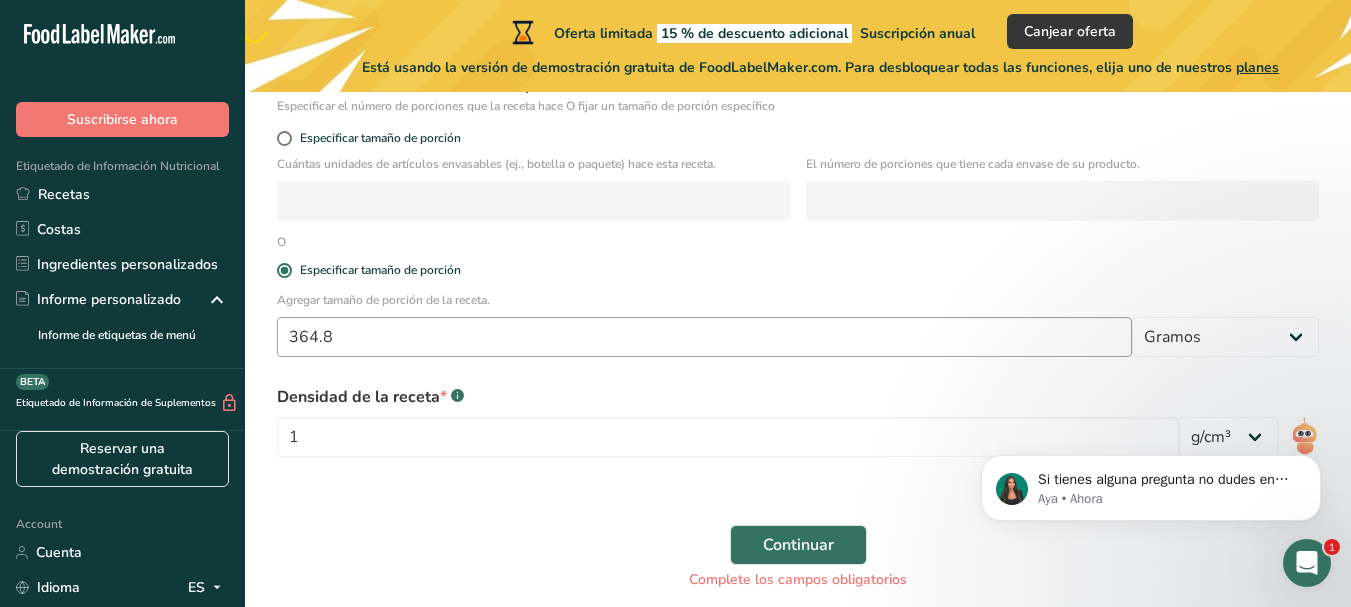 scroll, scrollTop: 360, scrollLeft: 0, axis: vertical 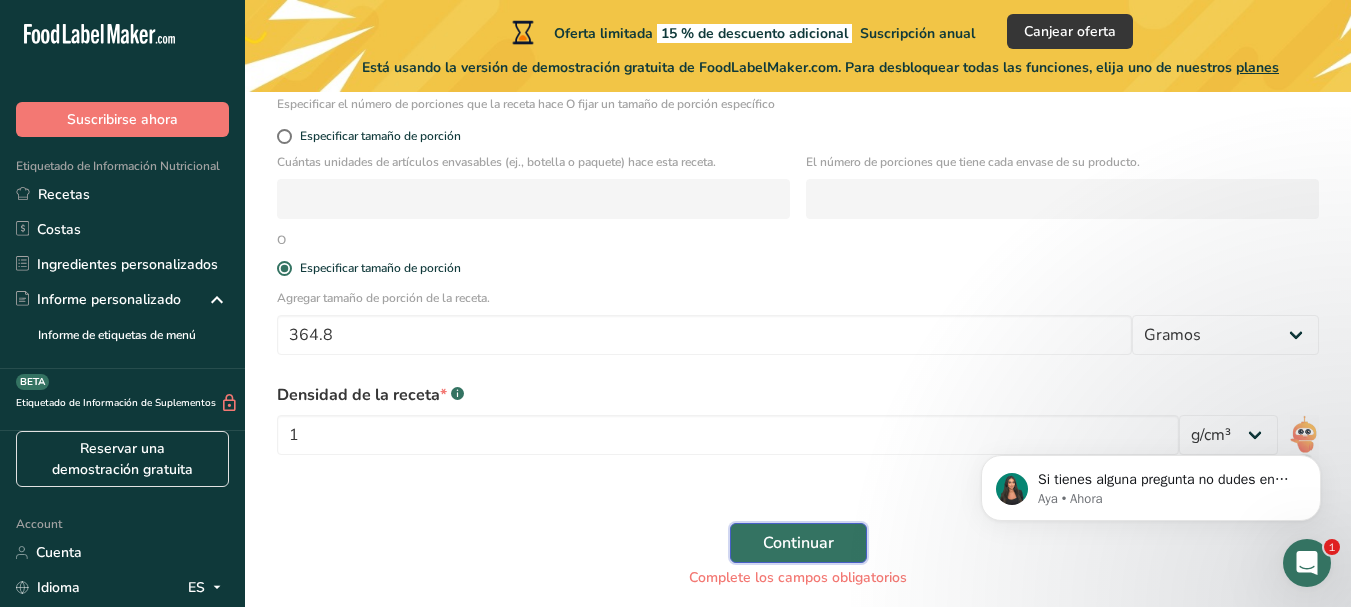 click on "Continuar" at bounding box center [798, 543] 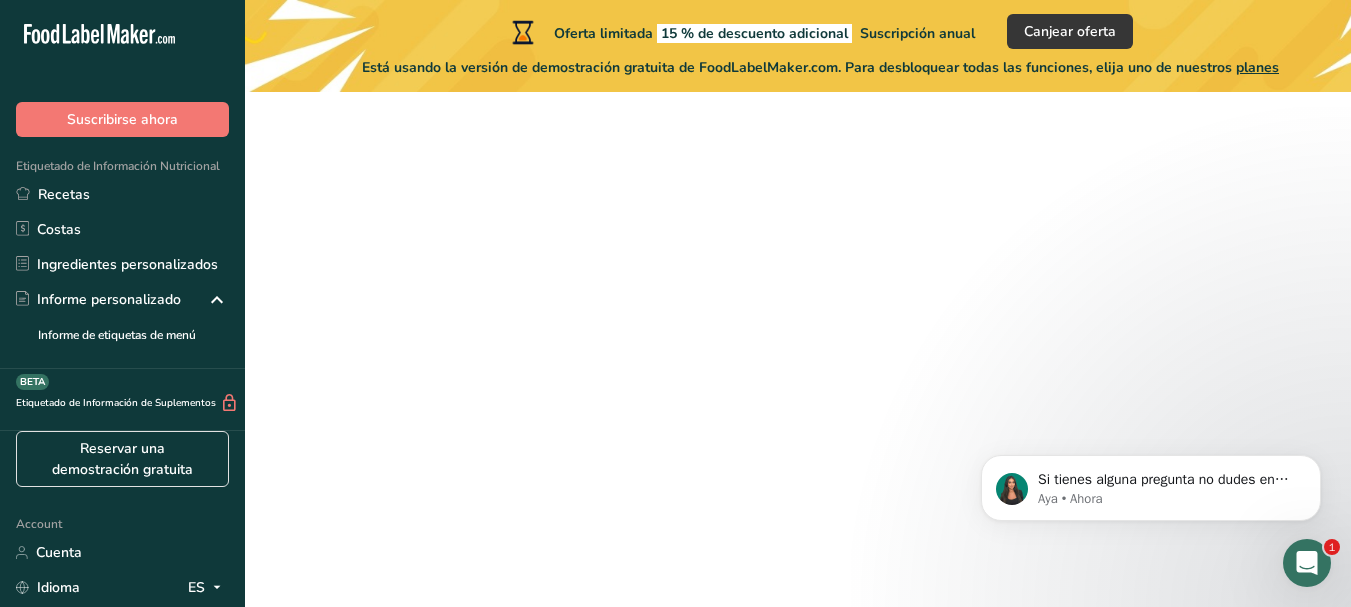 scroll, scrollTop: 0, scrollLeft: 0, axis: both 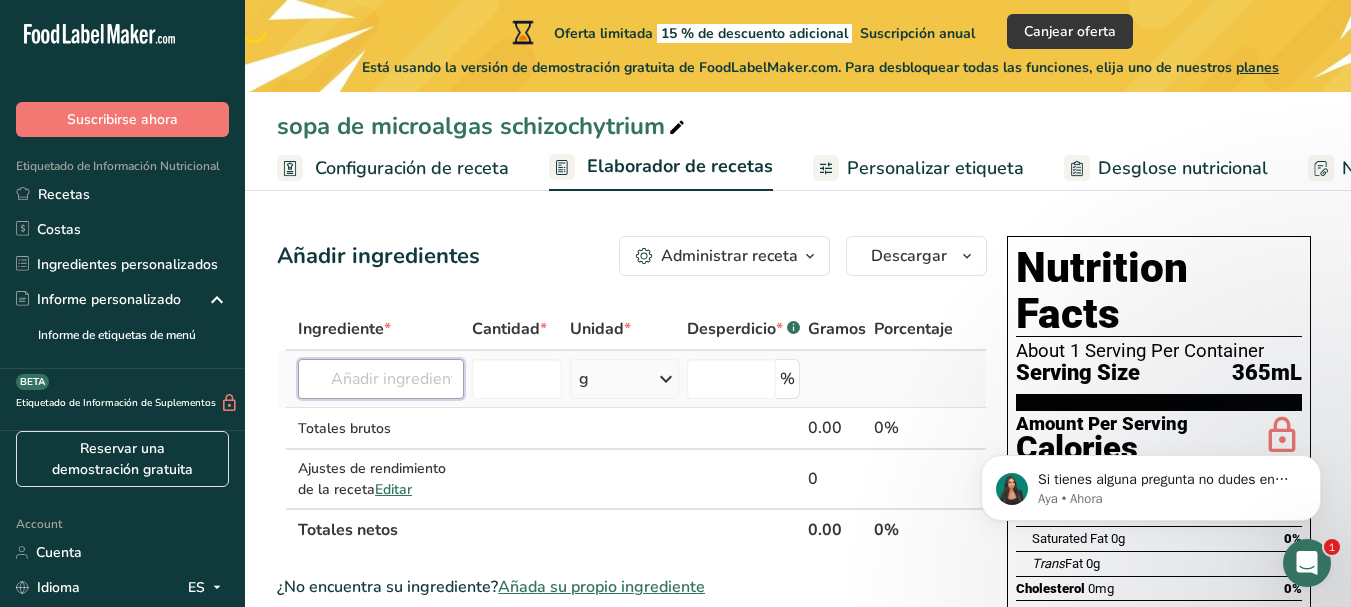 click at bounding box center (381, 379) 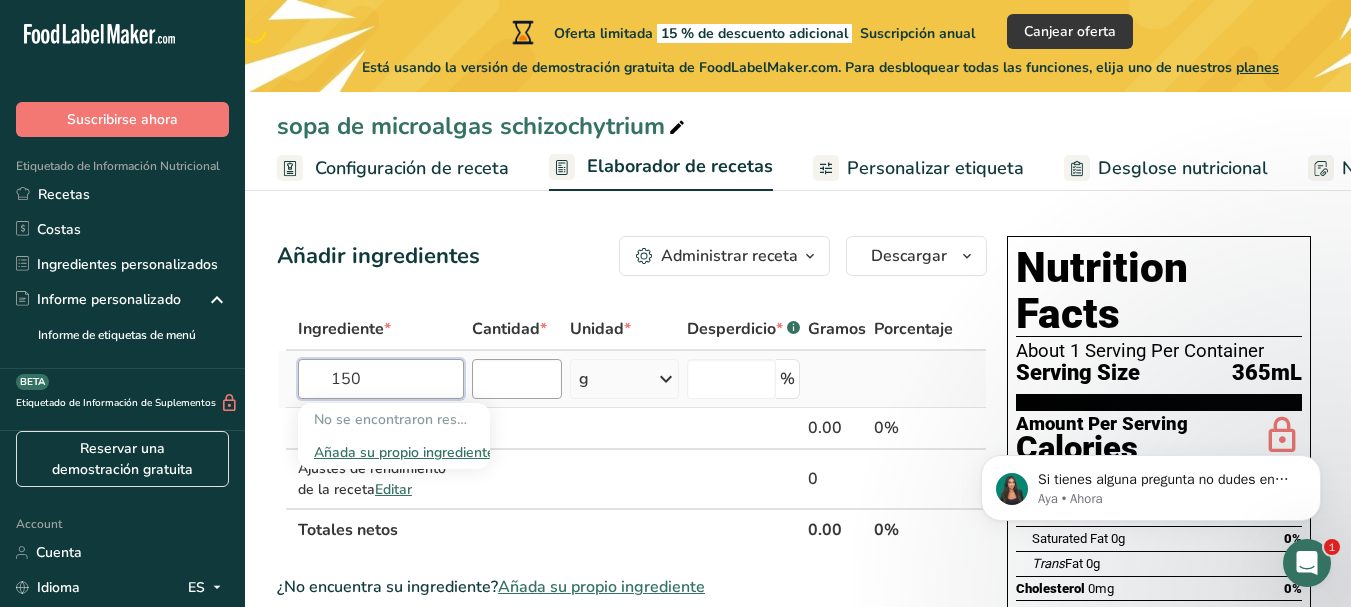 type on "150" 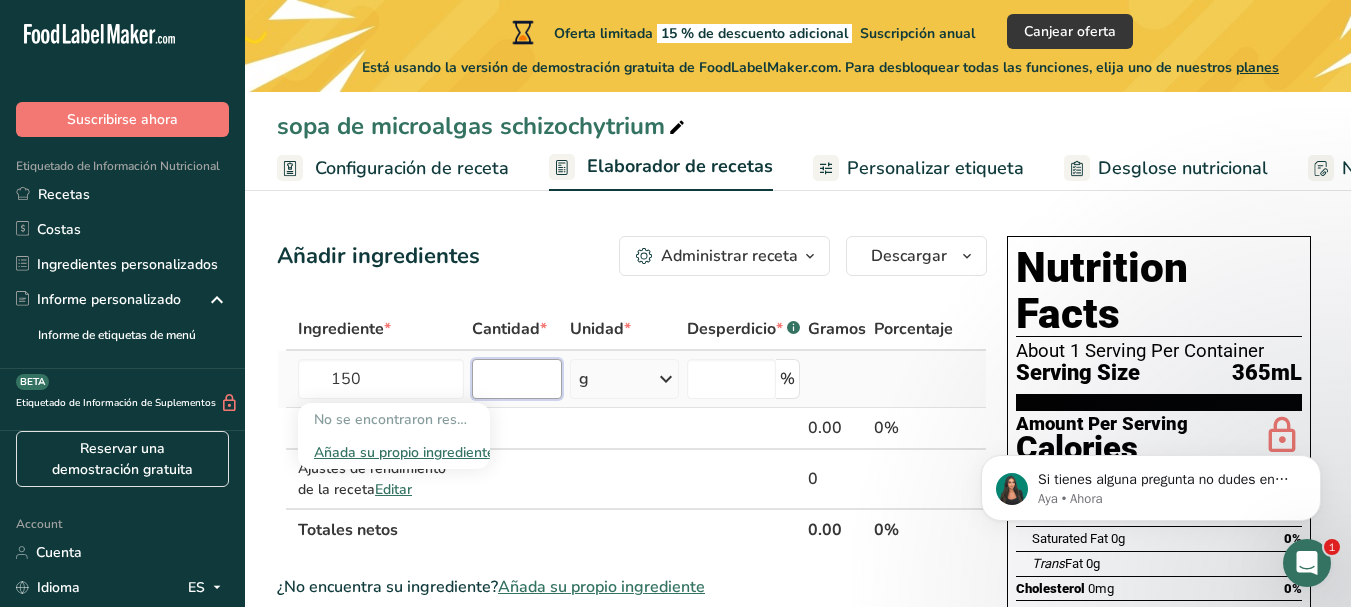 type 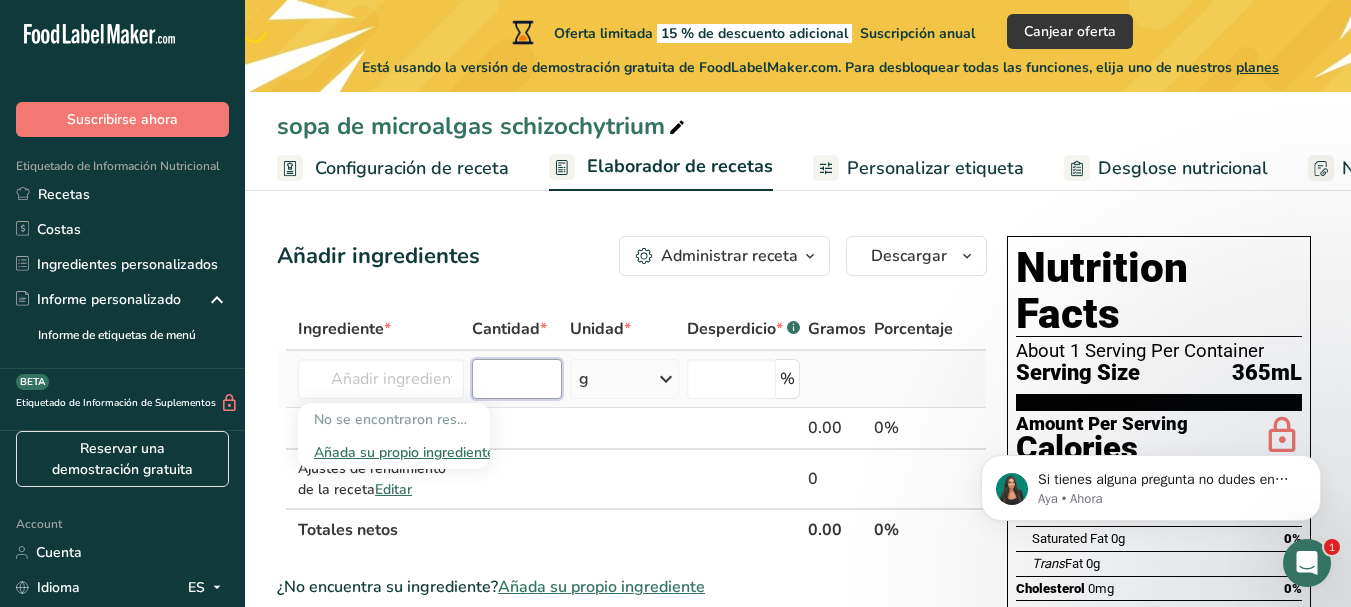 click at bounding box center [517, 379] 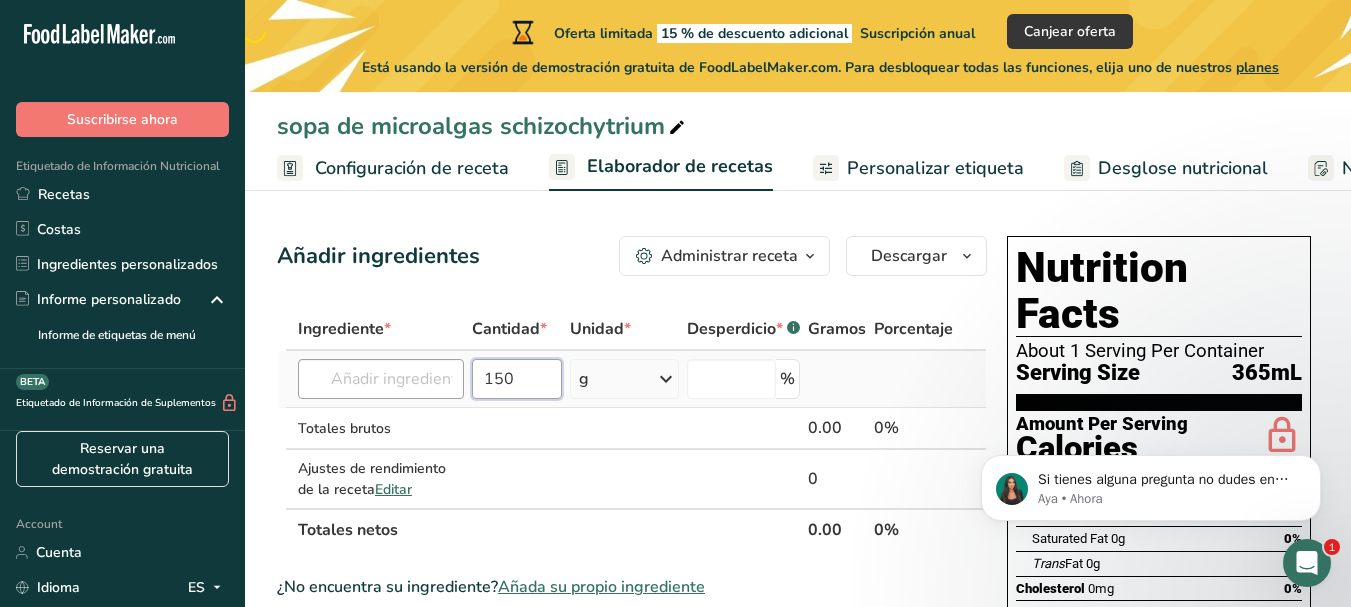type on "150" 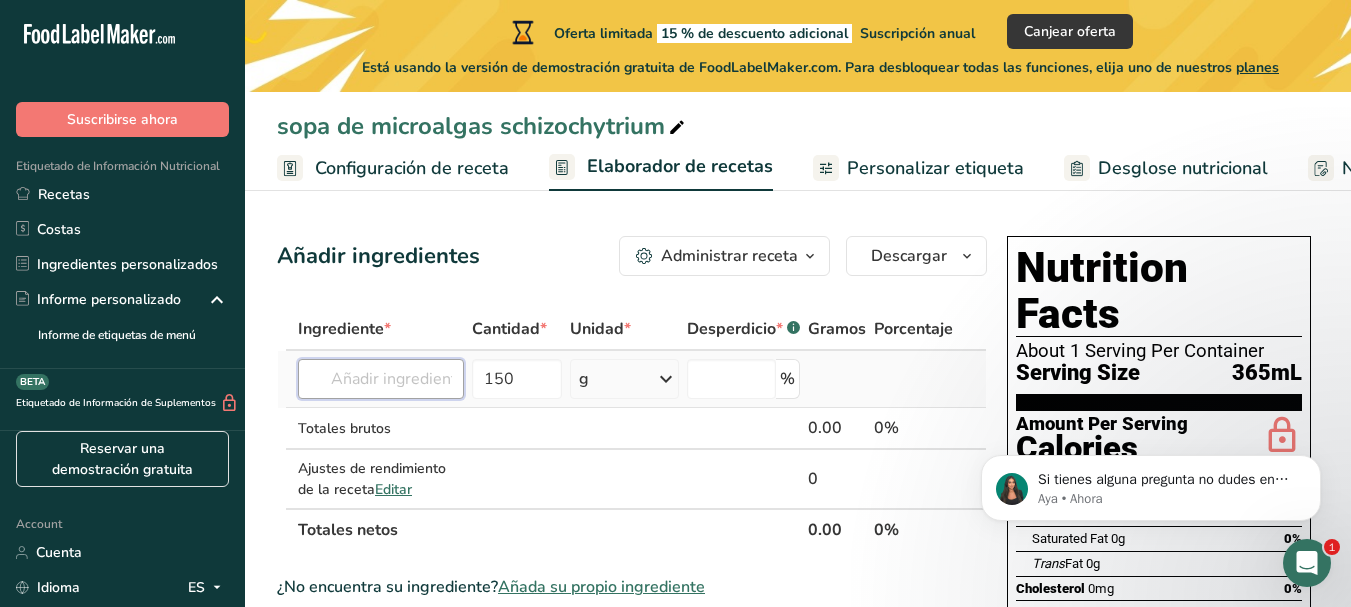 click at bounding box center [381, 379] 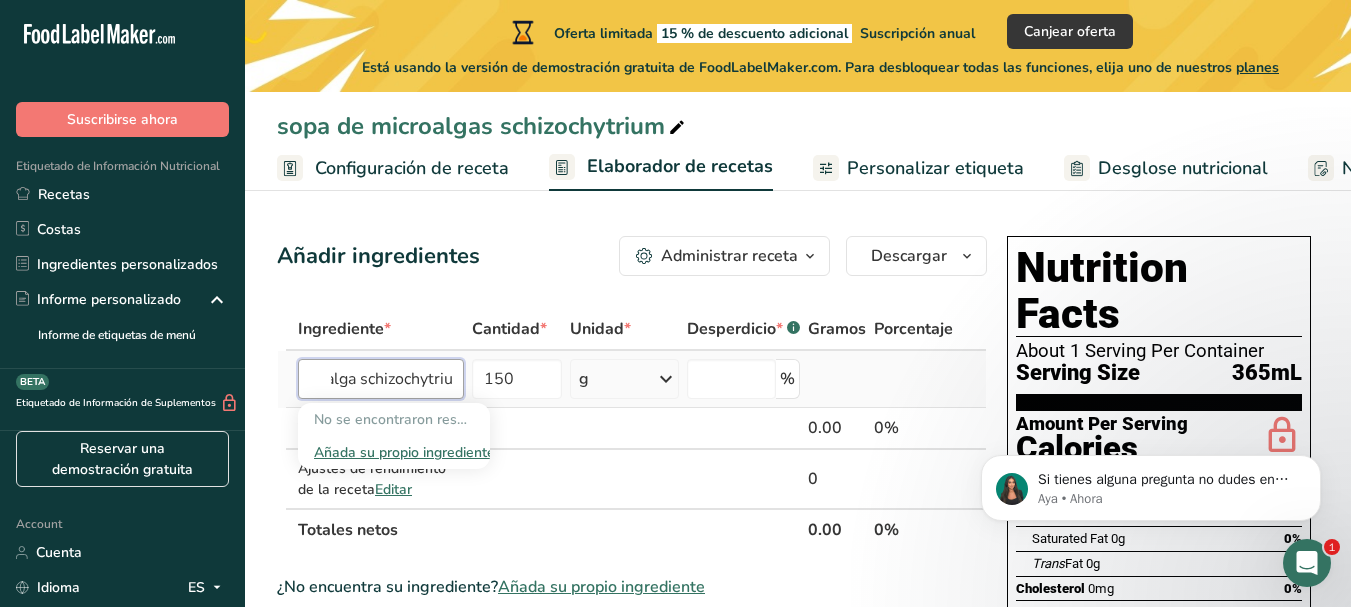 scroll, scrollTop: 0, scrollLeft: 63, axis: horizontal 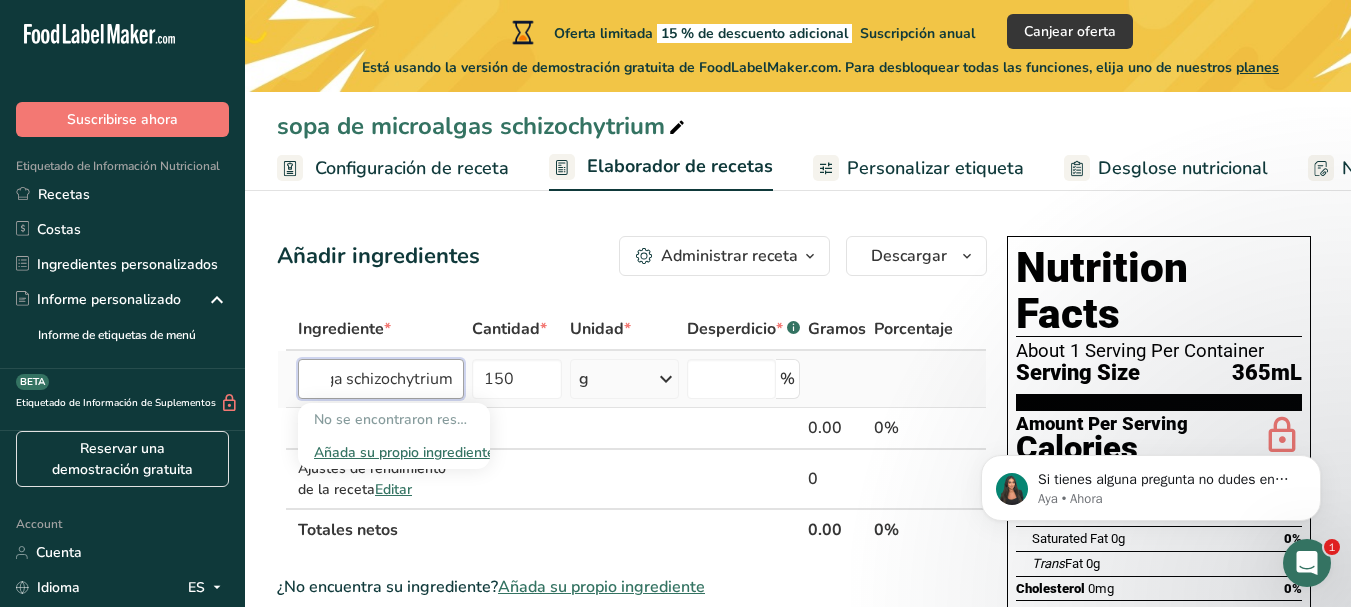 type on "micro alga schizochytrium" 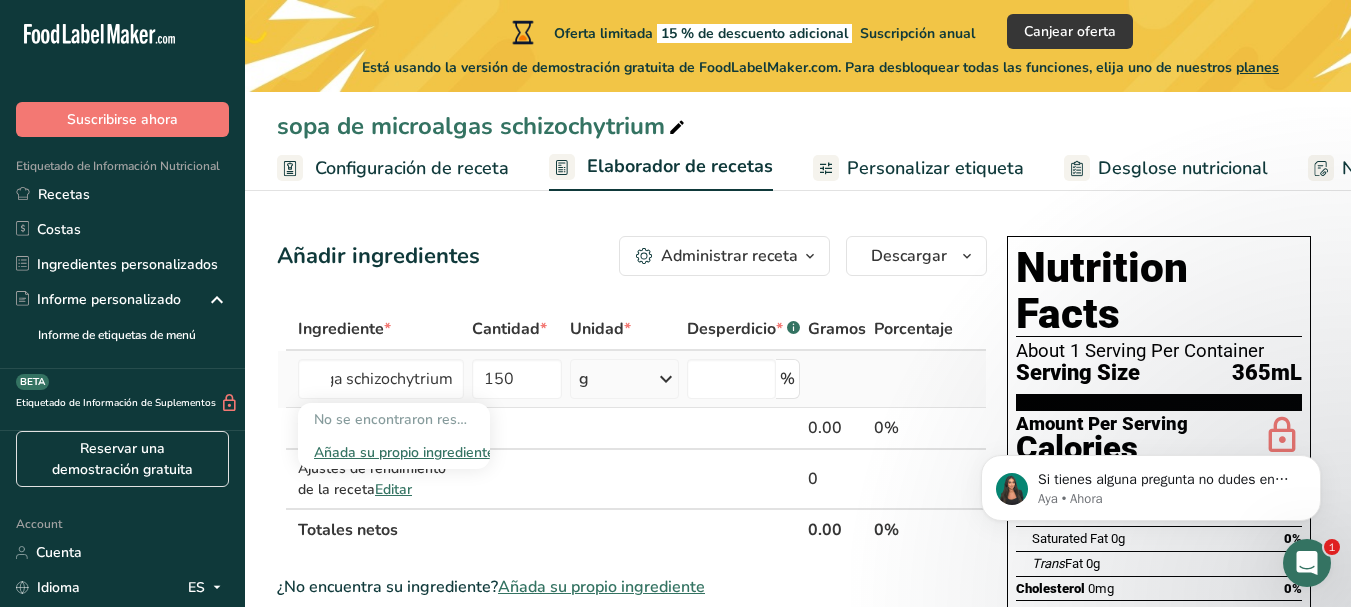 type 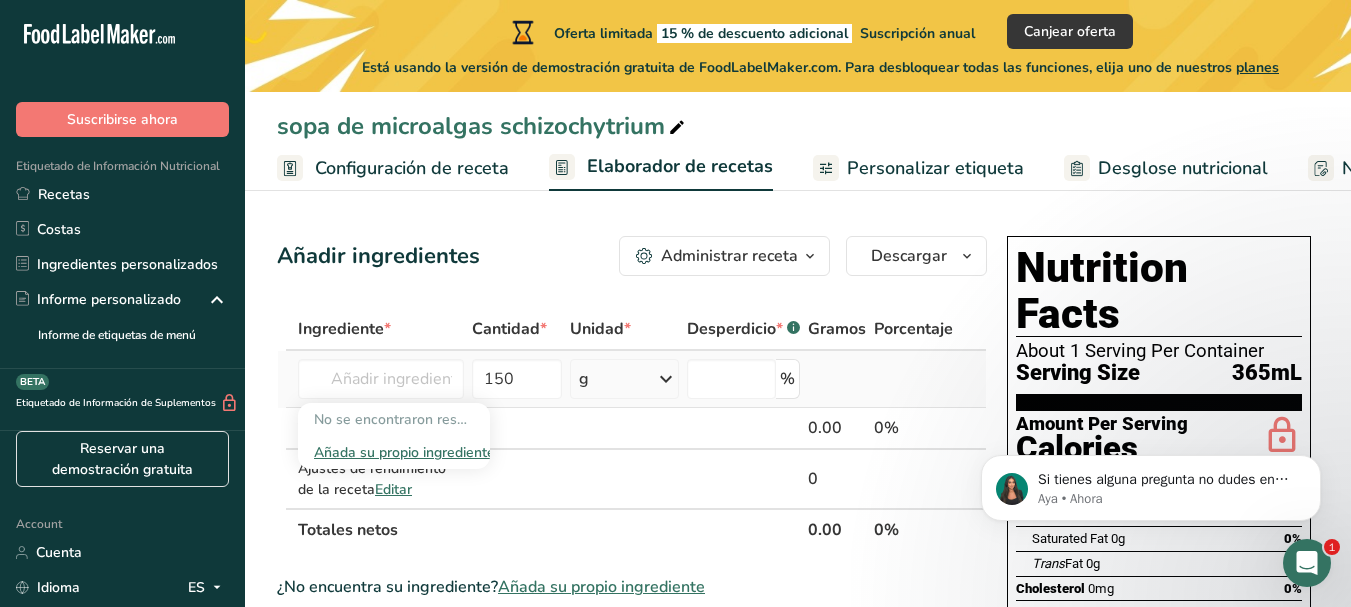 scroll, scrollTop: 0, scrollLeft: 0, axis: both 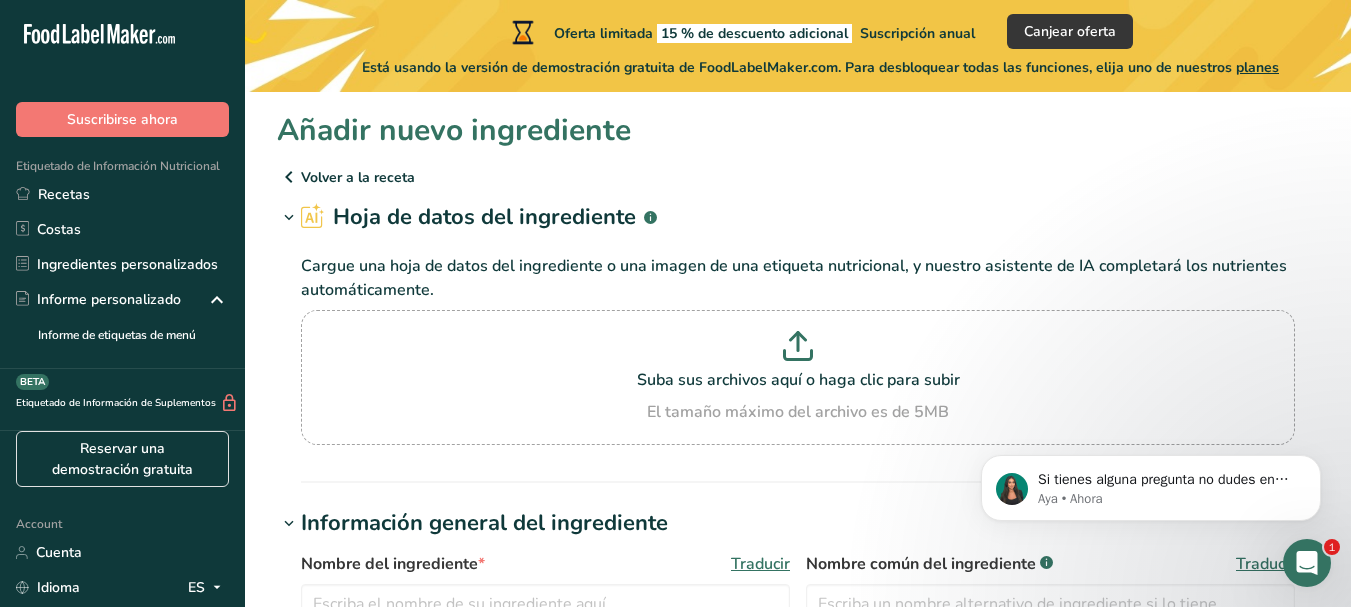 click at bounding box center (289, 177) 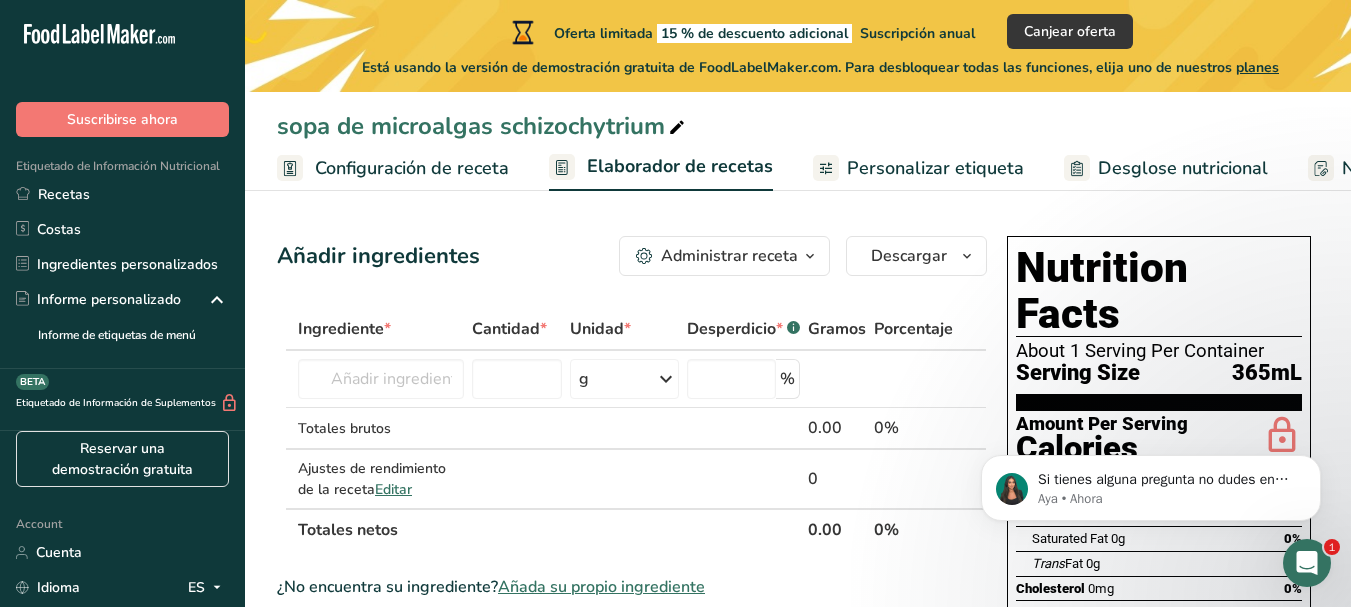 click on "Configuración de receta" at bounding box center (412, 168) 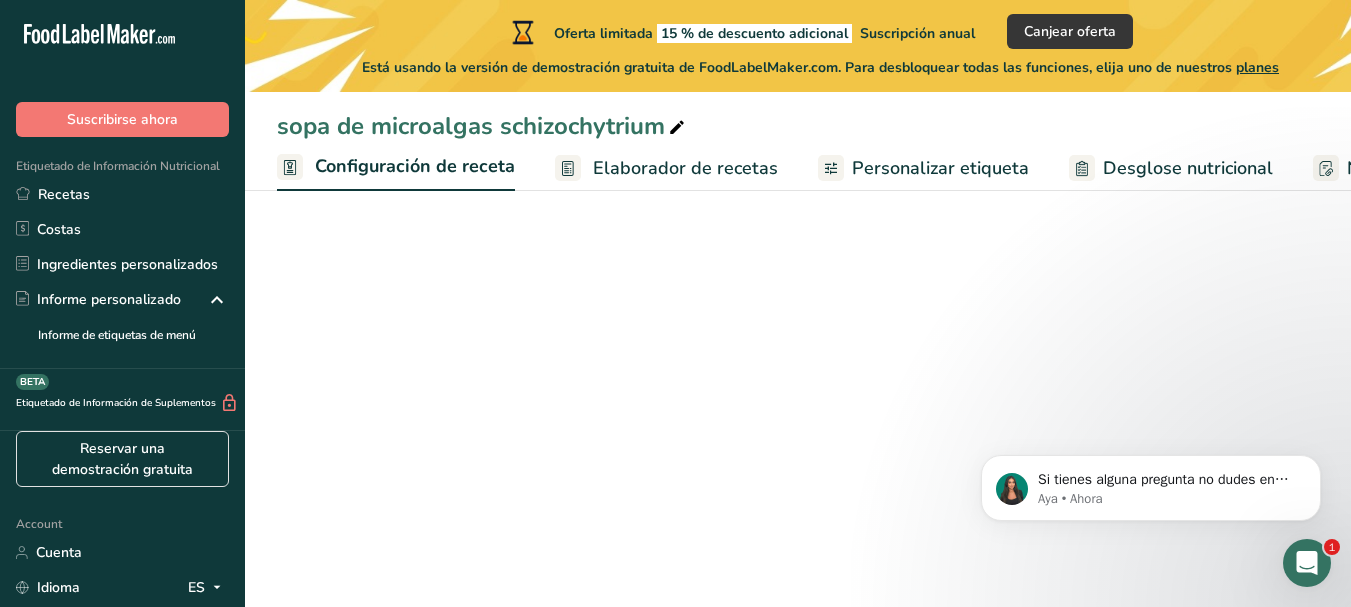 scroll, scrollTop: 0, scrollLeft: 7, axis: horizontal 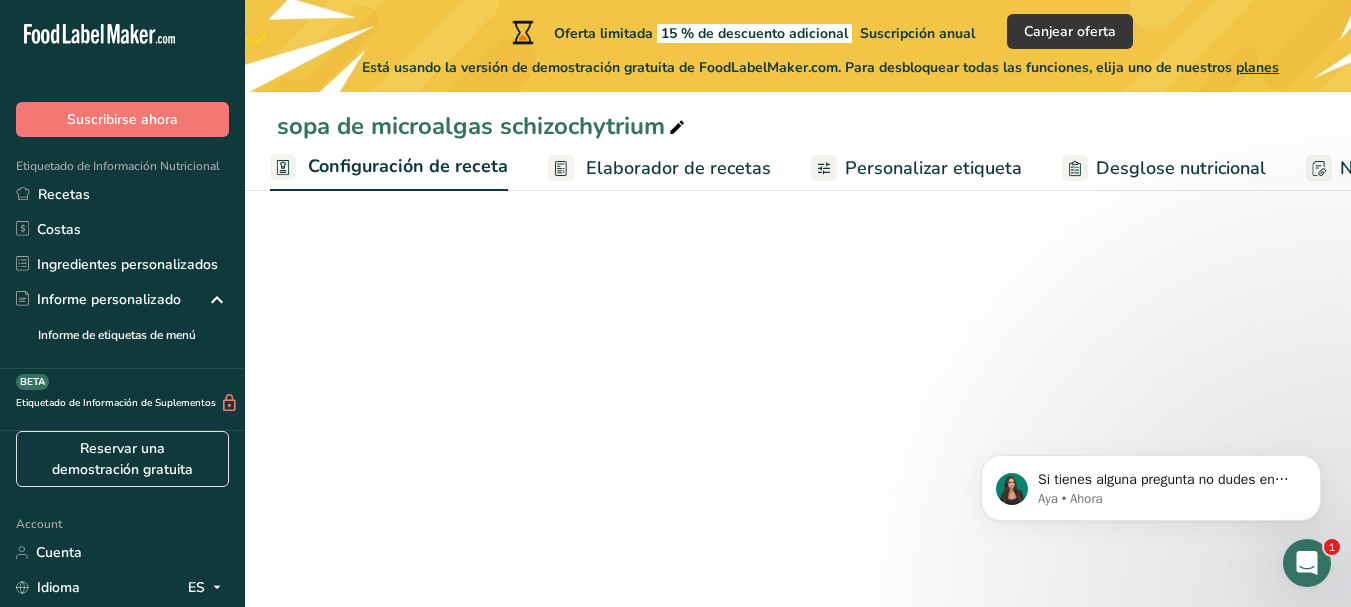 select on "22" 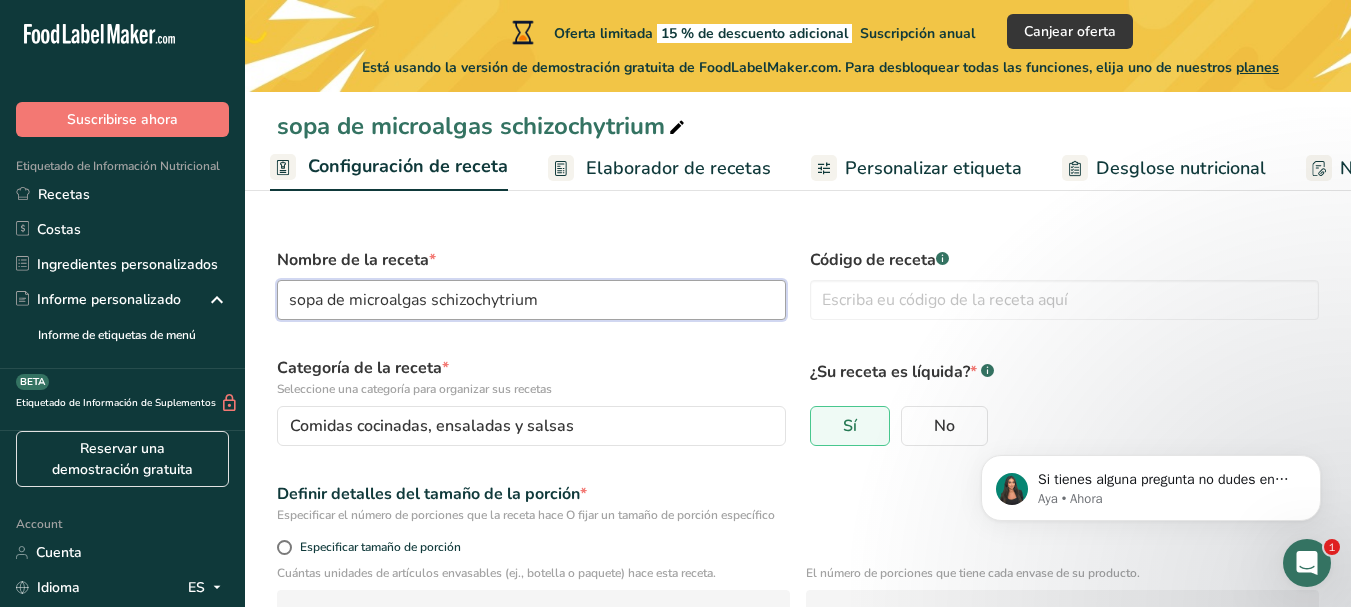 click on "sopa de microalgas schizochytrium" at bounding box center [531, 300] 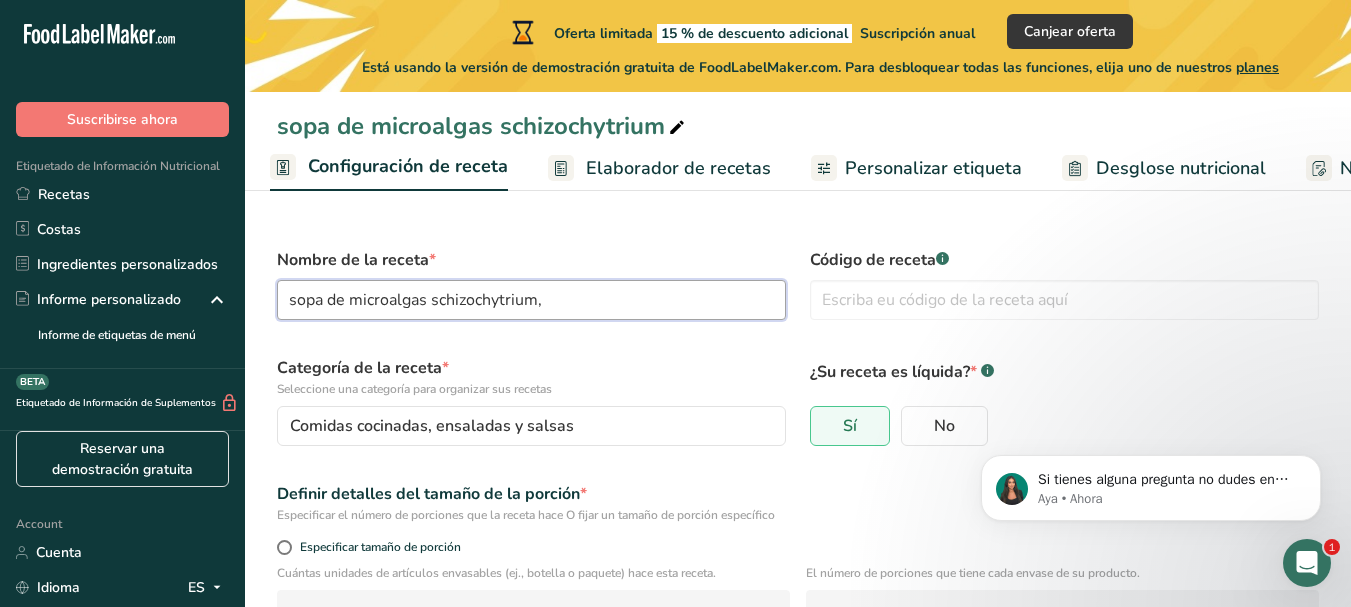 paste on "champiñones (agaricus bisporus)" 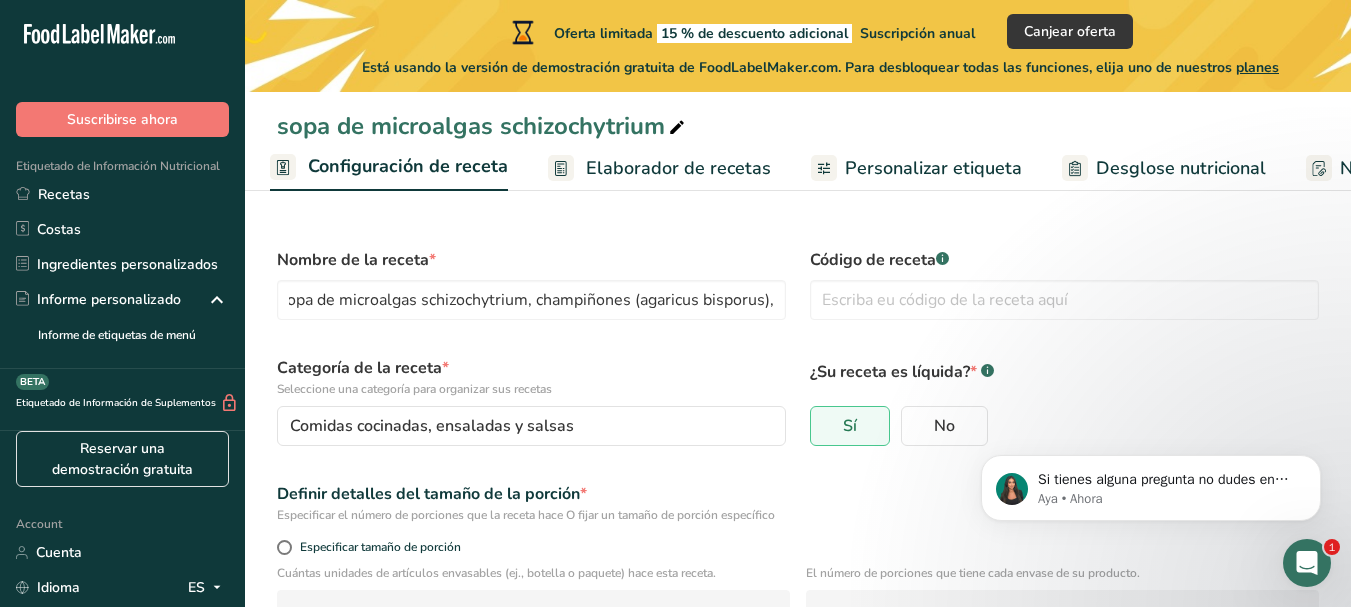 scroll, scrollTop: 0, scrollLeft: 0, axis: both 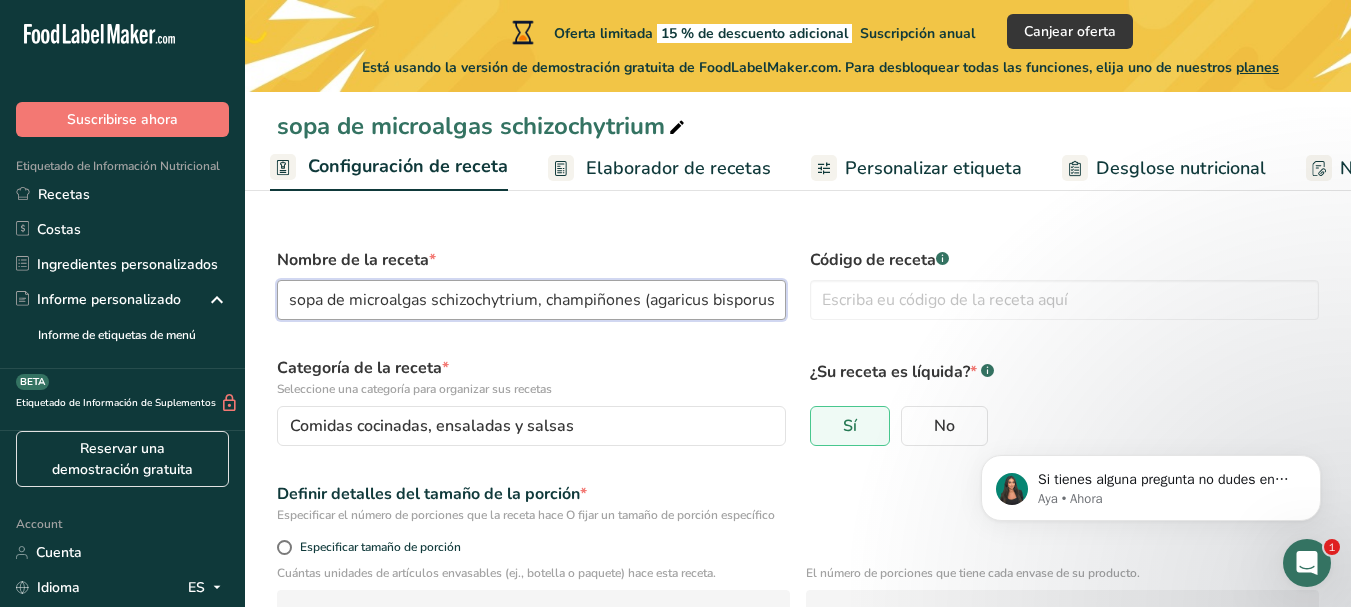 click on "sopa de microalgas schizochytrium, champiñones (agaricus bisporus)," at bounding box center [531, 300] 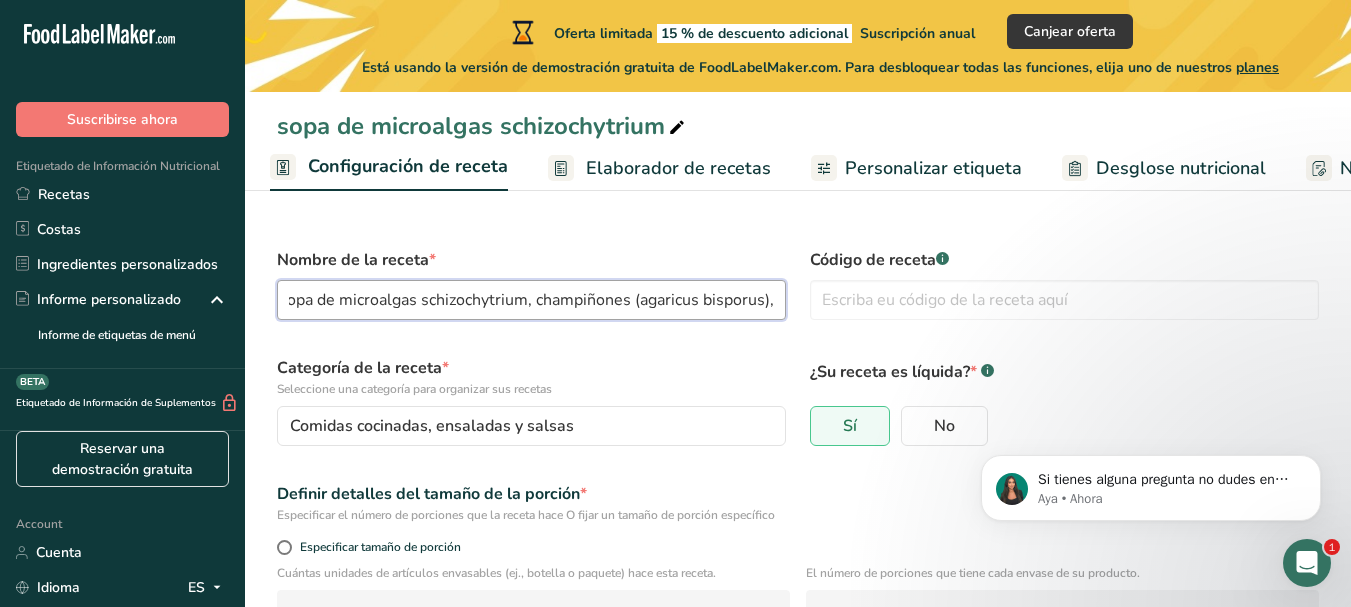 scroll, scrollTop: 0, scrollLeft: 14, axis: horizontal 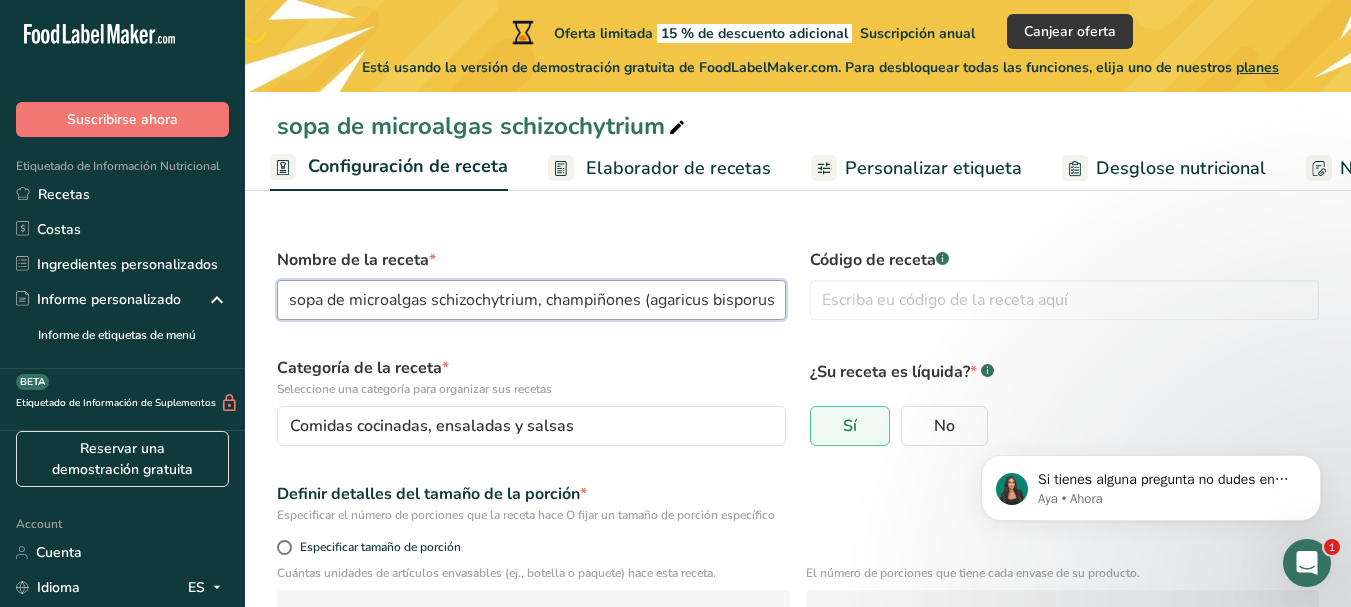 click on "sopa de microalgas schizochytrium, champiñones (agaricus bisporus), tomate irradiados con ultravioleta," at bounding box center (531, 300) 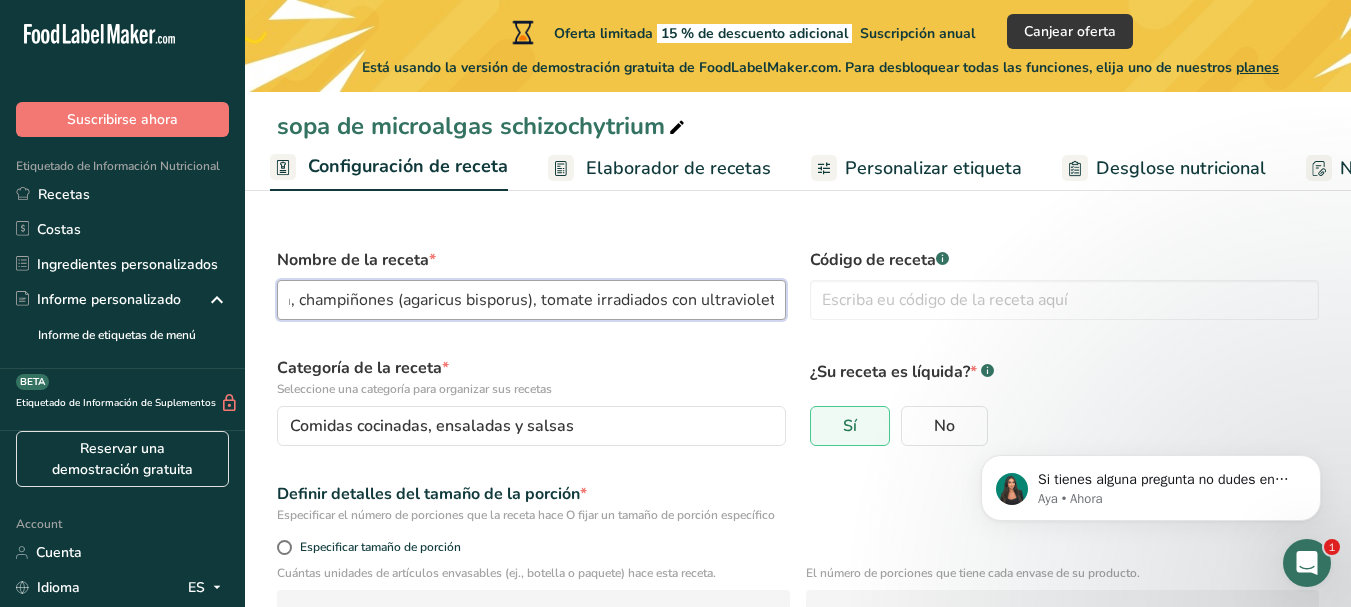 scroll, scrollTop: 0, scrollLeft: 262, axis: horizontal 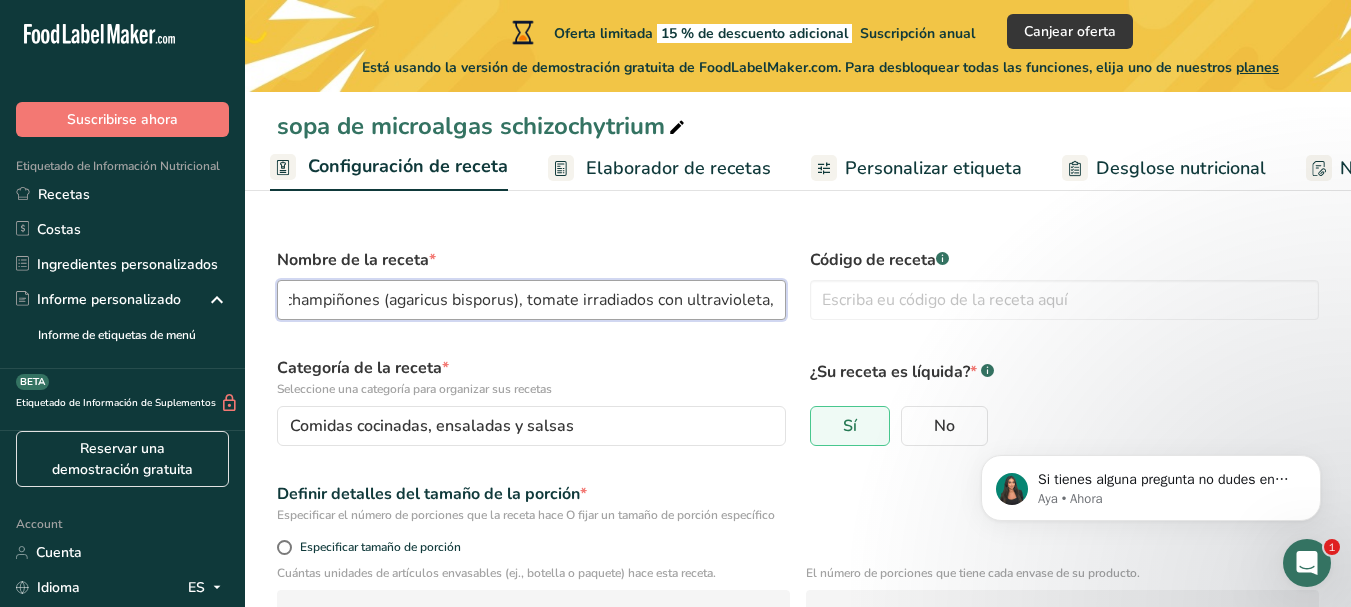 paste on "pescado (merluza)" 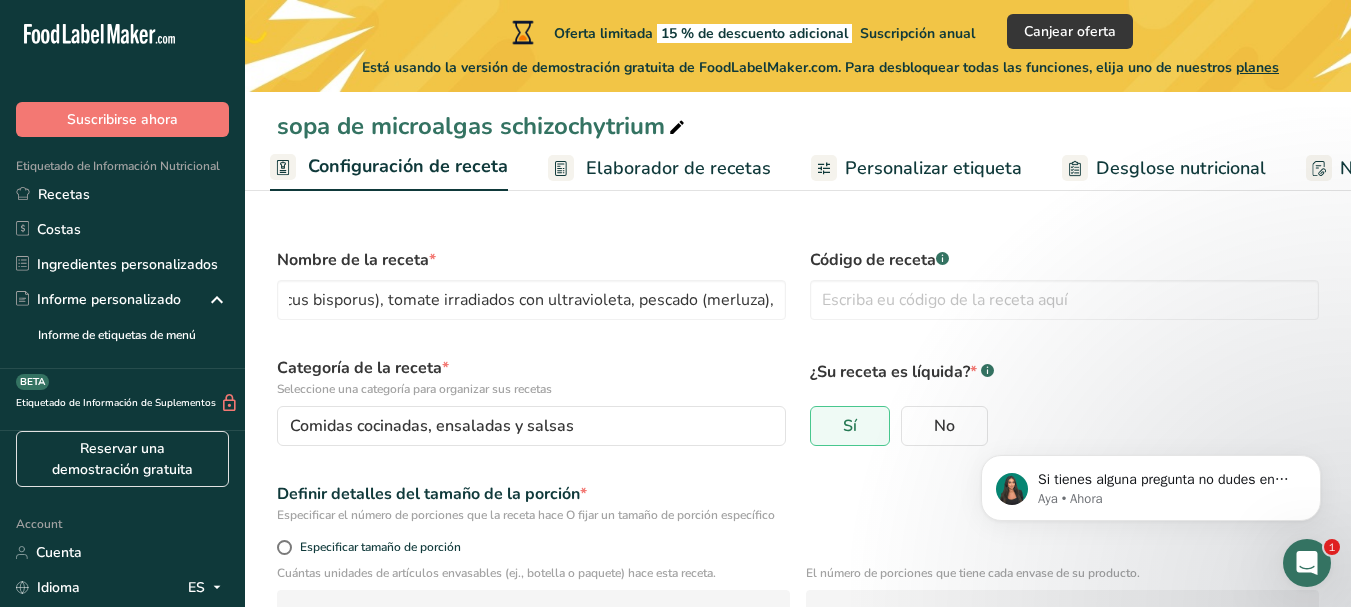 scroll, scrollTop: 0, scrollLeft: 0, axis: both 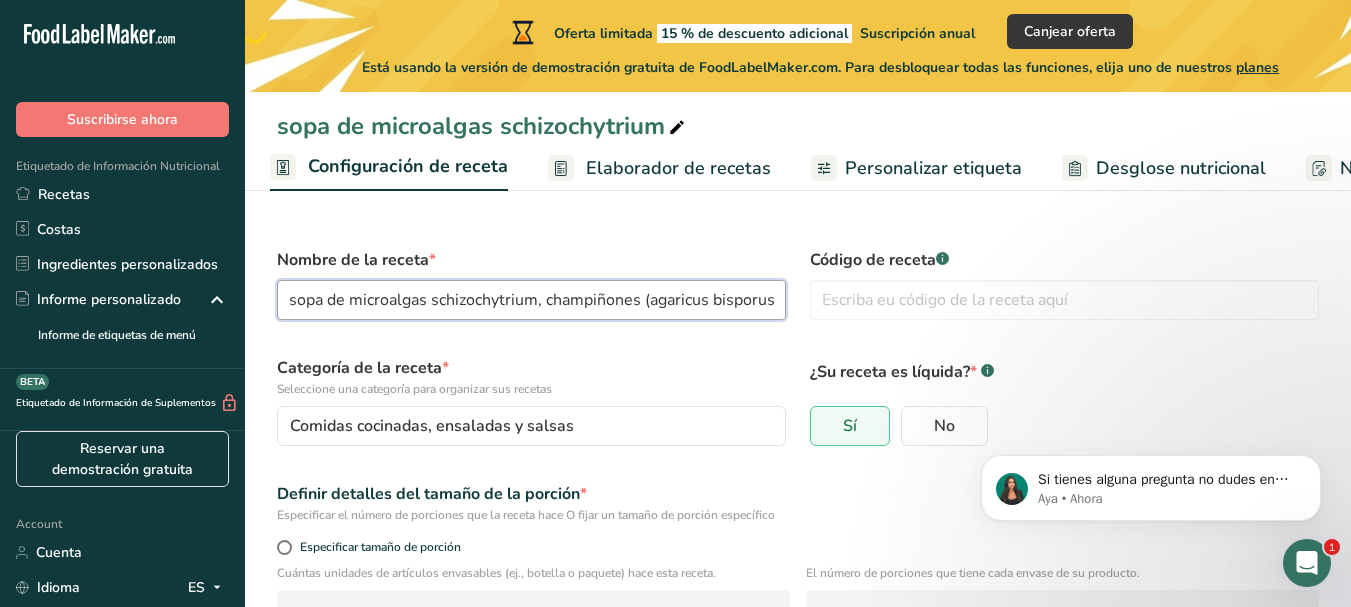 click on "sopa de microalgas schizochytrium, champiñones (agaricus bisporus), tomate irradiados con ultravioleta, pescado (merluza)," at bounding box center (531, 300) 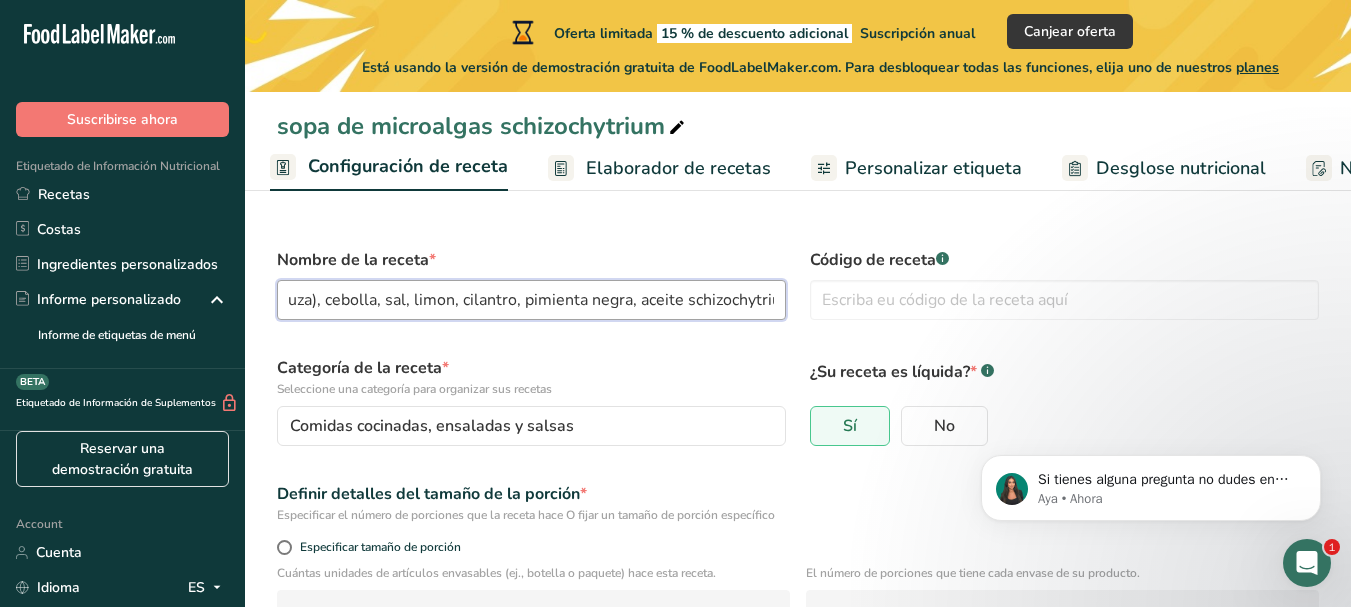 scroll, scrollTop: 0, scrollLeft: 867, axis: horizontal 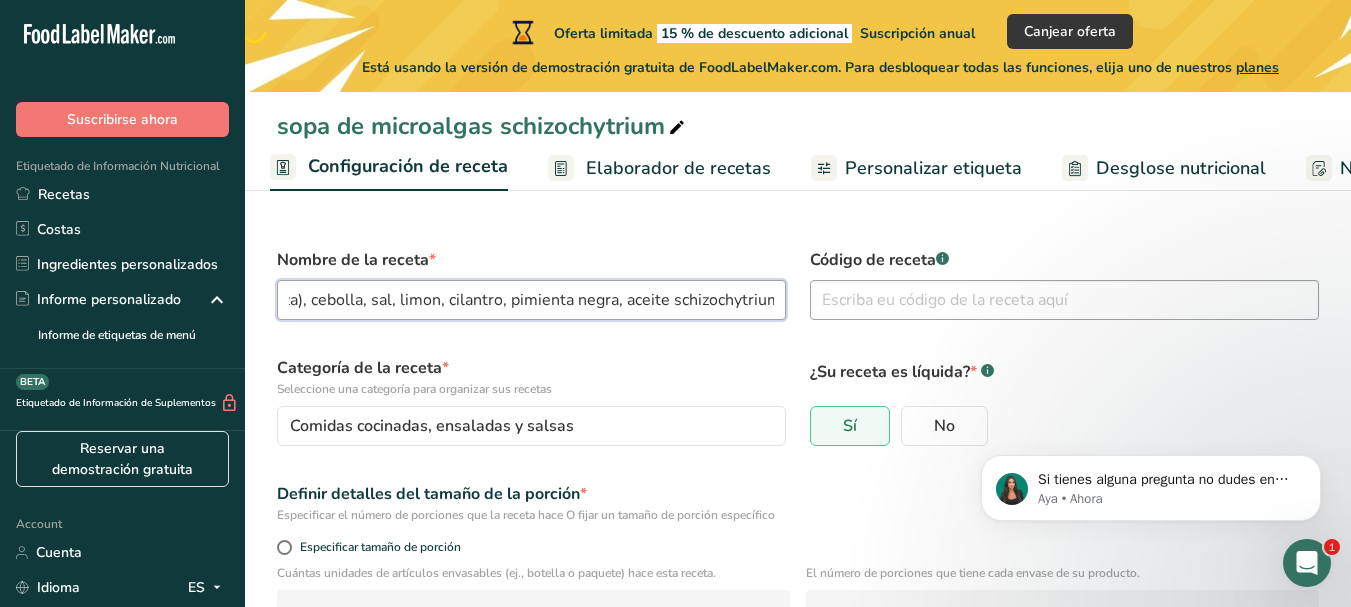 type on "sopa de microalgas schizochytrium, champiñones (agaricus bisporus), tomate irradiados con ultravioleta, pescado (merluza), cebolla, sal, limon, cilantro, pimienta negra, aceite schizochytrium" 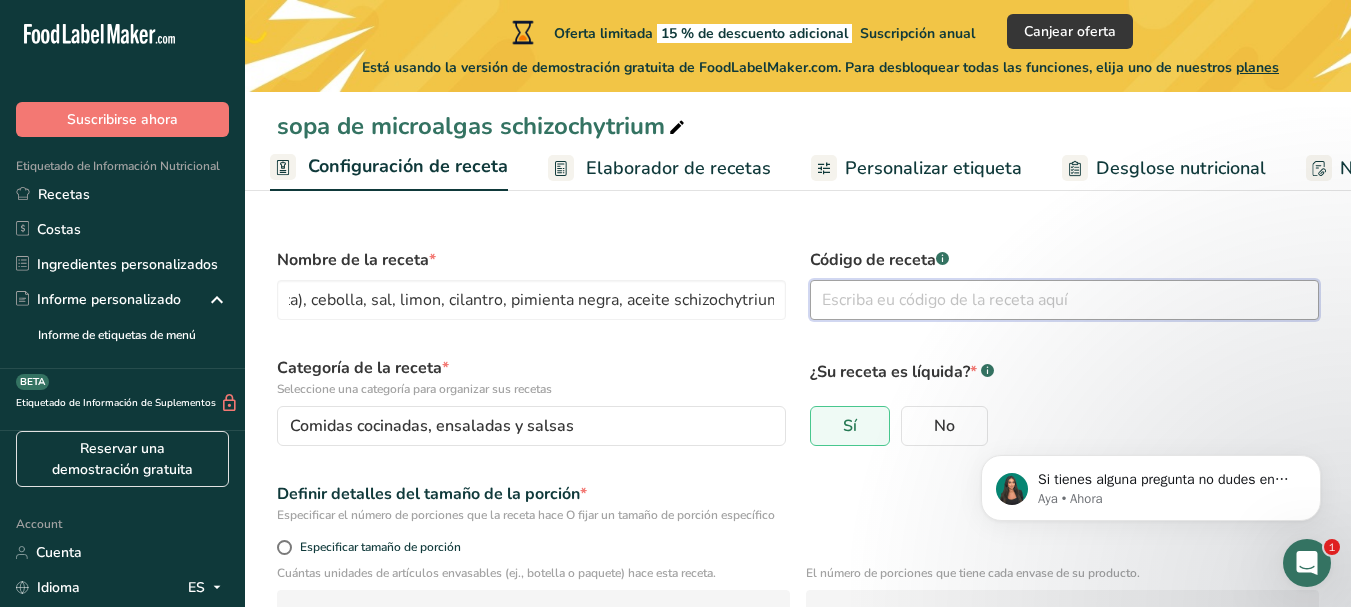 scroll, scrollTop: 0, scrollLeft: 0, axis: both 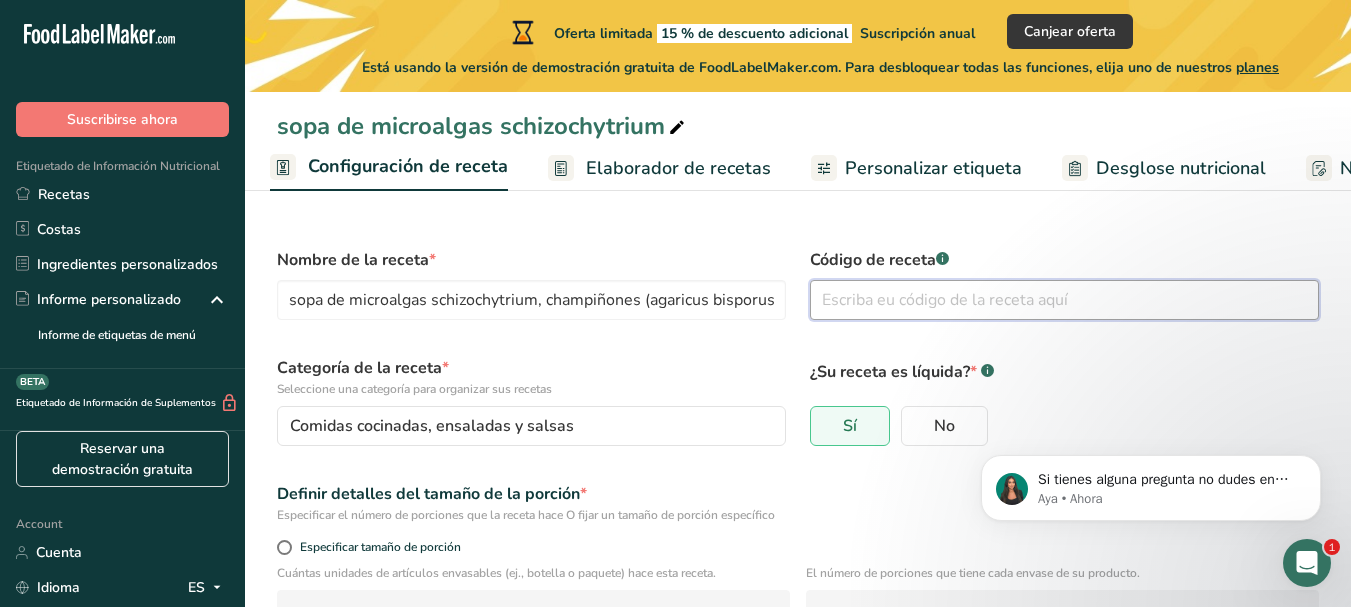 click at bounding box center [1064, 300] 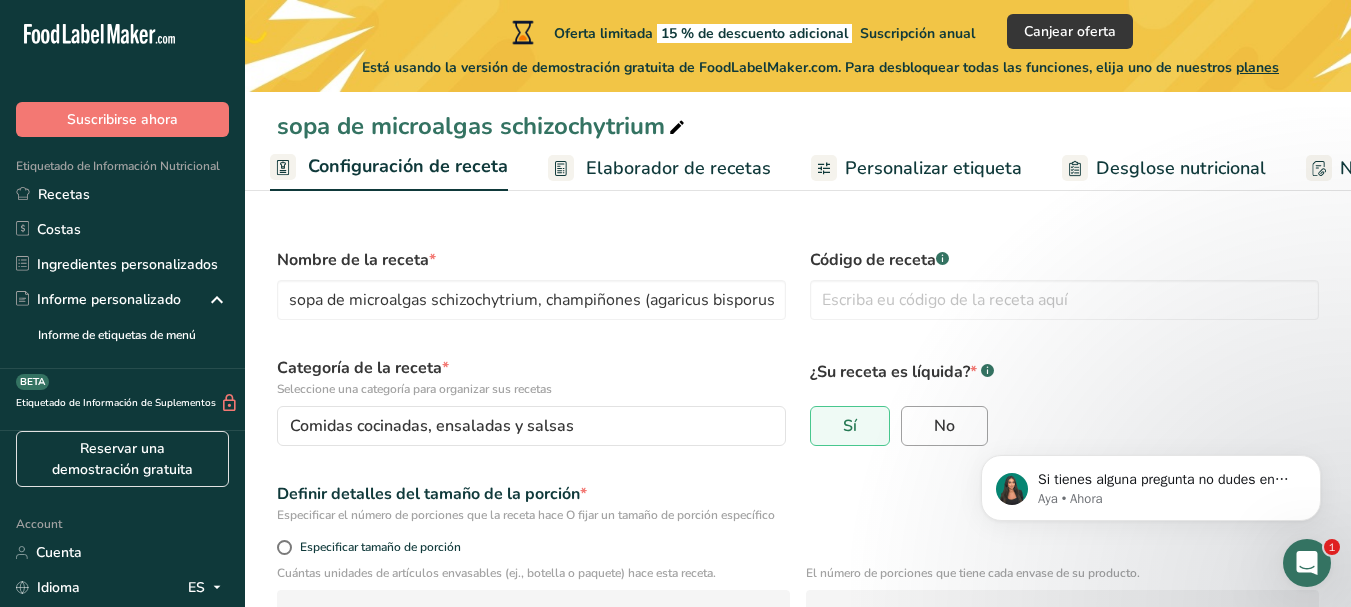 click on "No" at bounding box center (944, 426) 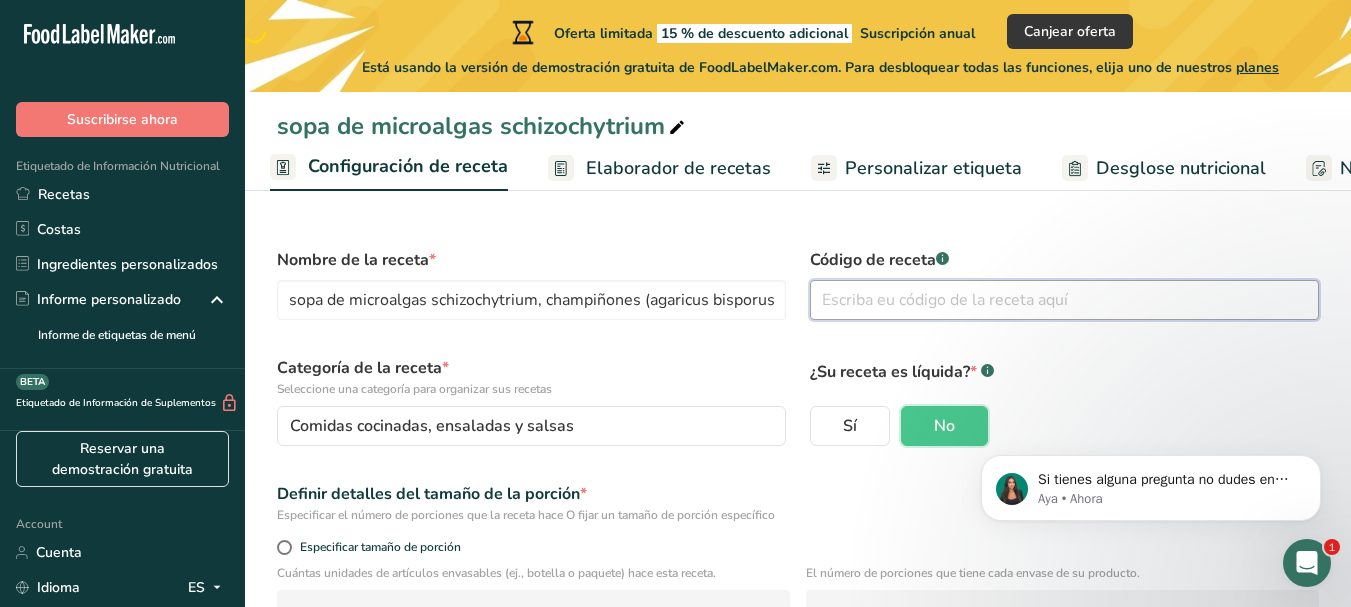 click at bounding box center (1064, 300) 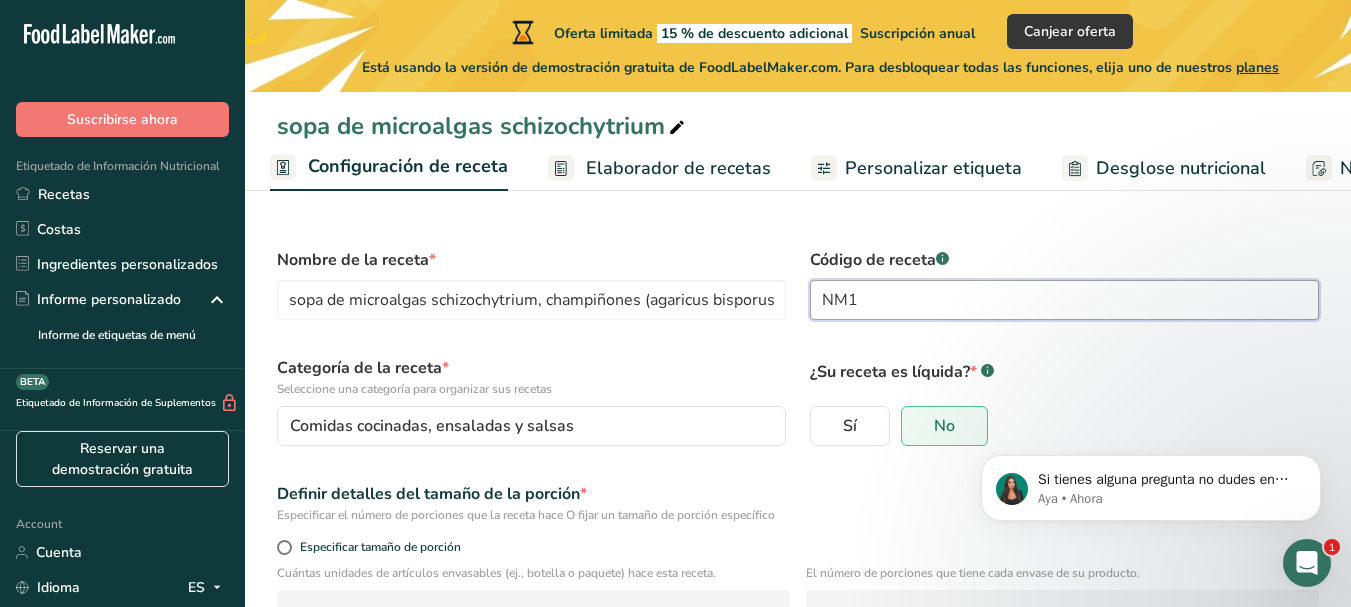 scroll, scrollTop: 275, scrollLeft: 0, axis: vertical 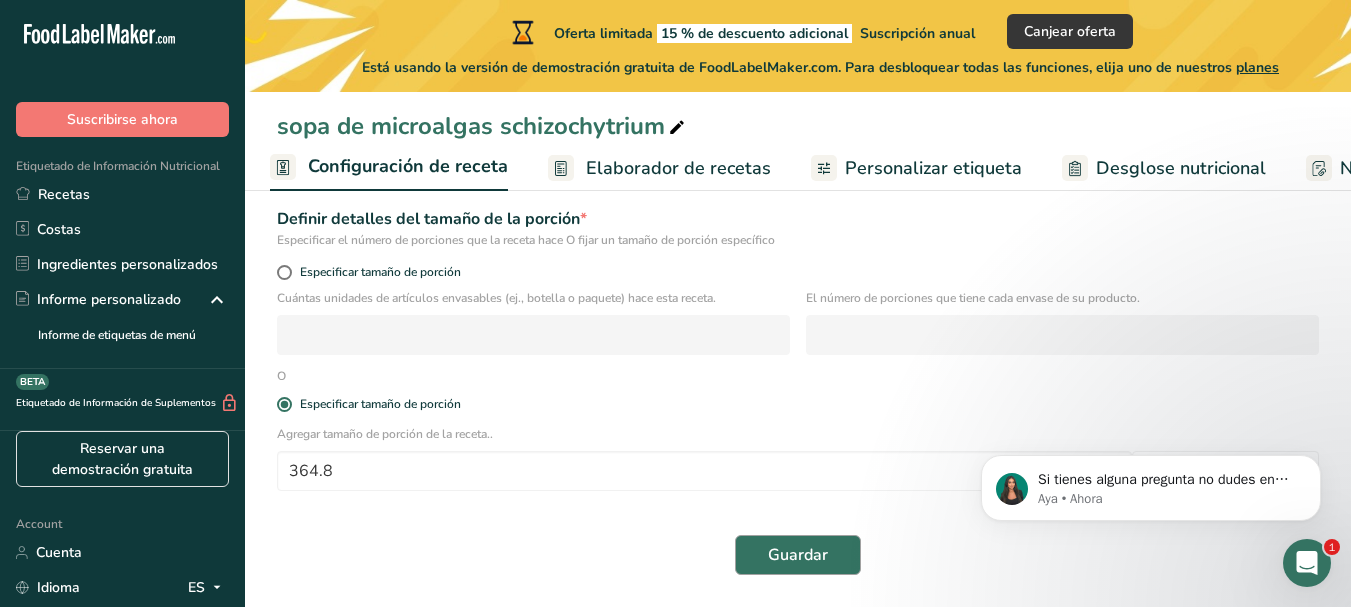 type on "NM1" 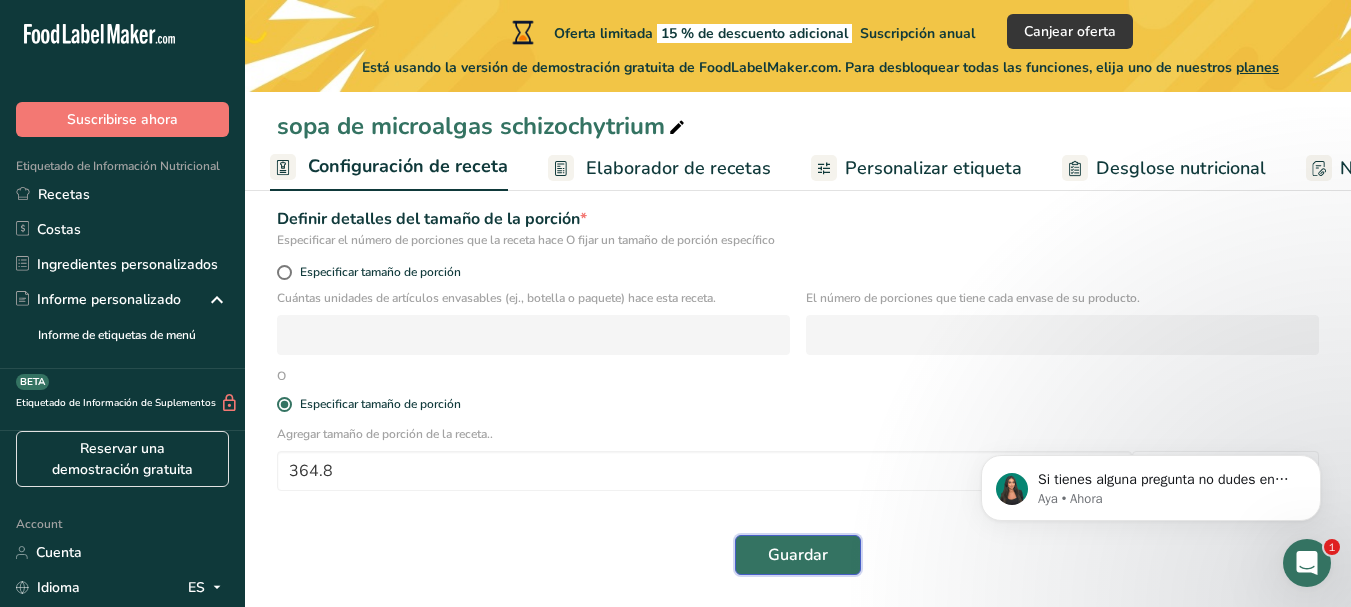 click on "Guardar" at bounding box center (798, 555) 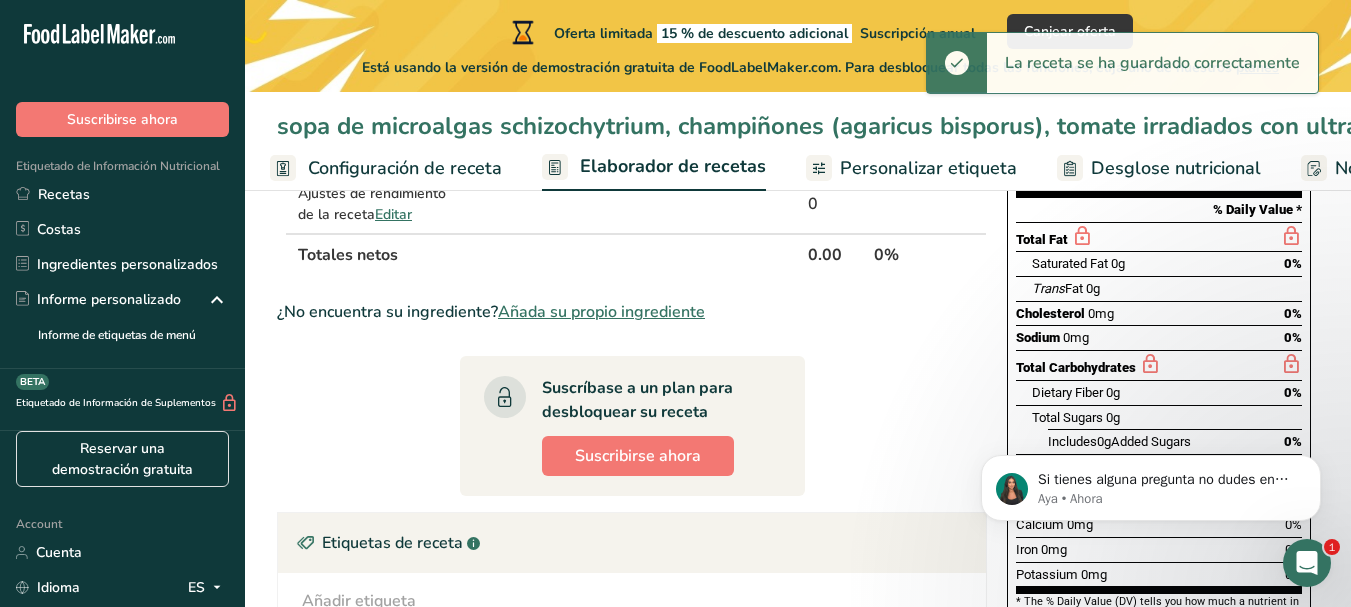 scroll, scrollTop: 0, scrollLeft: 0, axis: both 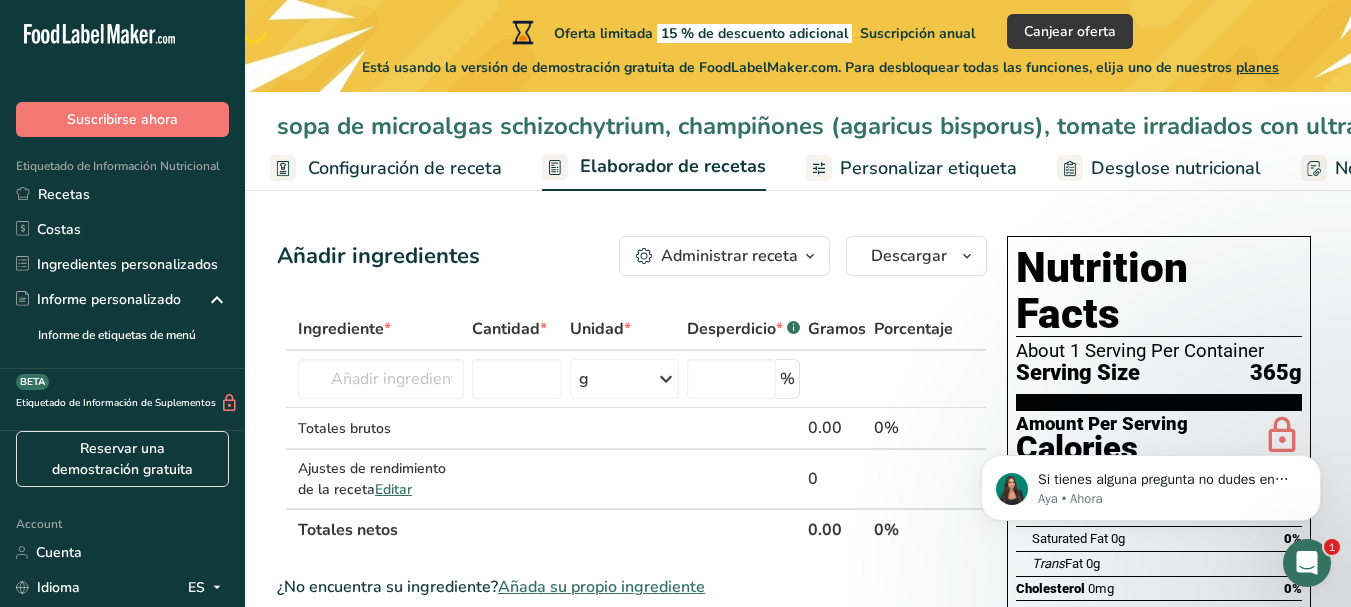 click on "Administrar receta" at bounding box center (729, 256) 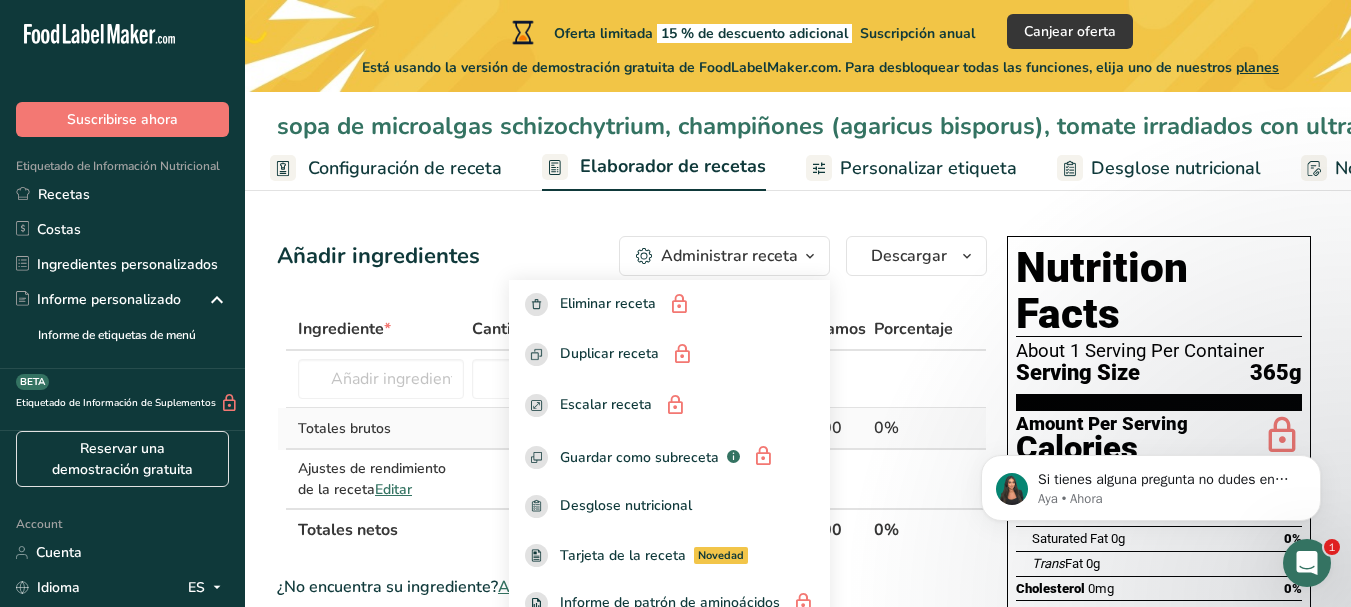 click on "Totales brutos" at bounding box center [381, 428] 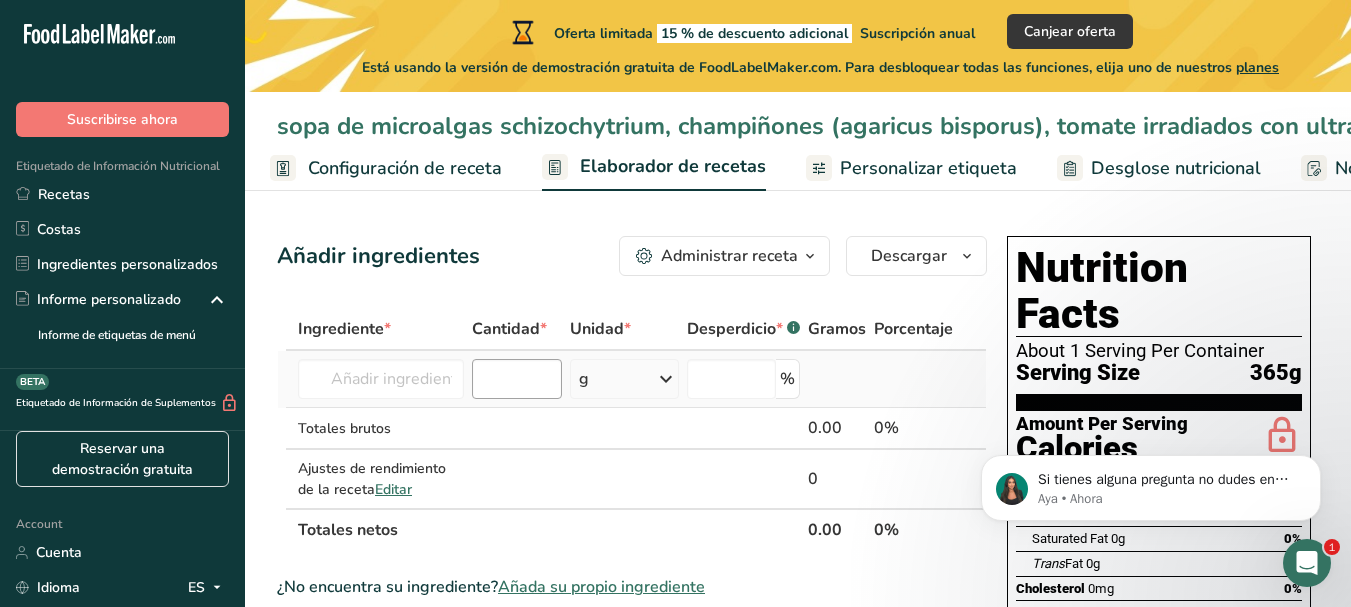 drag, startPoint x: 428, startPoint y: 420, endPoint x: 482, endPoint y: 395, distance: 59.5063 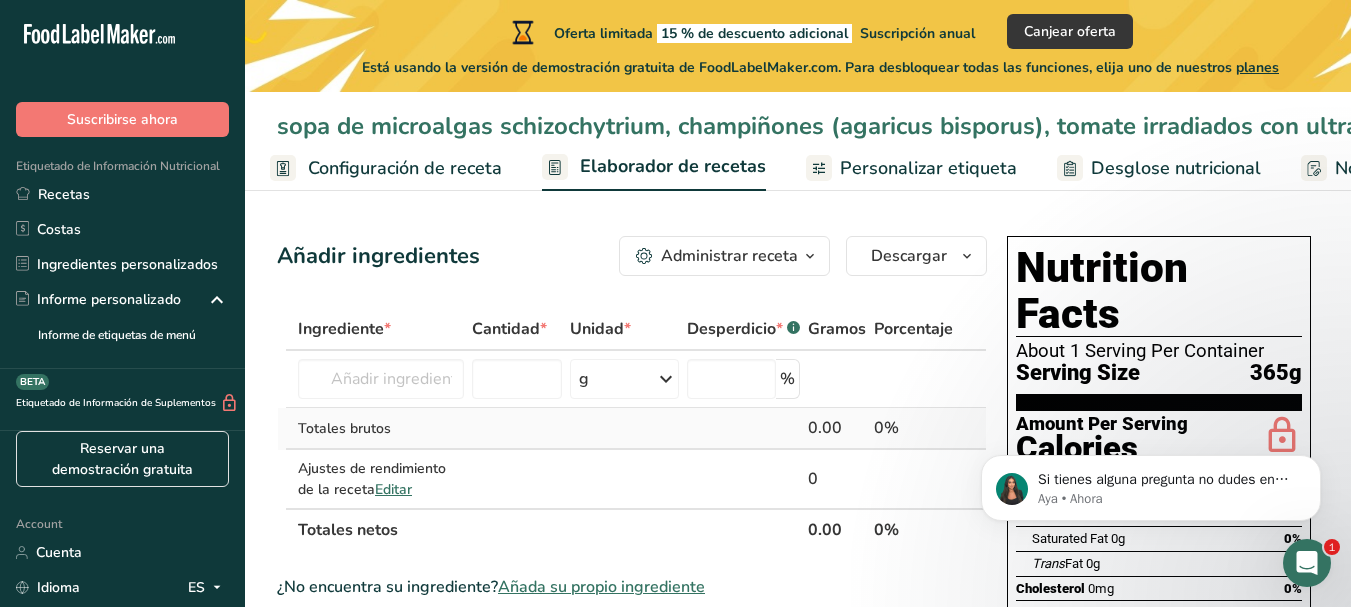 click at bounding box center (517, 429) 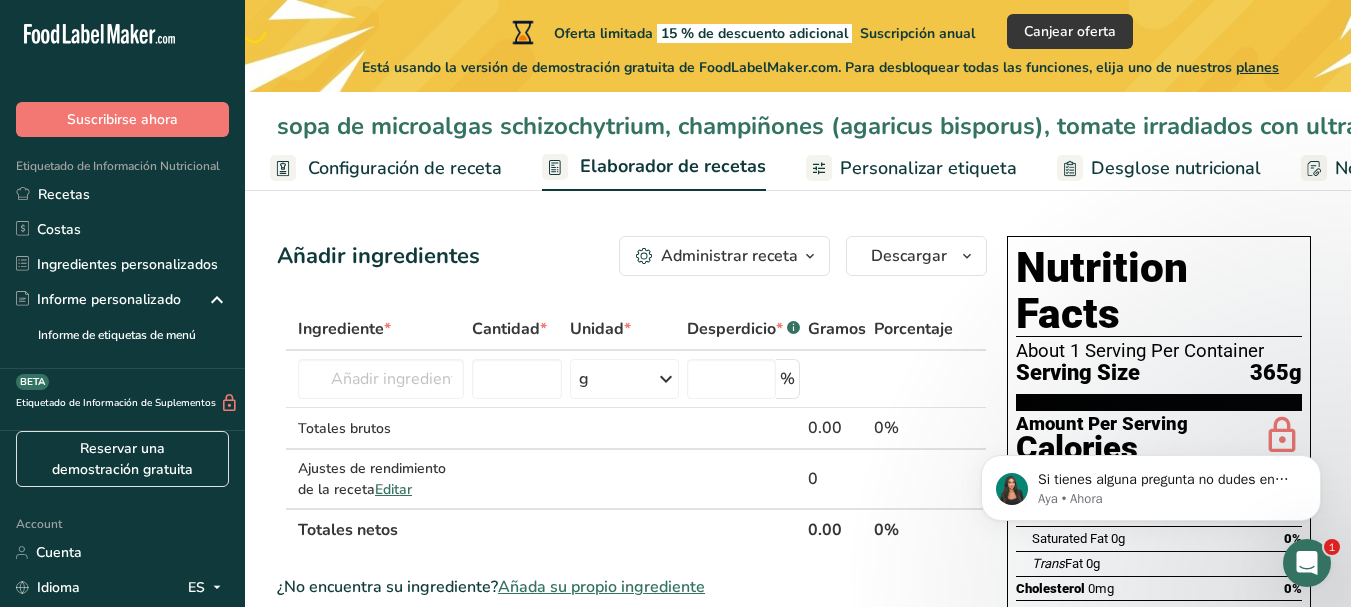 scroll, scrollTop: 531, scrollLeft: 0, axis: vertical 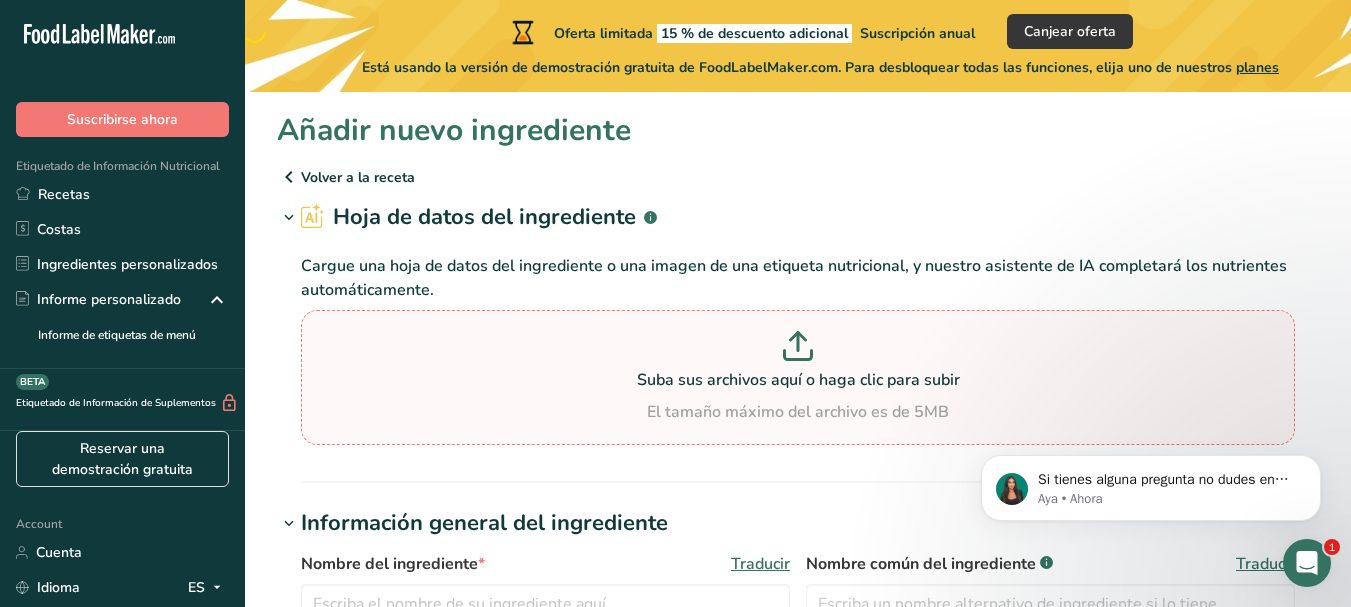 click 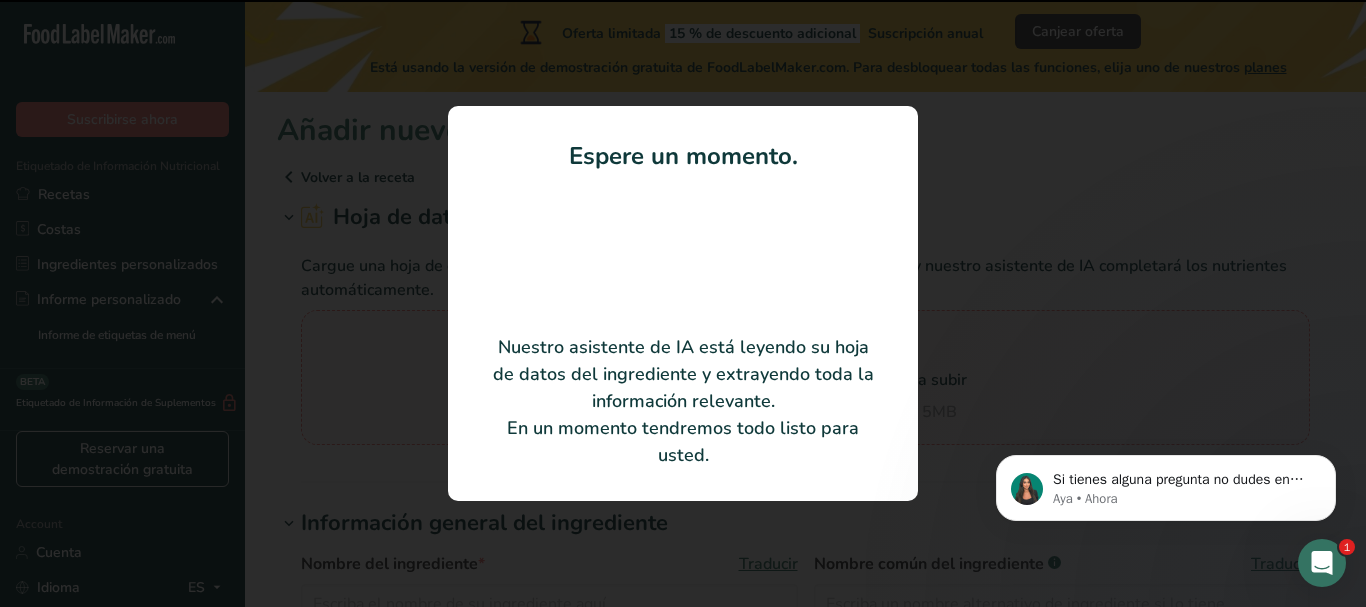type on "microalgas schizochytrium" 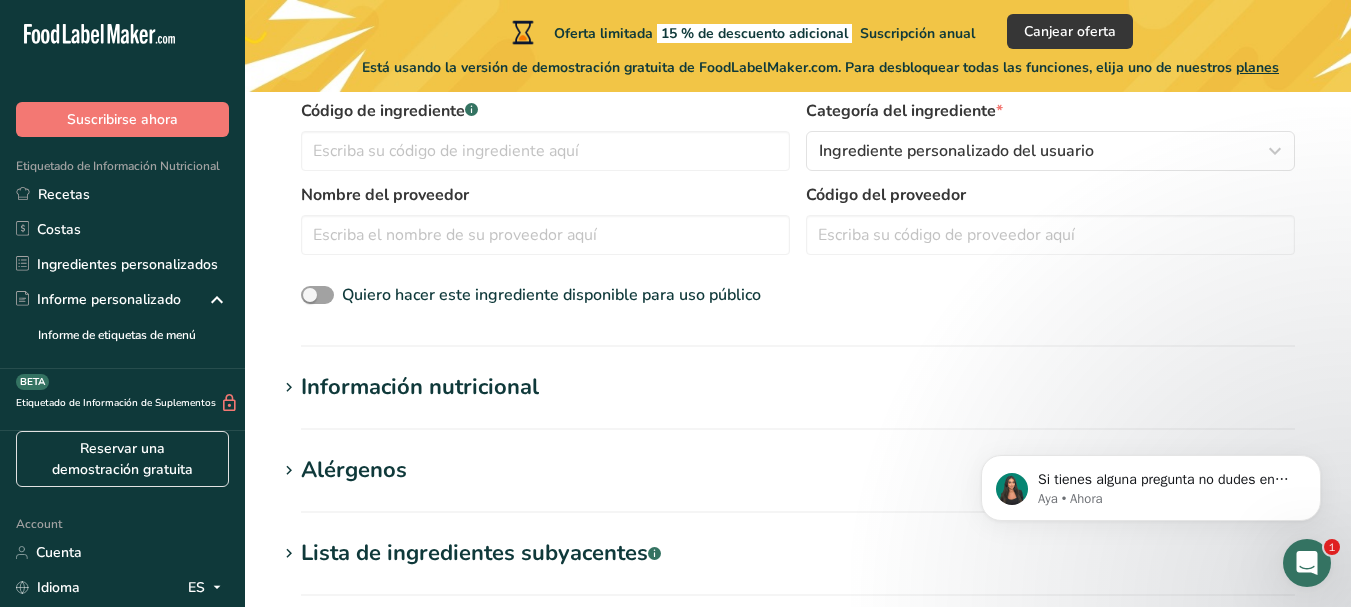 scroll, scrollTop: 600, scrollLeft: 0, axis: vertical 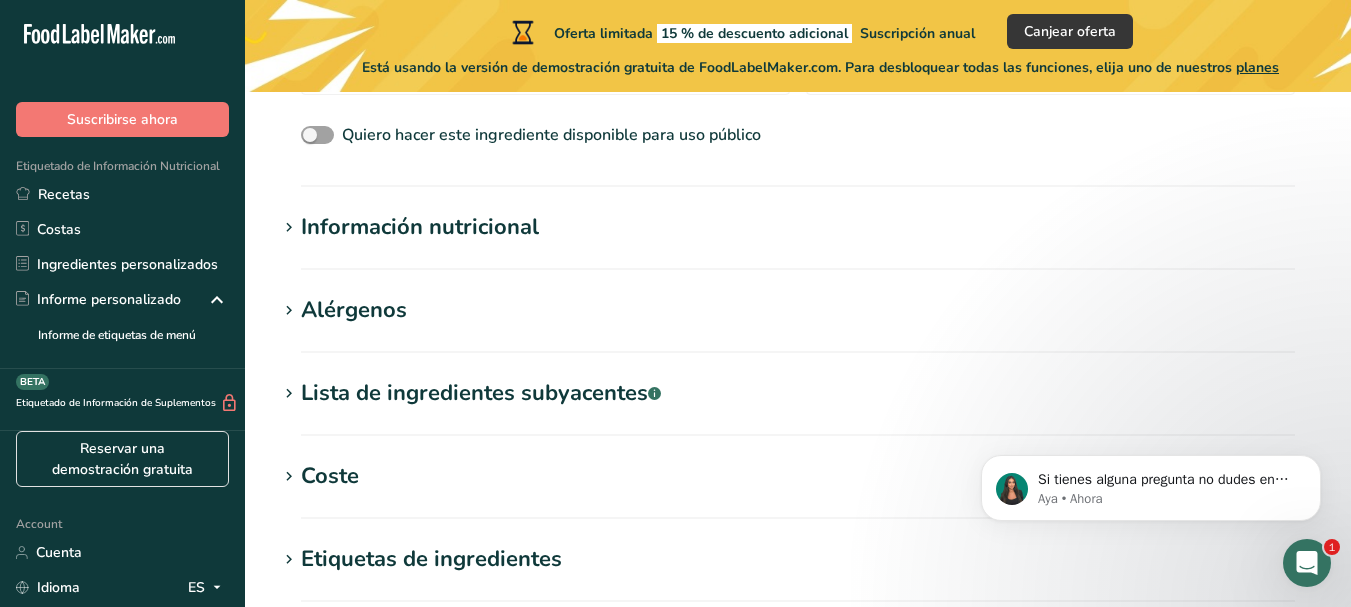 click on "Información nutricional" at bounding box center (420, 227) 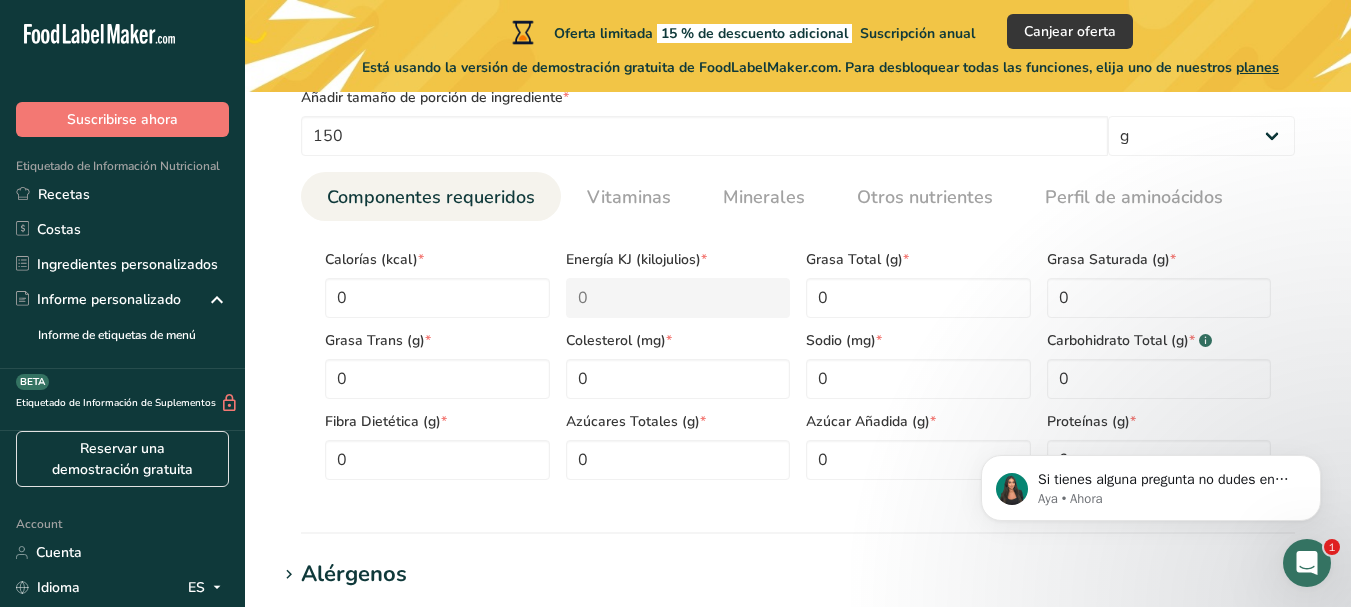 scroll, scrollTop: 800, scrollLeft: 0, axis: vertical 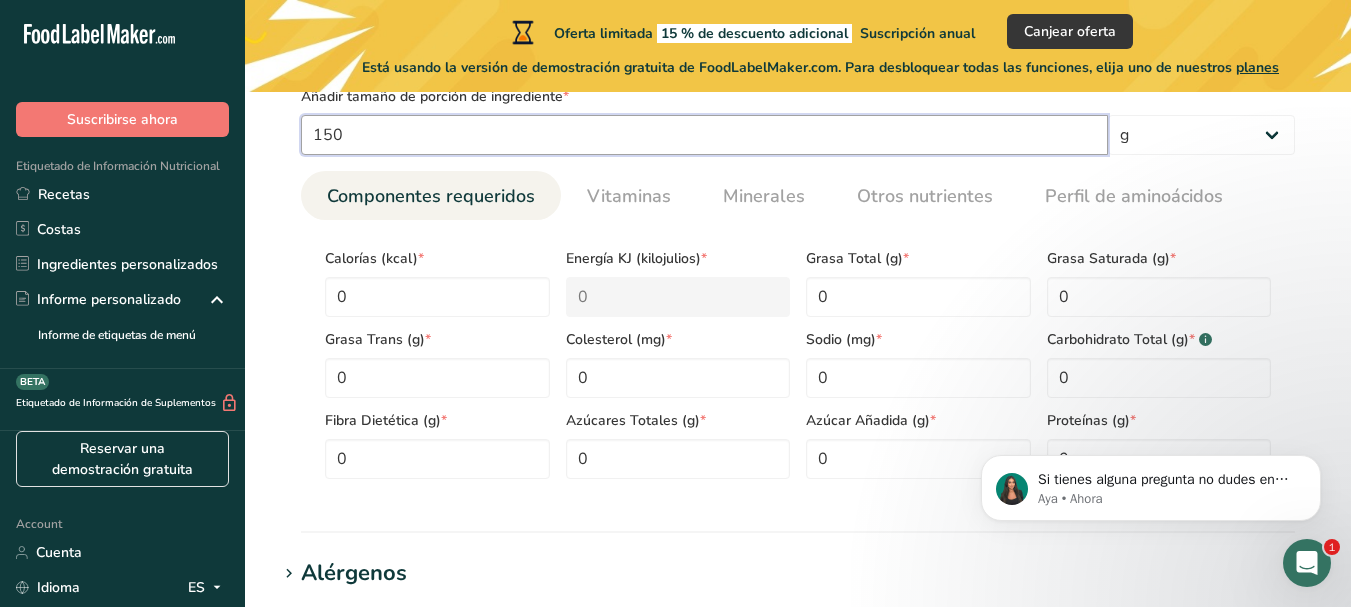 click on "150" at bounding box center [704, 135] 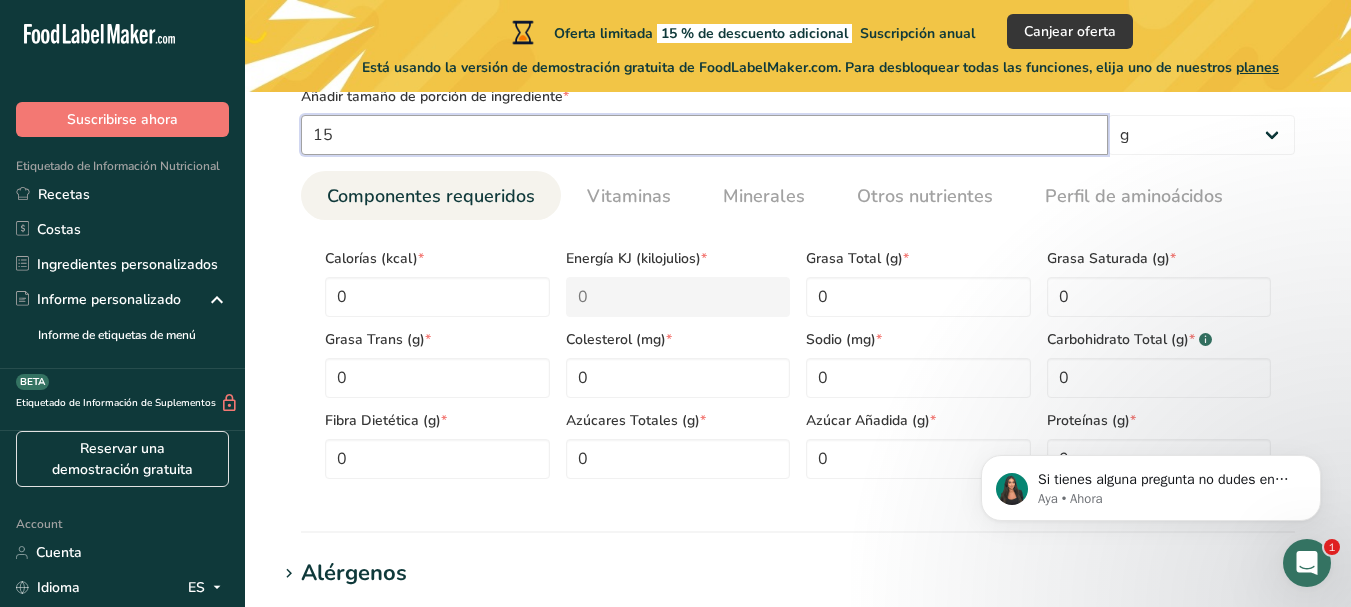 type on "1" 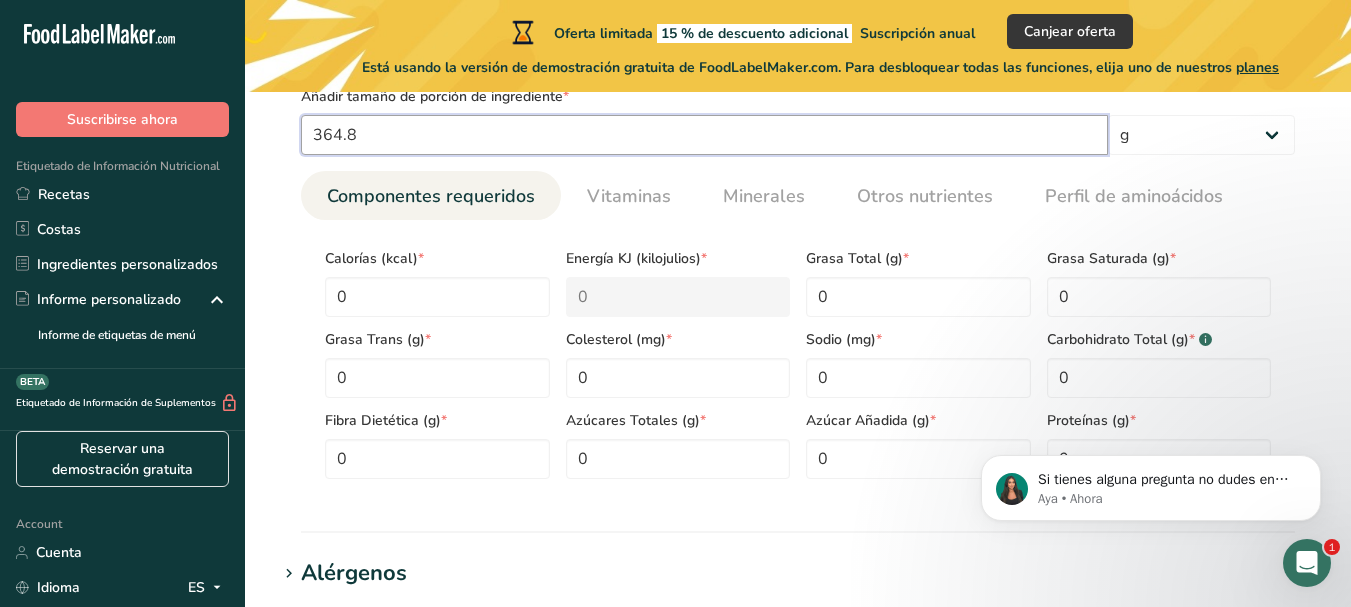 scroll, scrollTop: 1331, scrollLeft: 0, axis: vertical 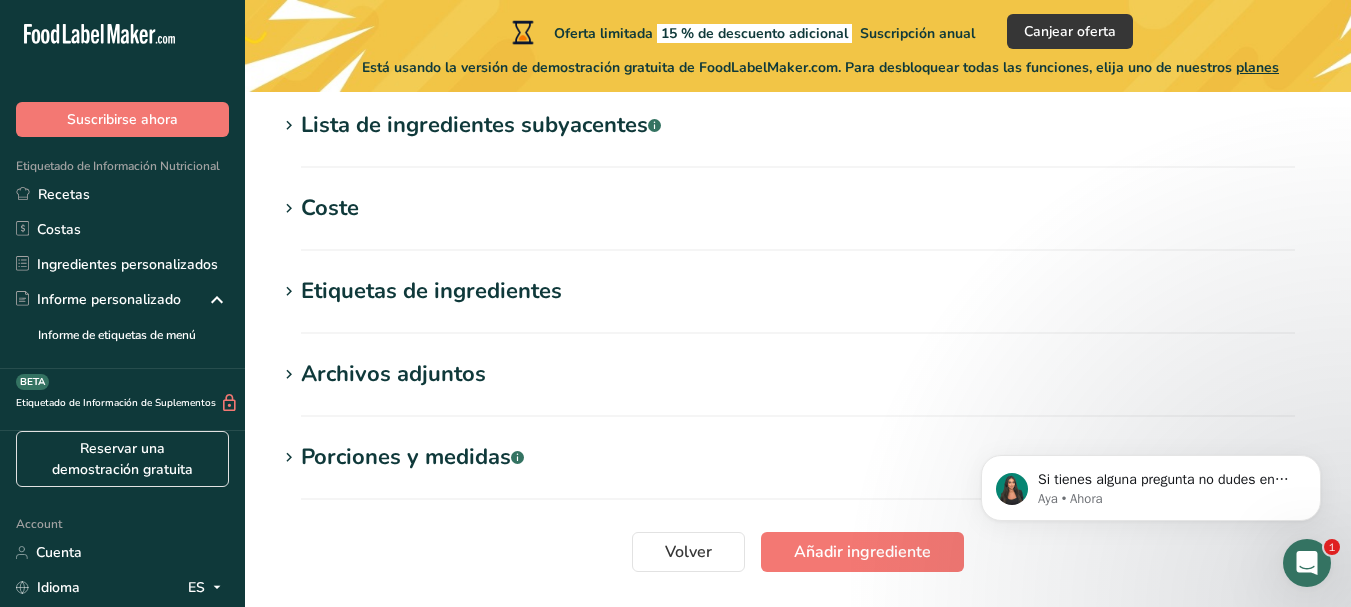 type on "364.8" 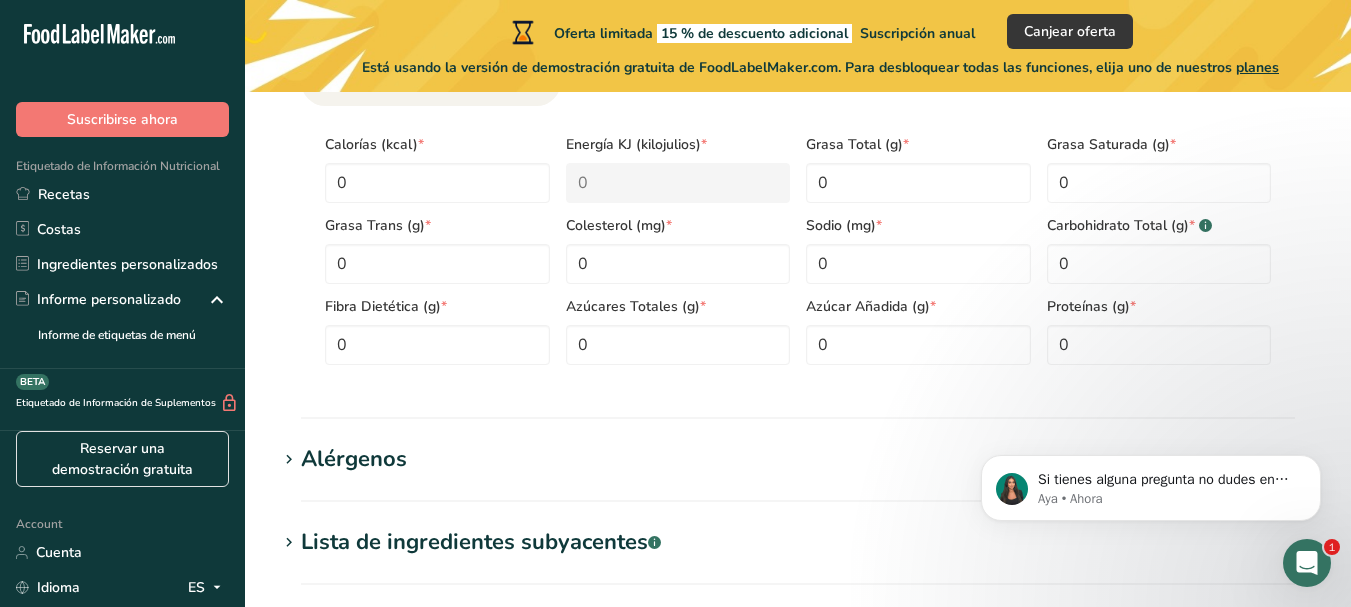 scroll, scrollTop: 800, scrollLeft: 0, axis: vertical 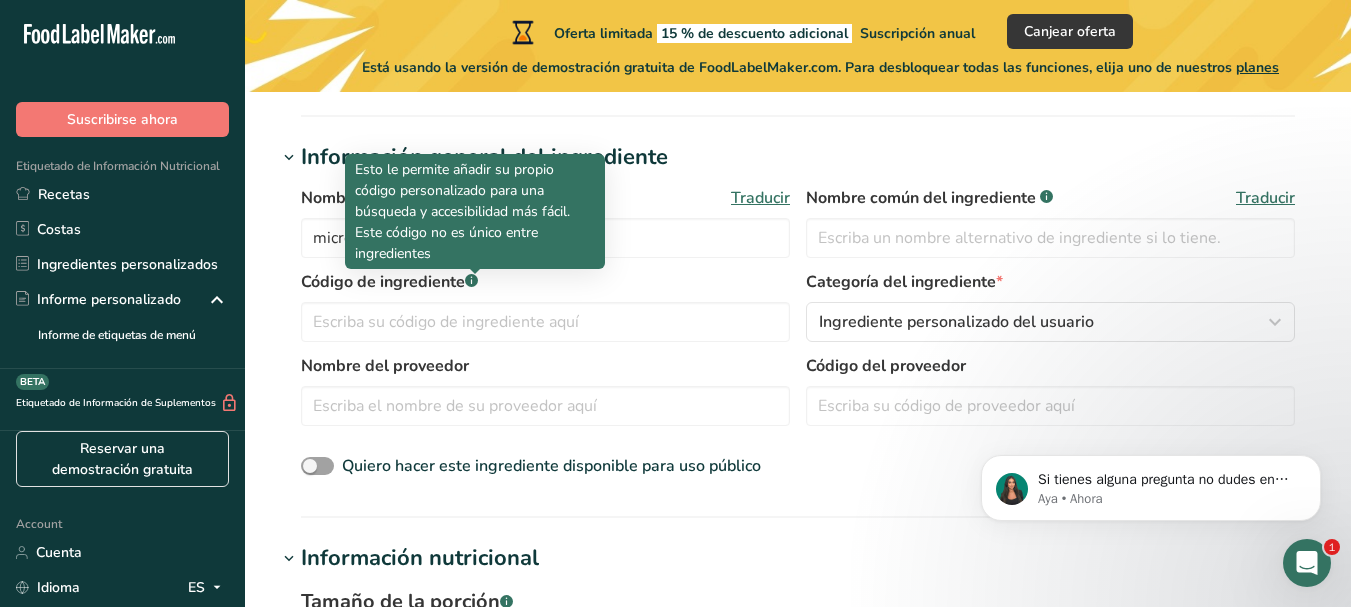 click 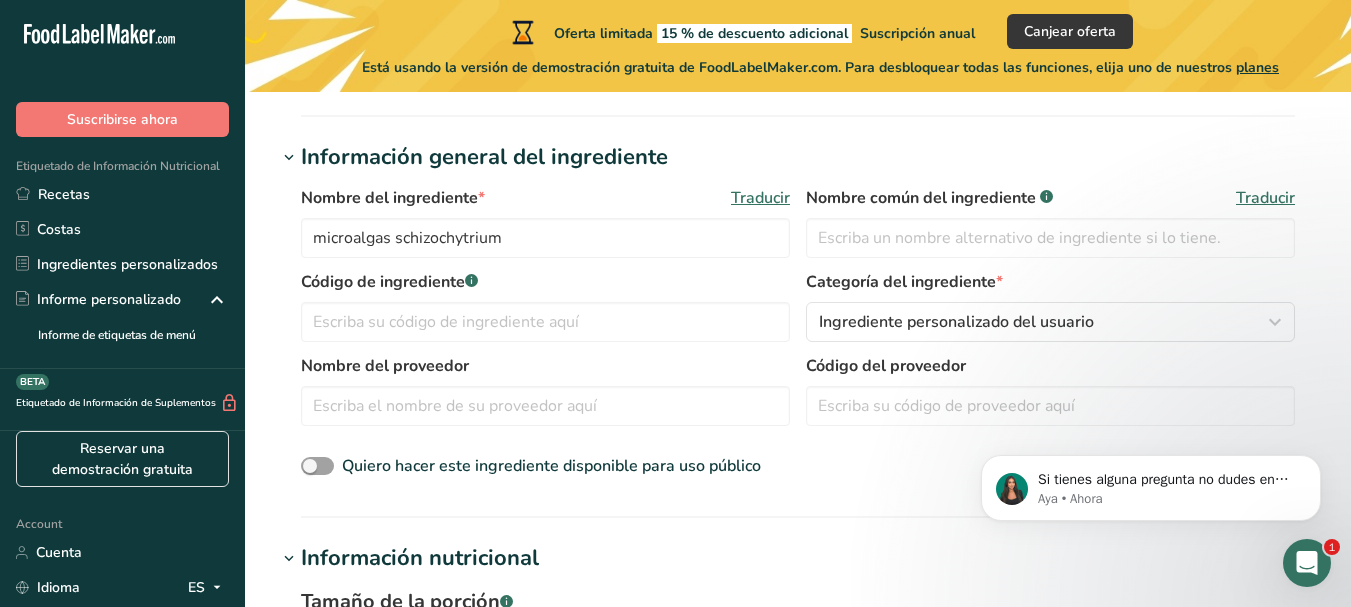 click 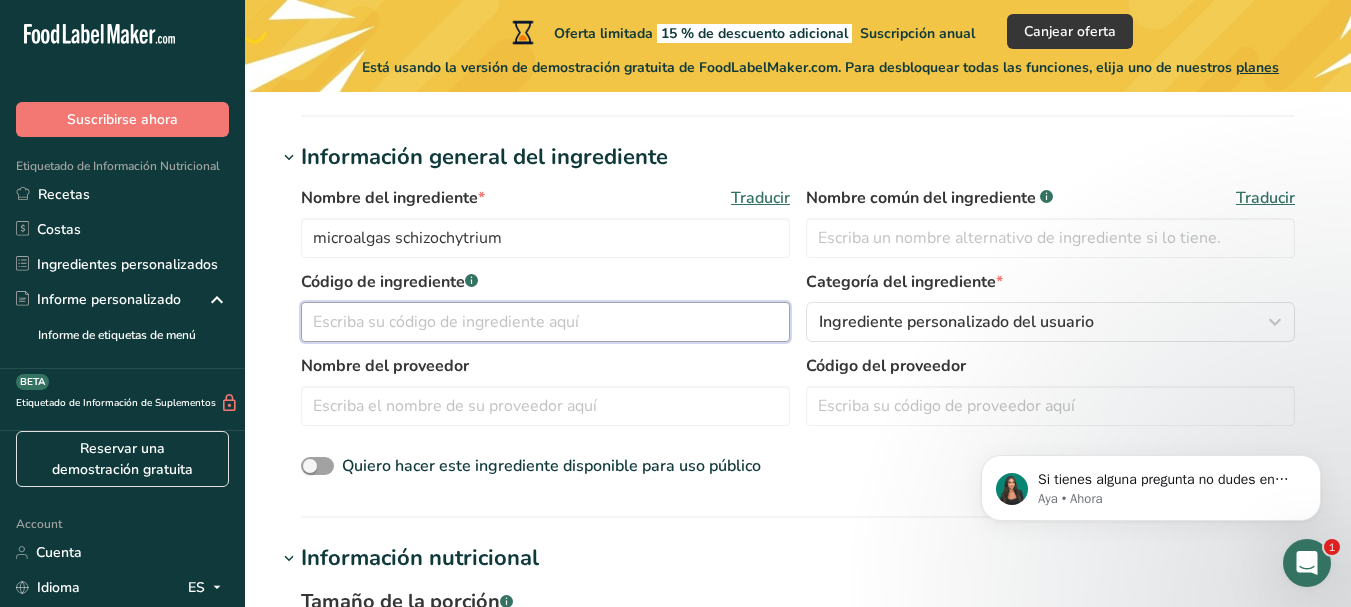 click at bounding box center [545, 322] 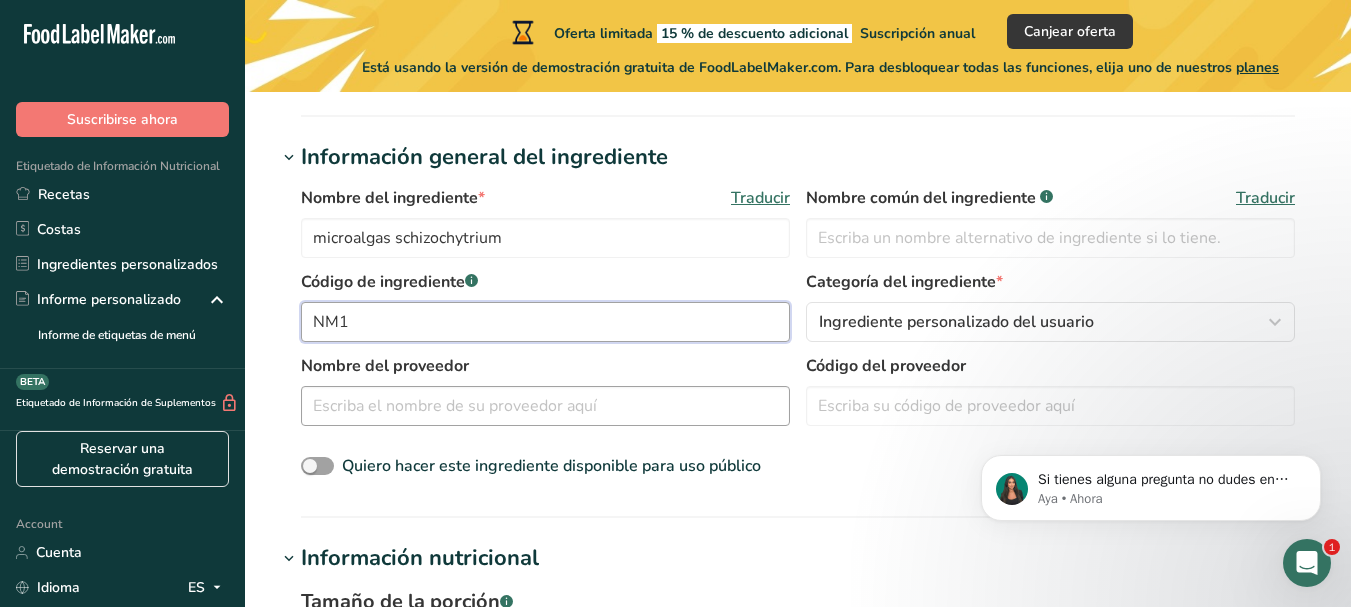 type on "NM1" 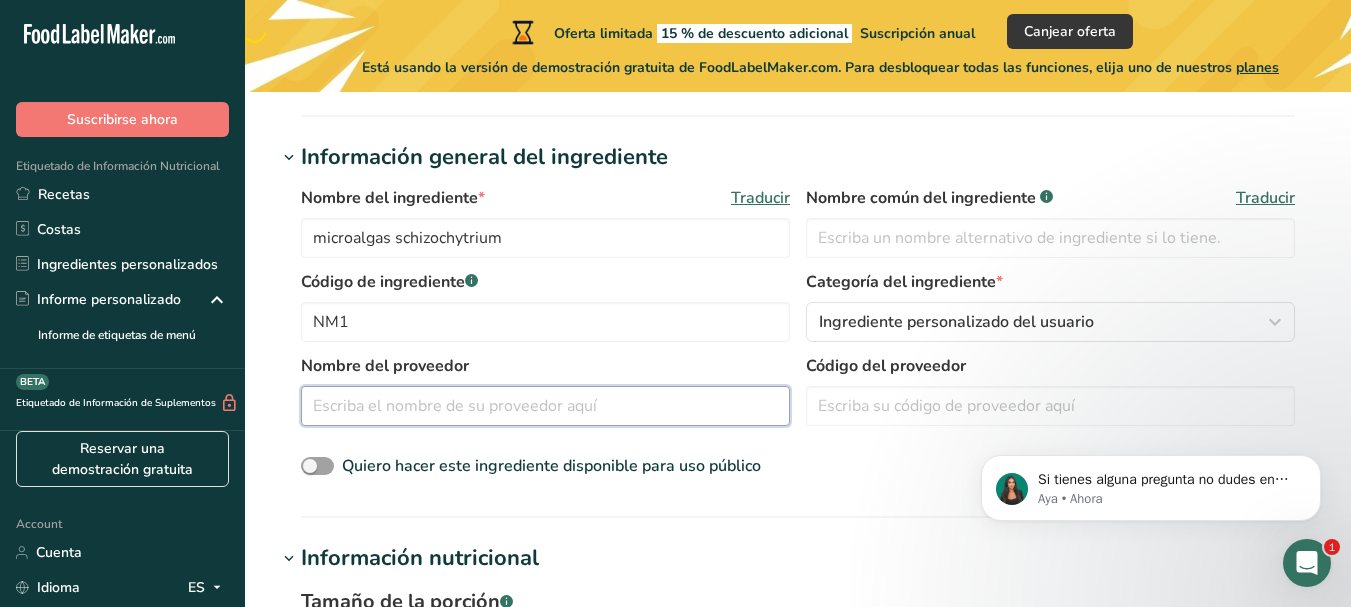 click at bounding box center (545, 406) 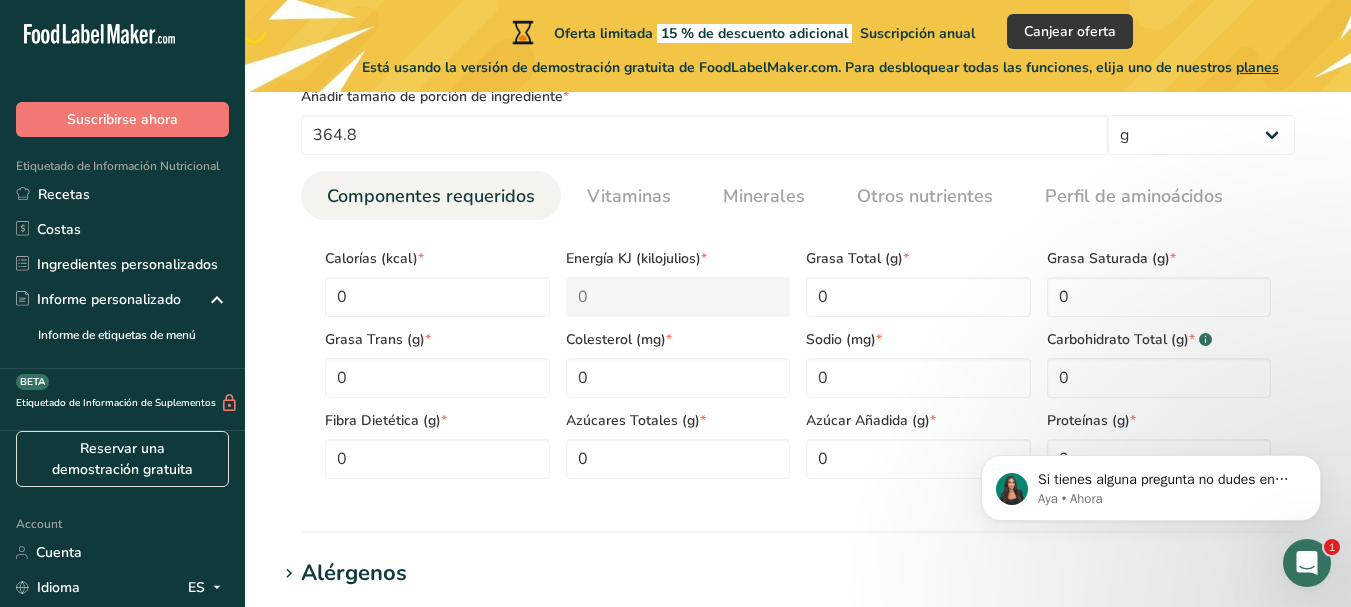 scroll, scrollTop: 1331, scrollLeft: 0, axis: vertical 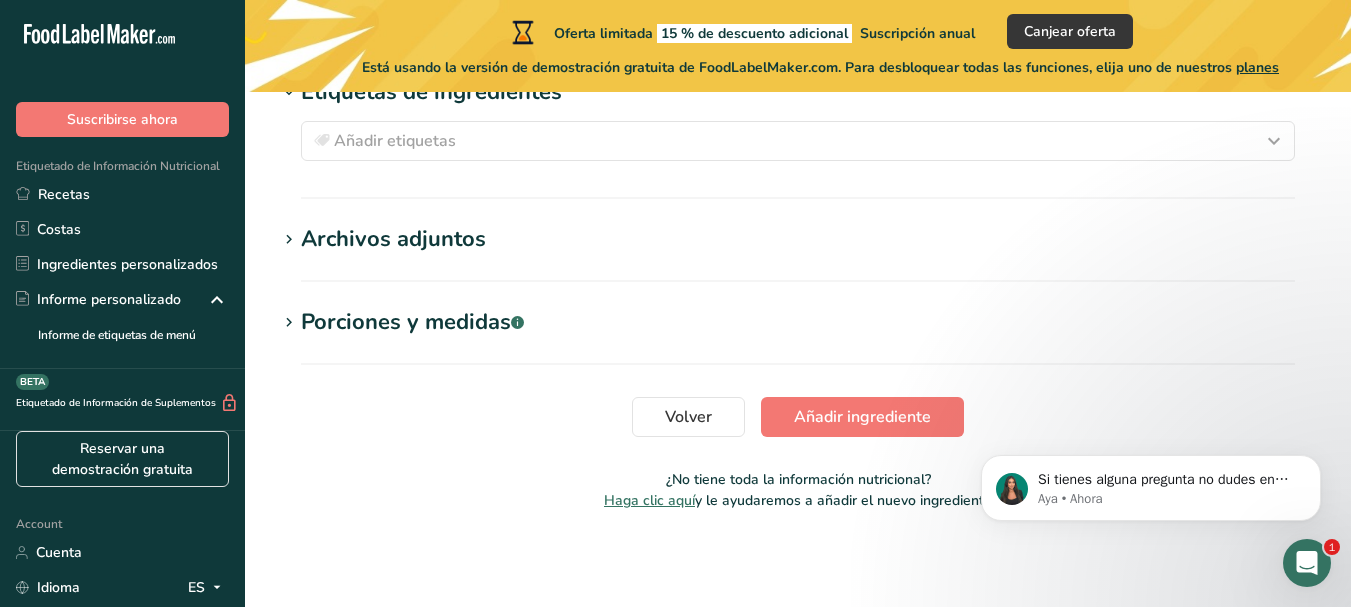 click on "Porciones y medidas
.a-a{fill:#347362;}.b-a{fill:#fff;}" at bounding box center (412, 322) 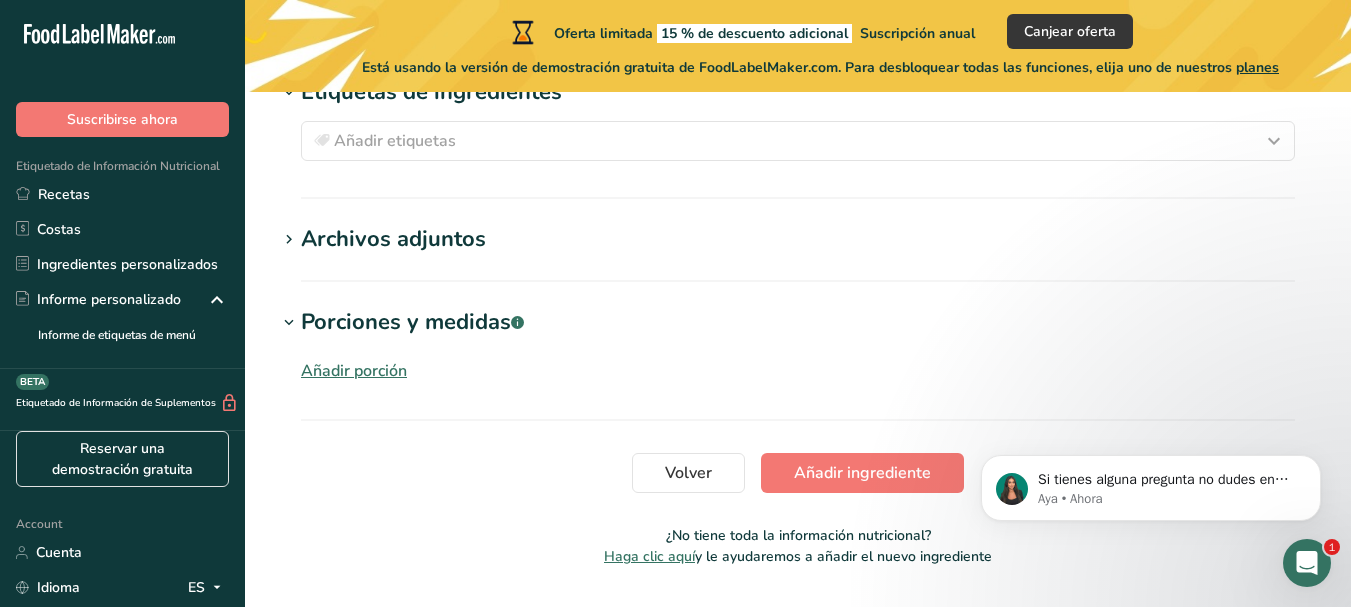 click on "Añadir porción" at bounding box center [354, 371] 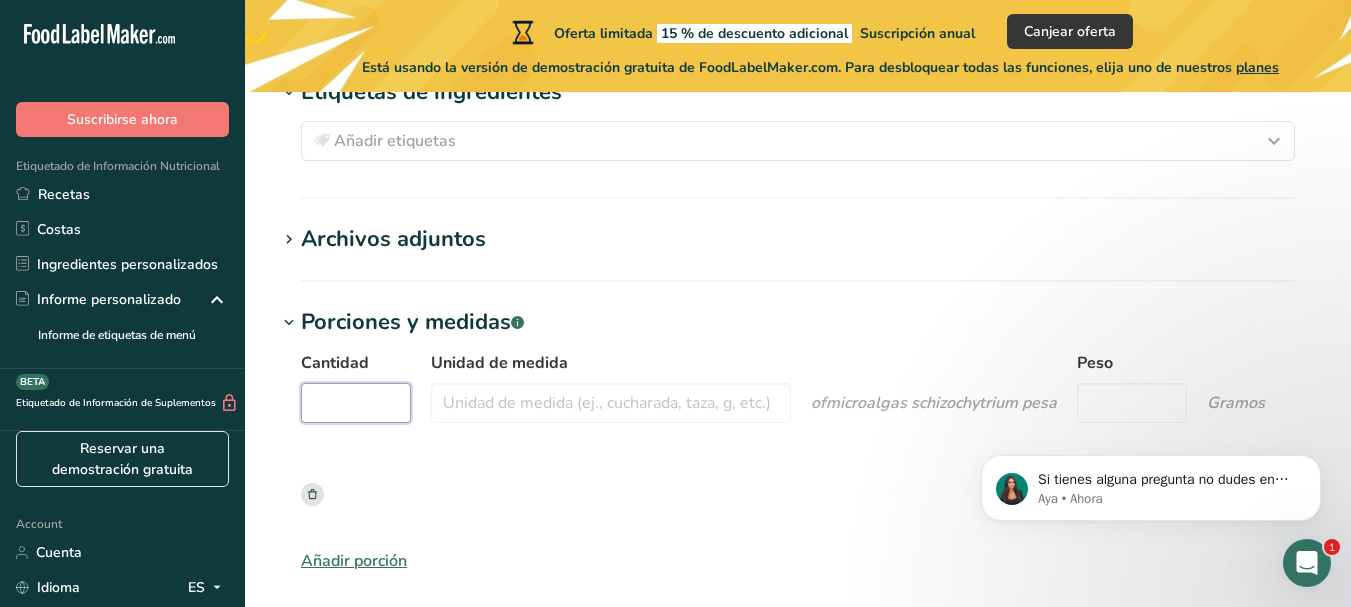 click on "Cantidad" at bounding box center (356, 403) 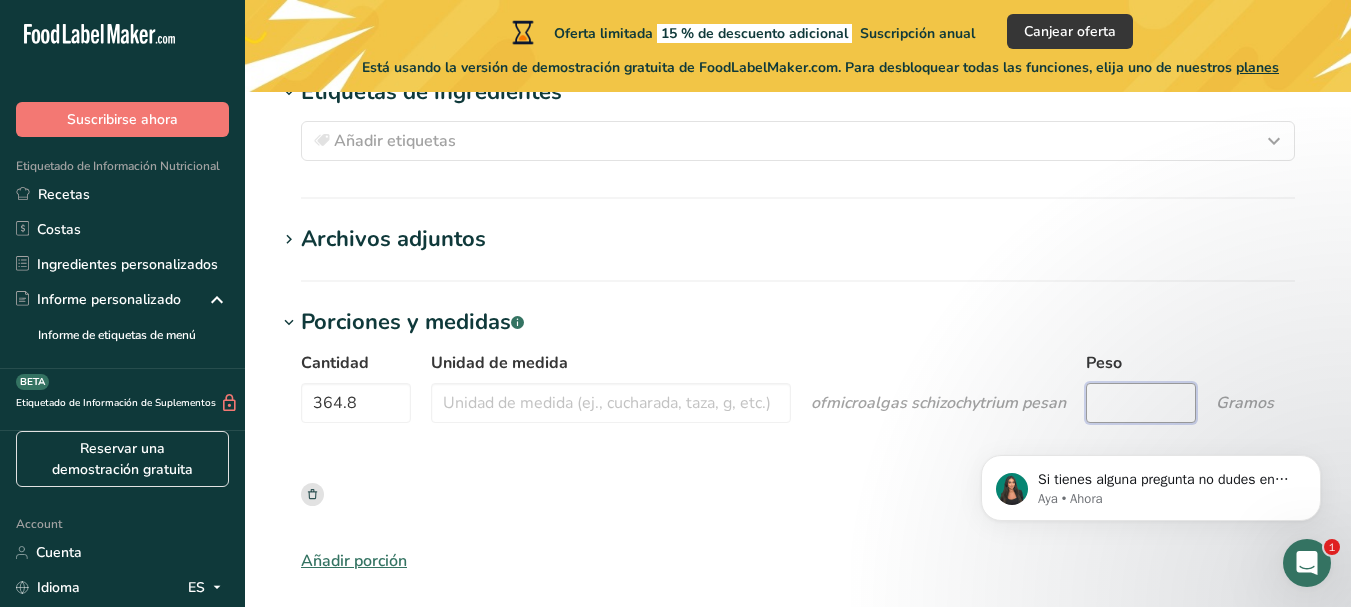 click on "Peso" at bounding box center [1141, 403] 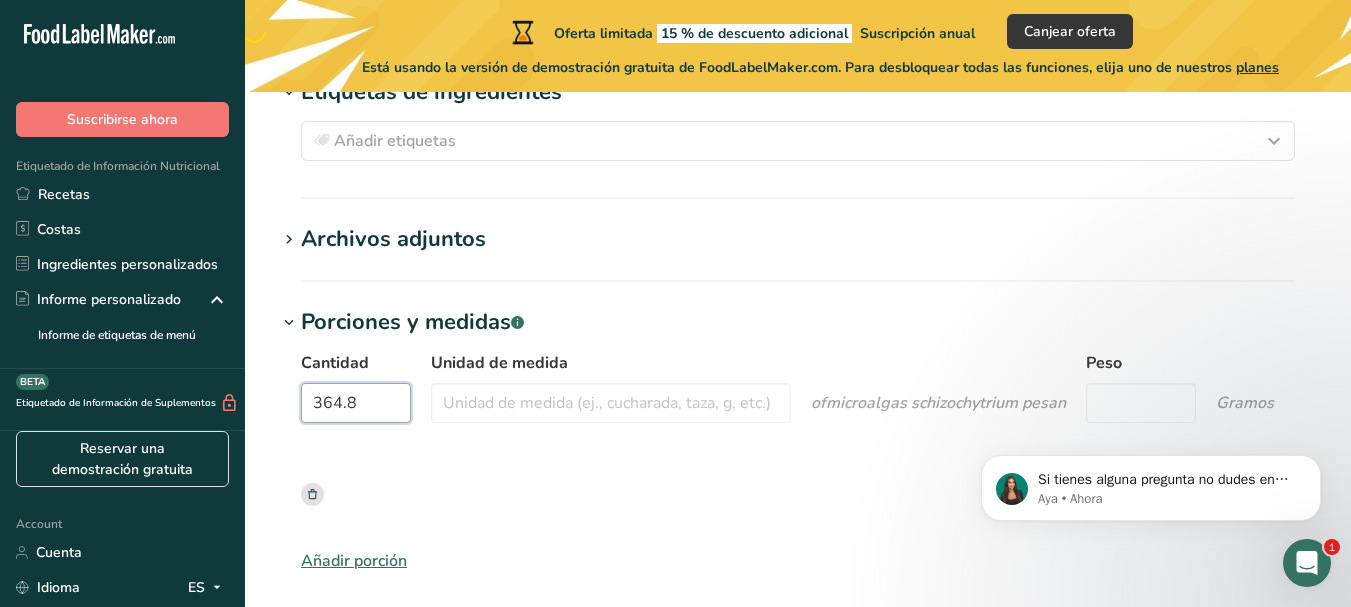 click on "364.8" at bounding box center [356, 403] 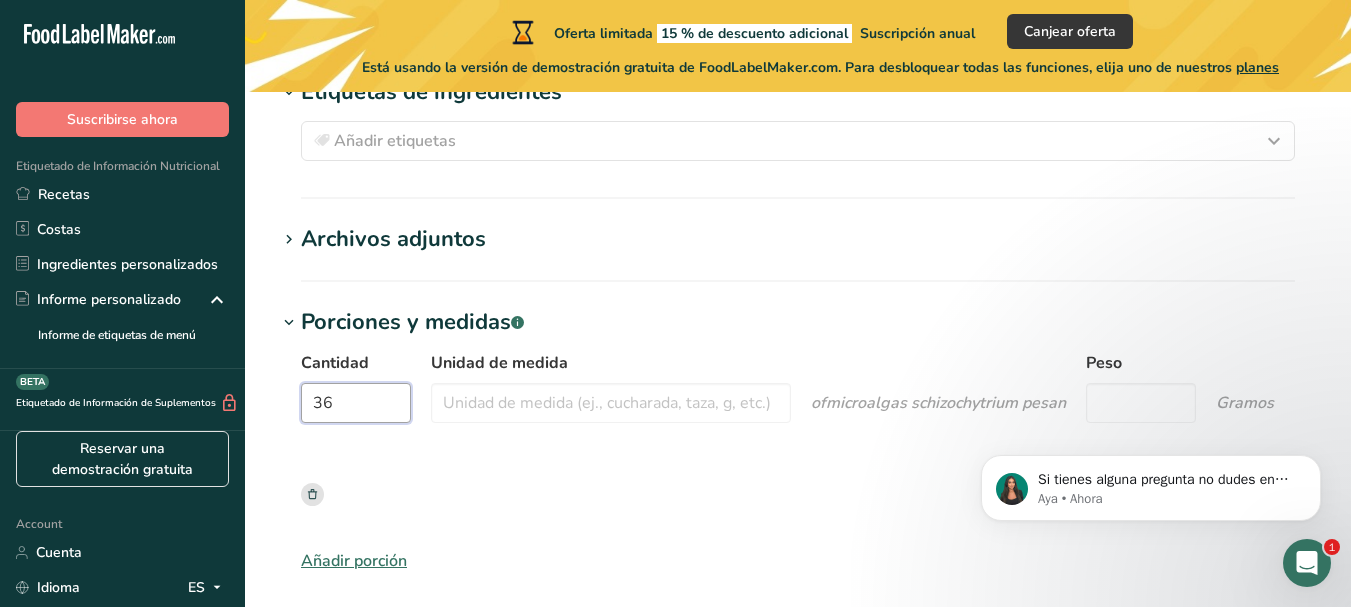 type on "3" 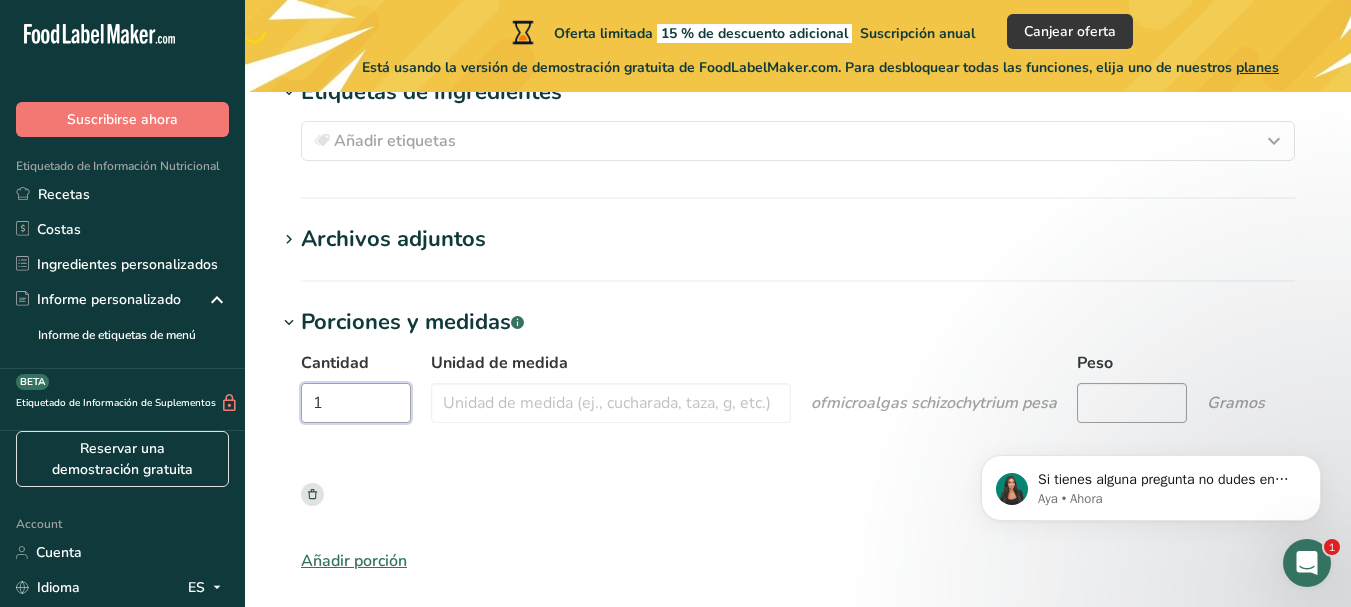 type on "1" 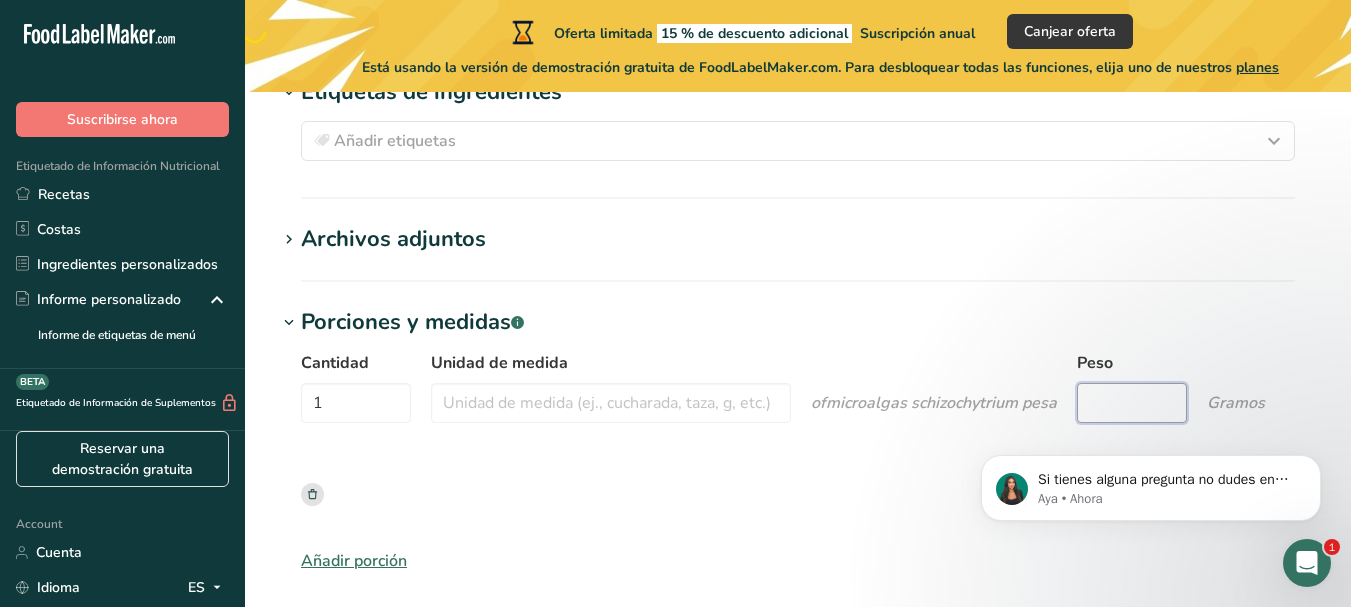 click on "Peso" at bounding box center [1132, 403] 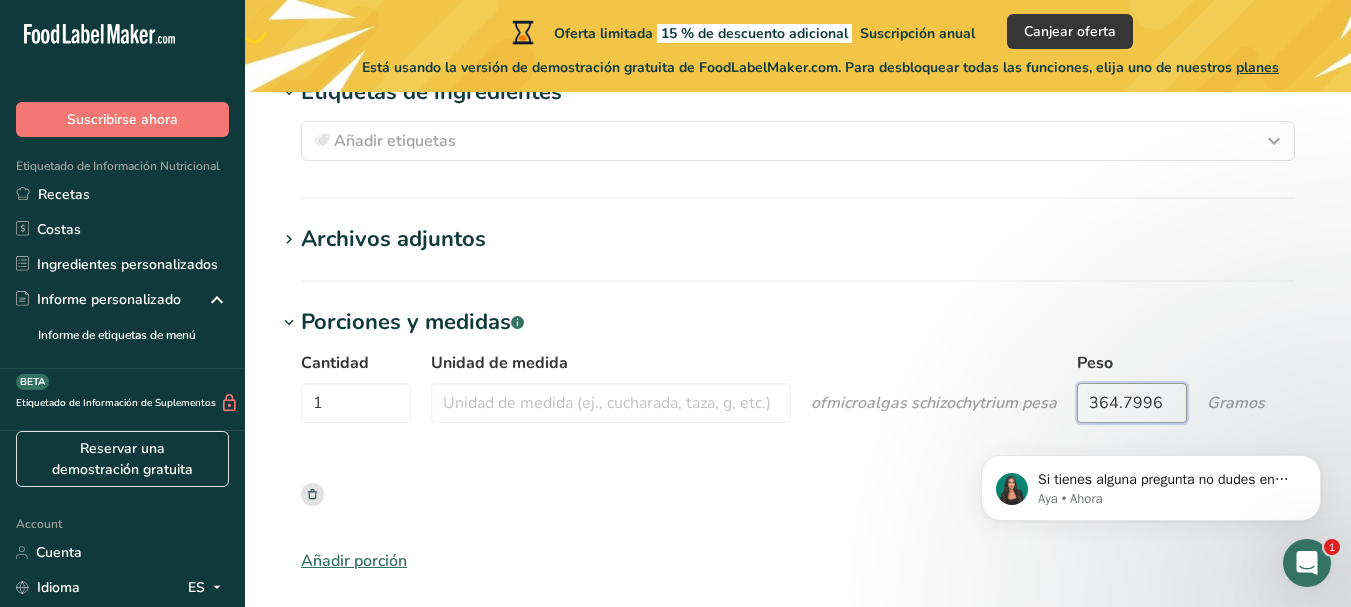type on "364.7995" 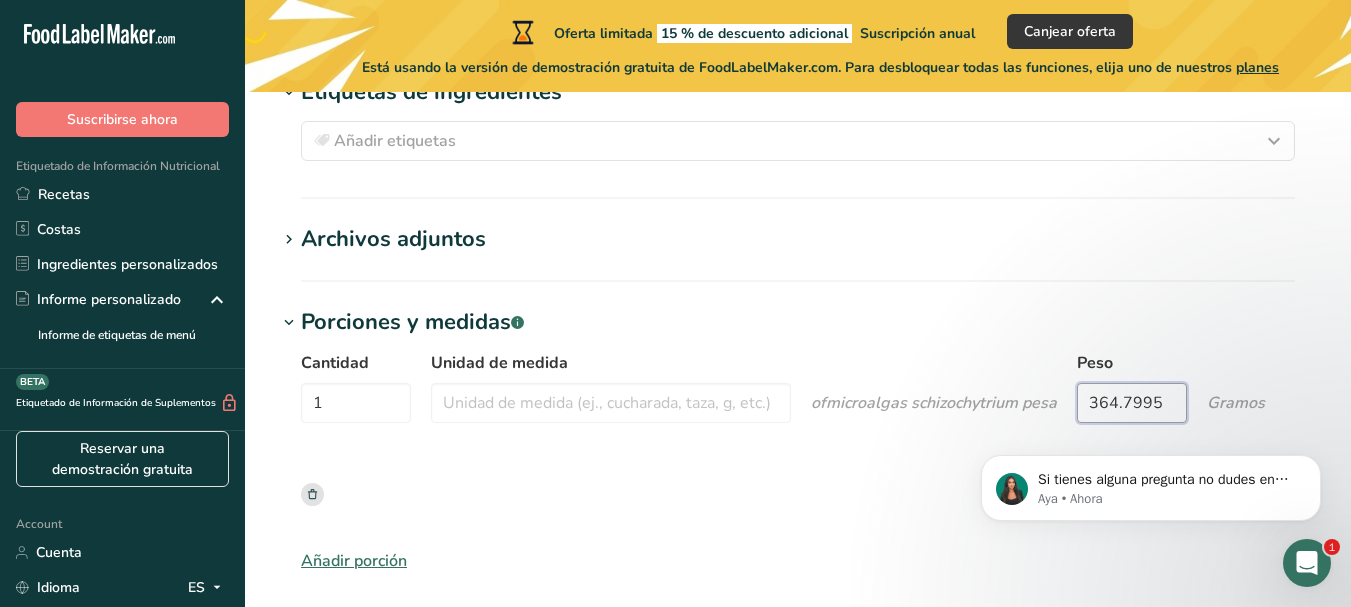 scroll, scrollTop: 1776, scrollLeft: 0, axis: vertical 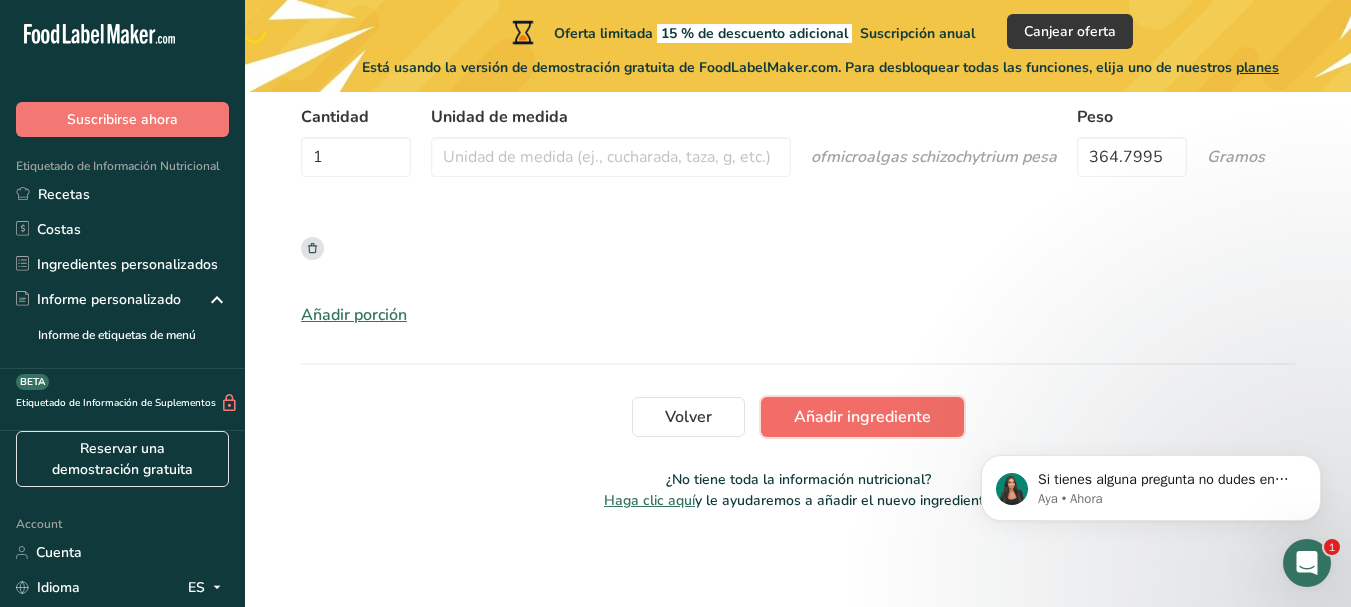 click on "Añadir ingrediente" at bounding box center [862, 417] 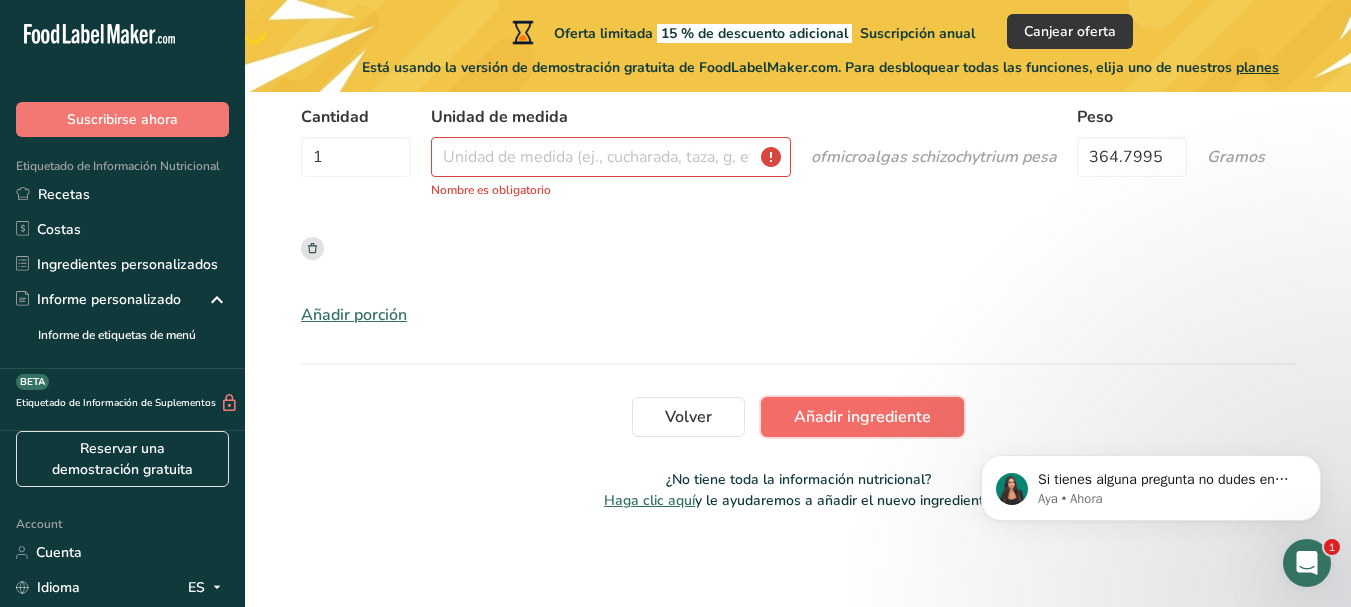 scroll, scrollTop: 805, scrollLeft: 0, axis: vertical 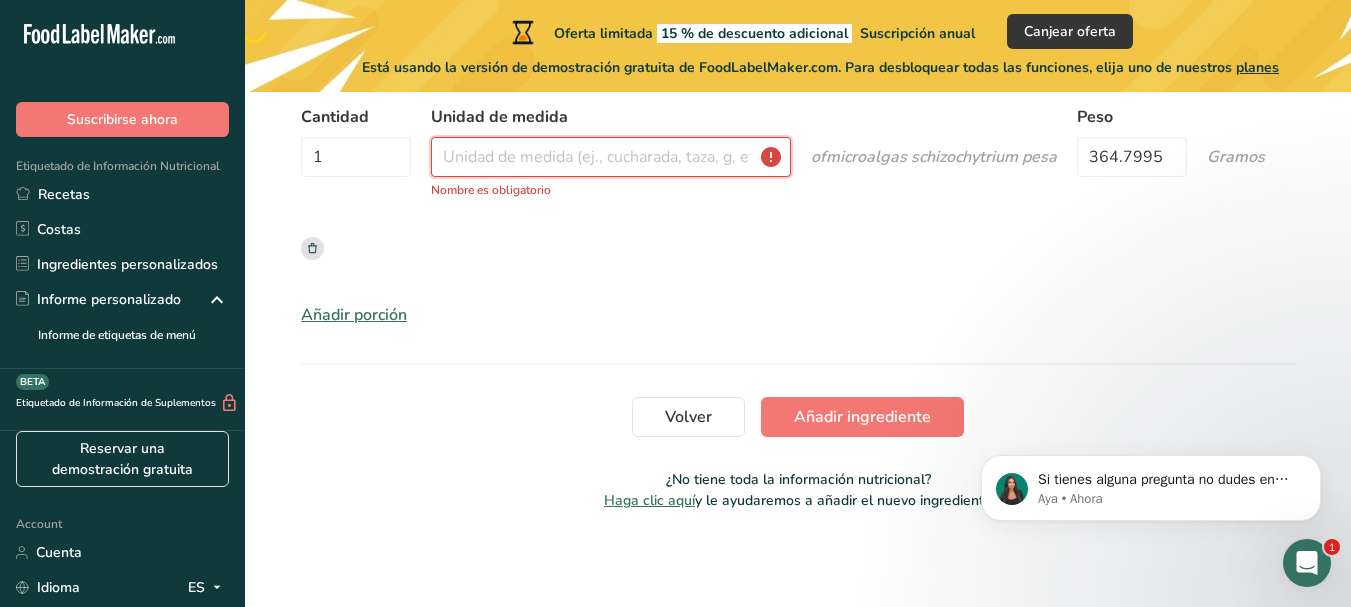 click on "Unidad de medida" at bounding box center (611, 157) 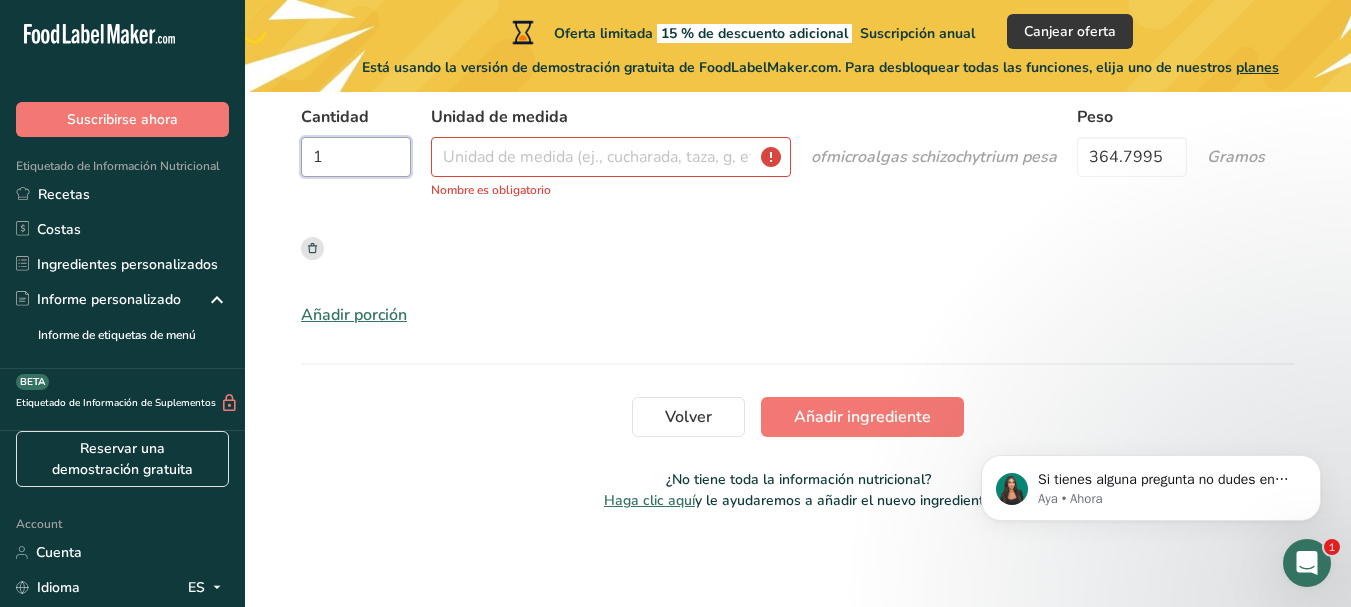click on "1" at bounding box center [356, 157] 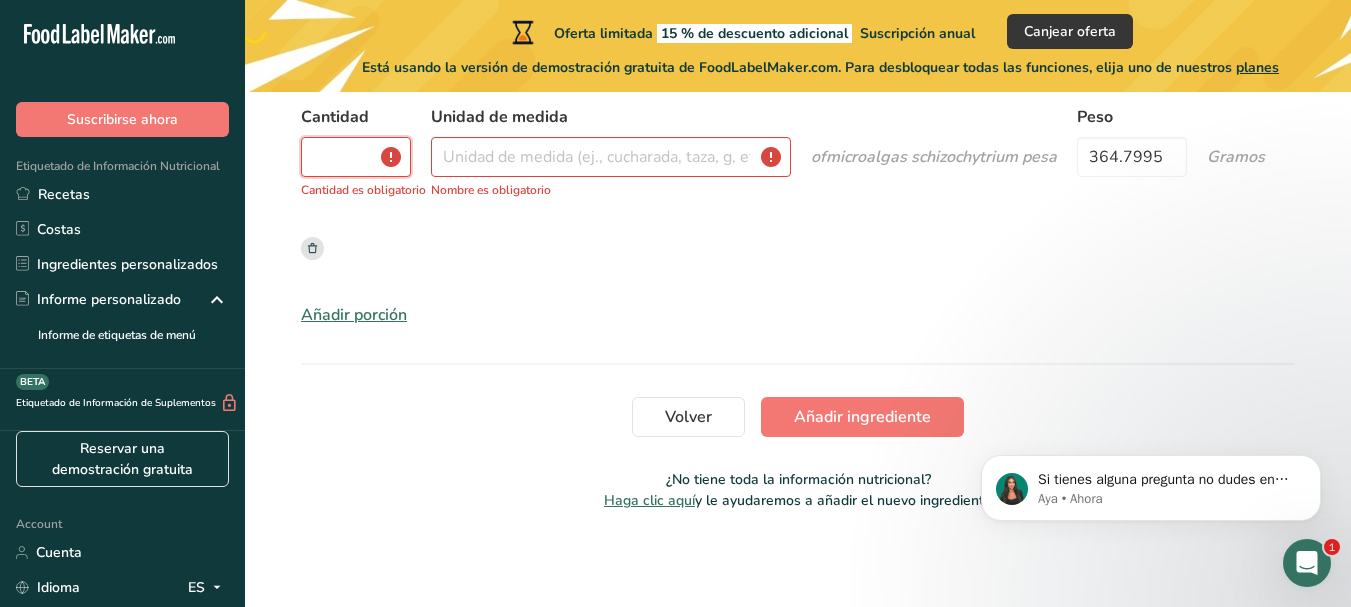 type on "5" 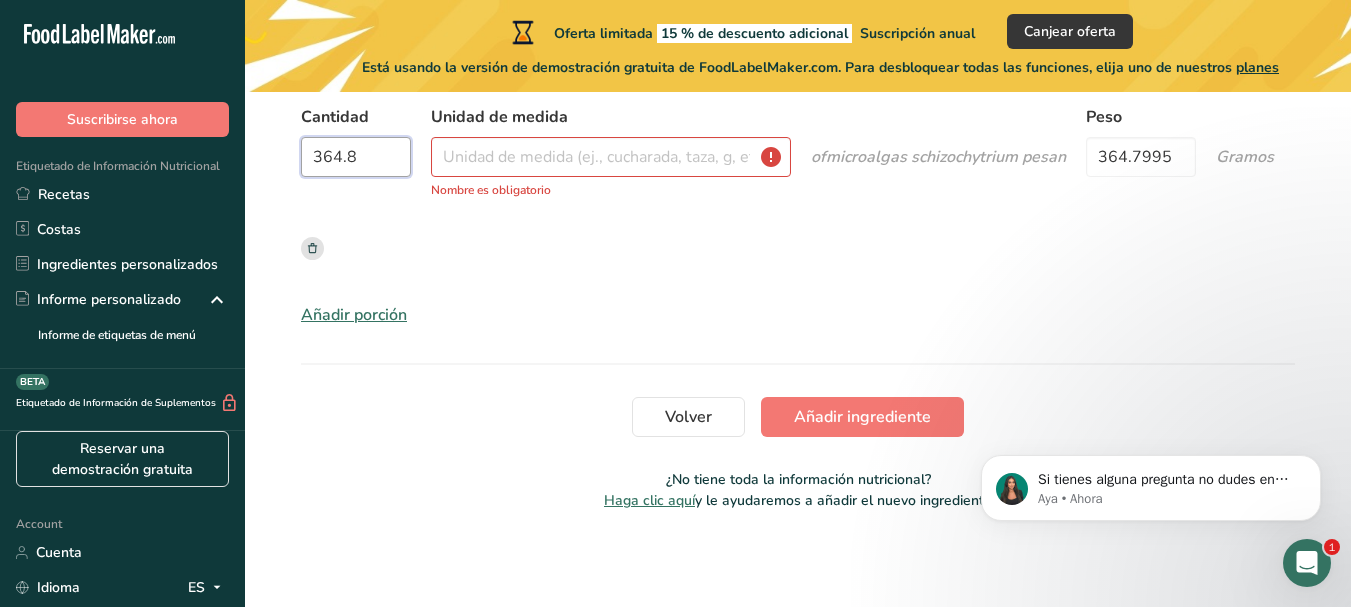 type on "364.8" 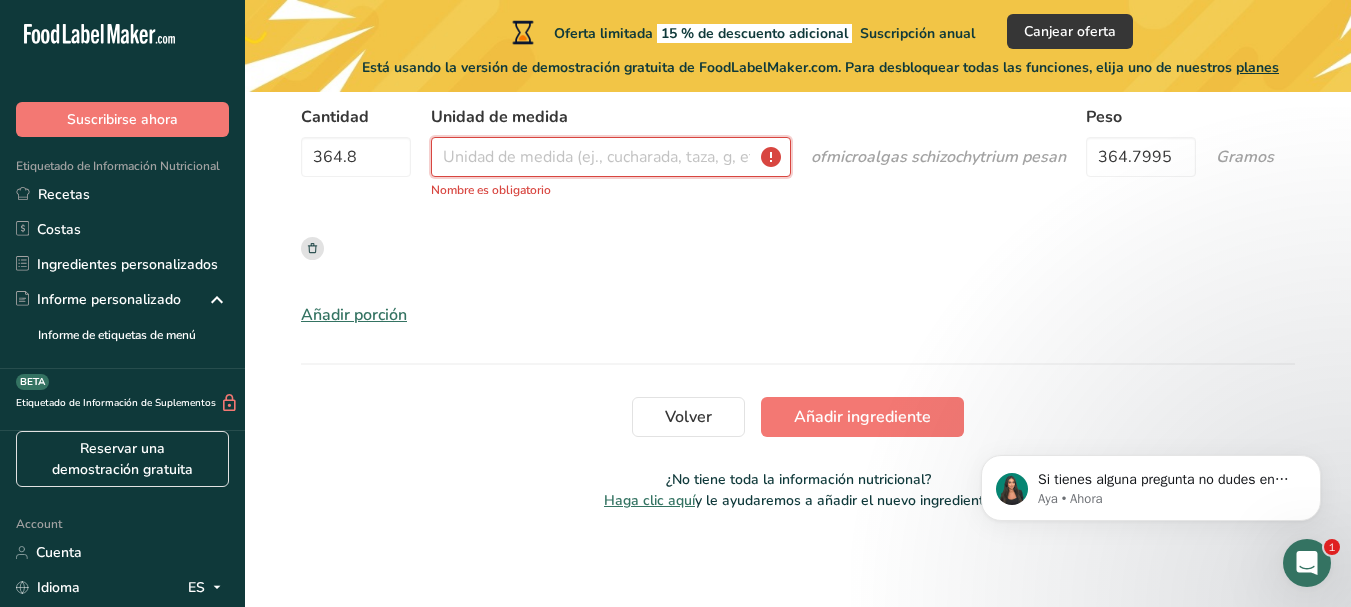 click on "Unidad de medida" at bounding box center [611, 157] 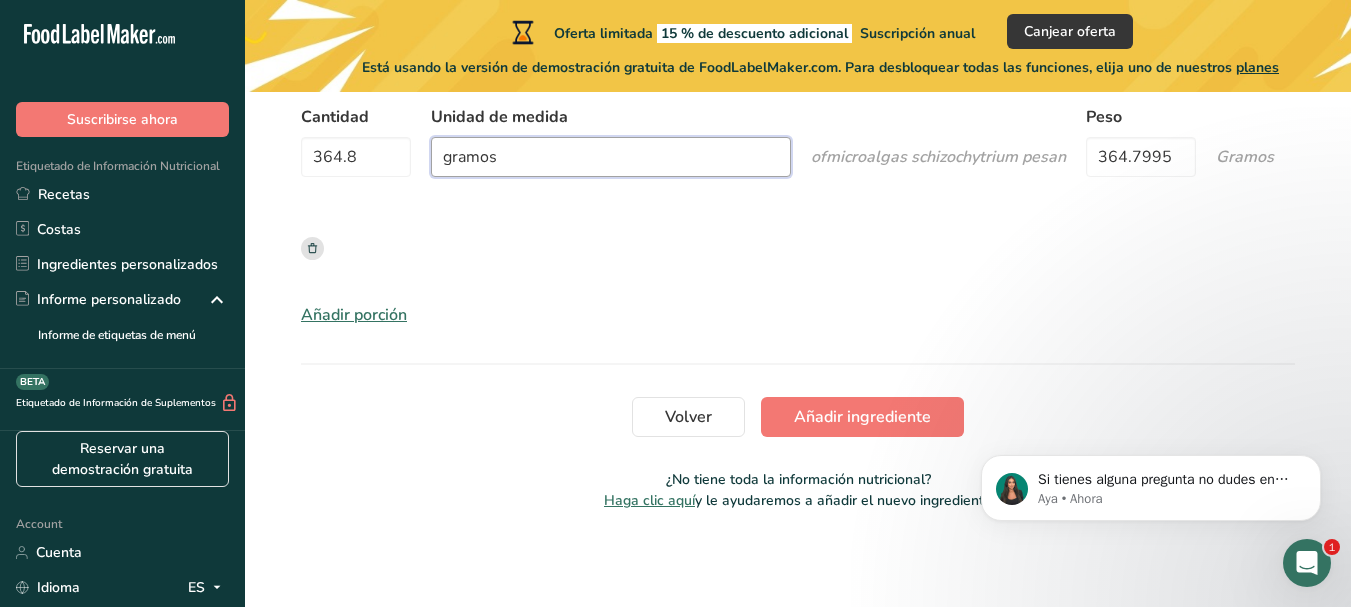 type on "gramos" 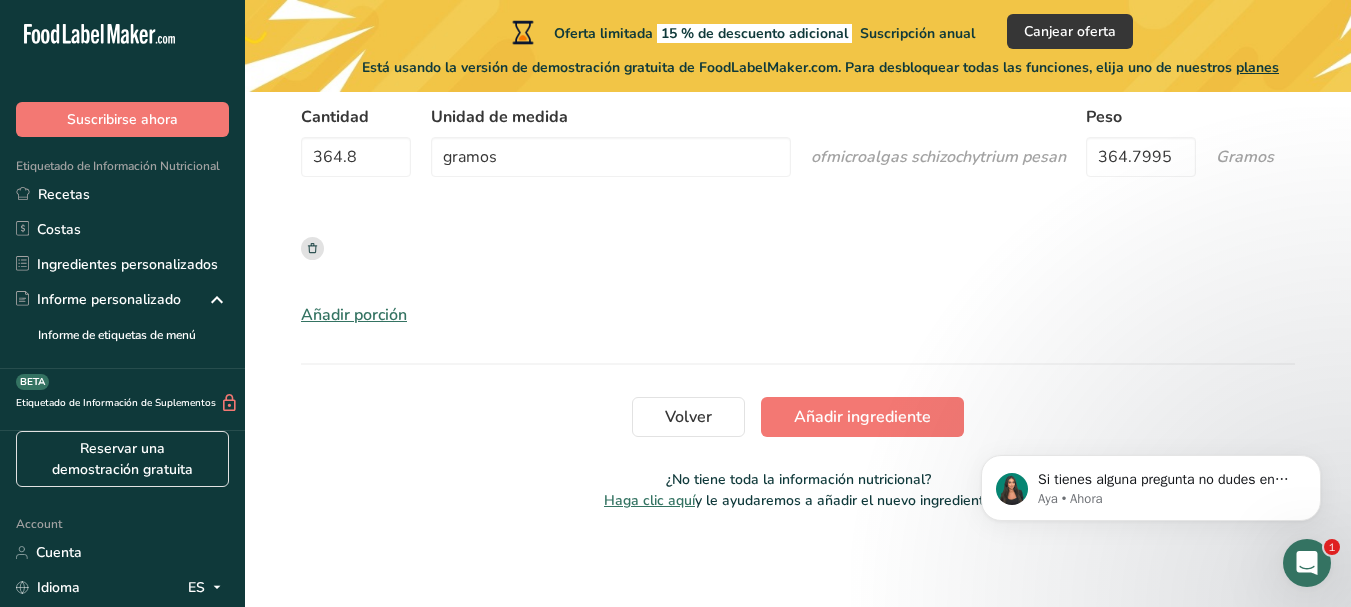 click on "Cantidad 364.8
Unidad de medida
gramos    of
microalgas schizochytrium   pesan   Peso 364.7995   Gramos
Añadir porción" at bounding box center [798, 216] 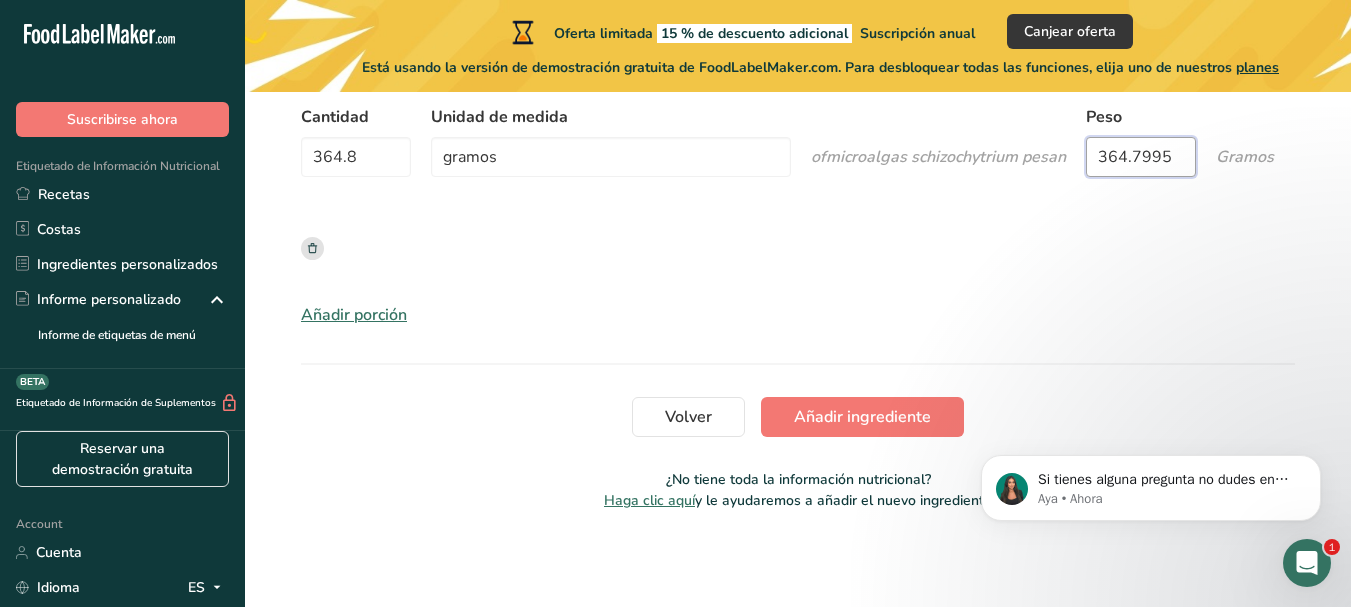 click on "364.7995" at bounding box center [1141, 157] 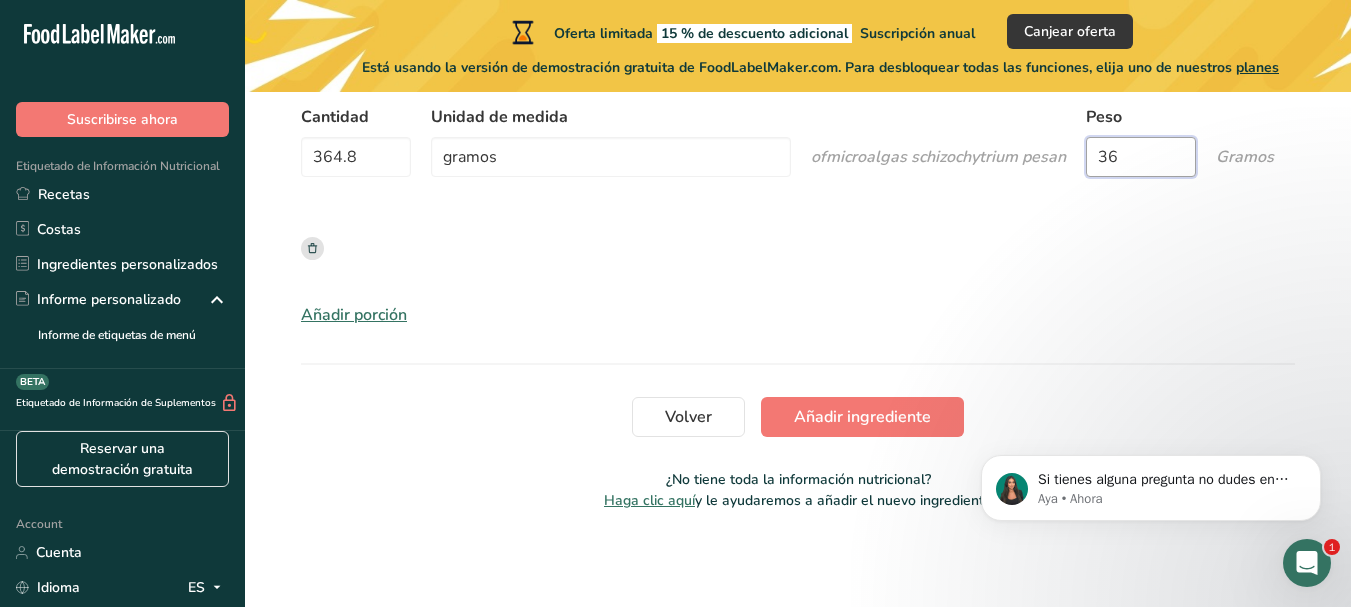 type on "3" 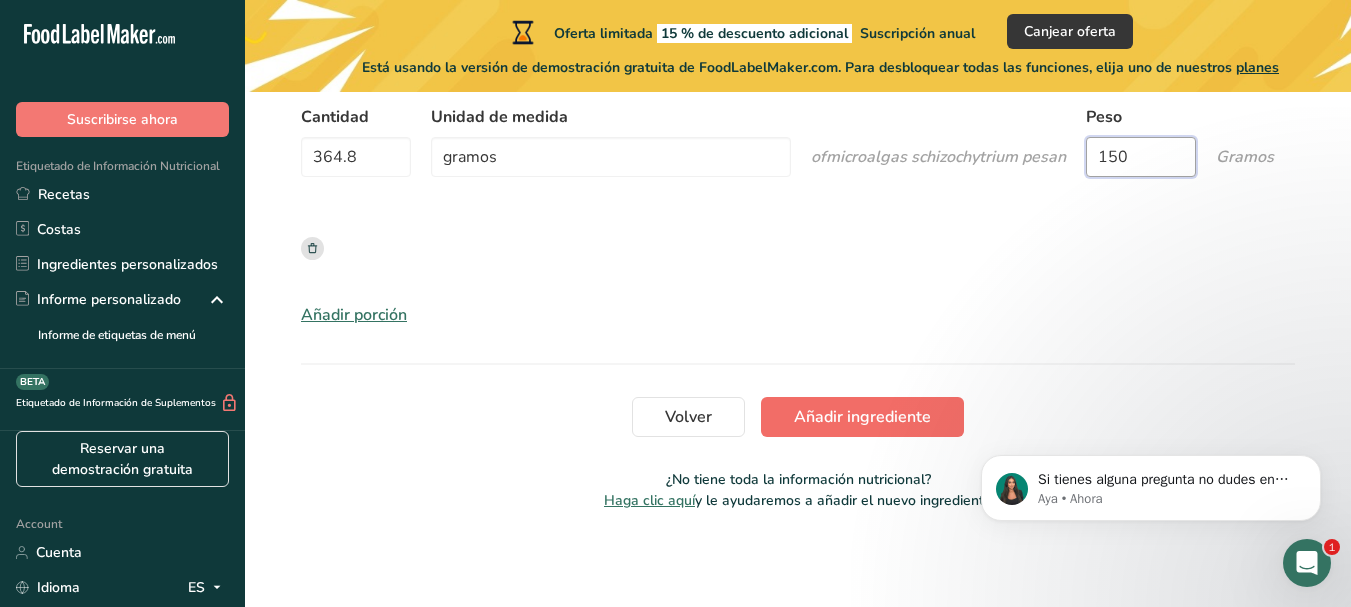 type on "150" 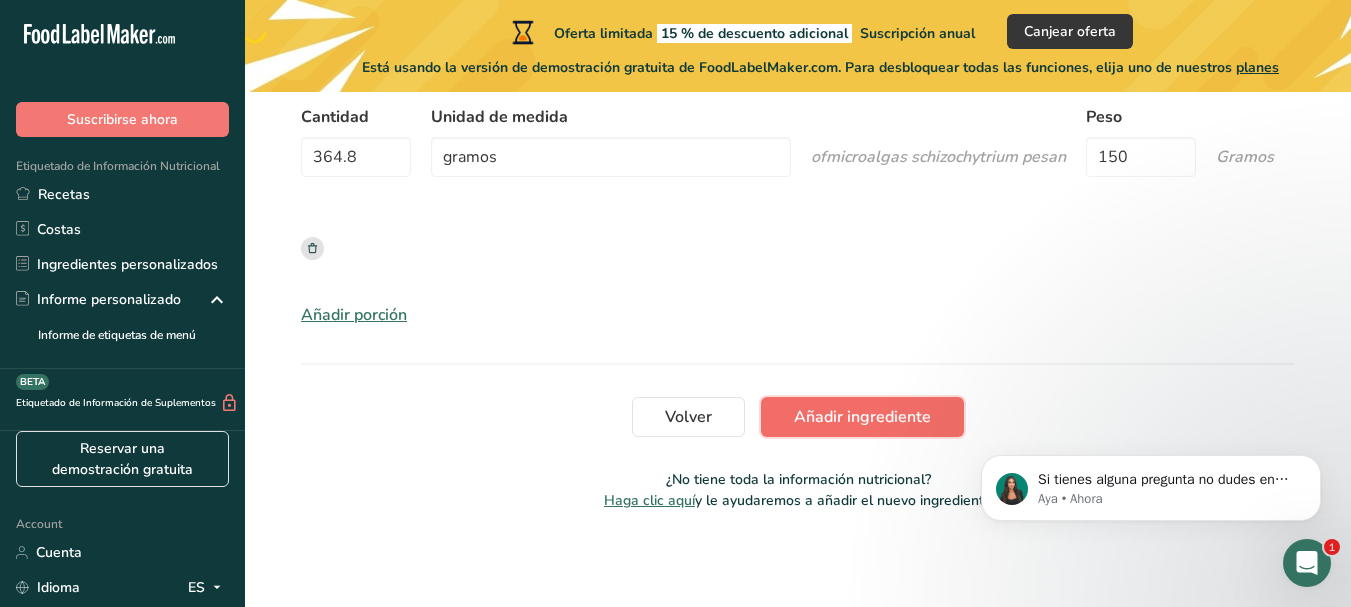 click on "Añadir ingrediente" at bounding box center [862, 417] 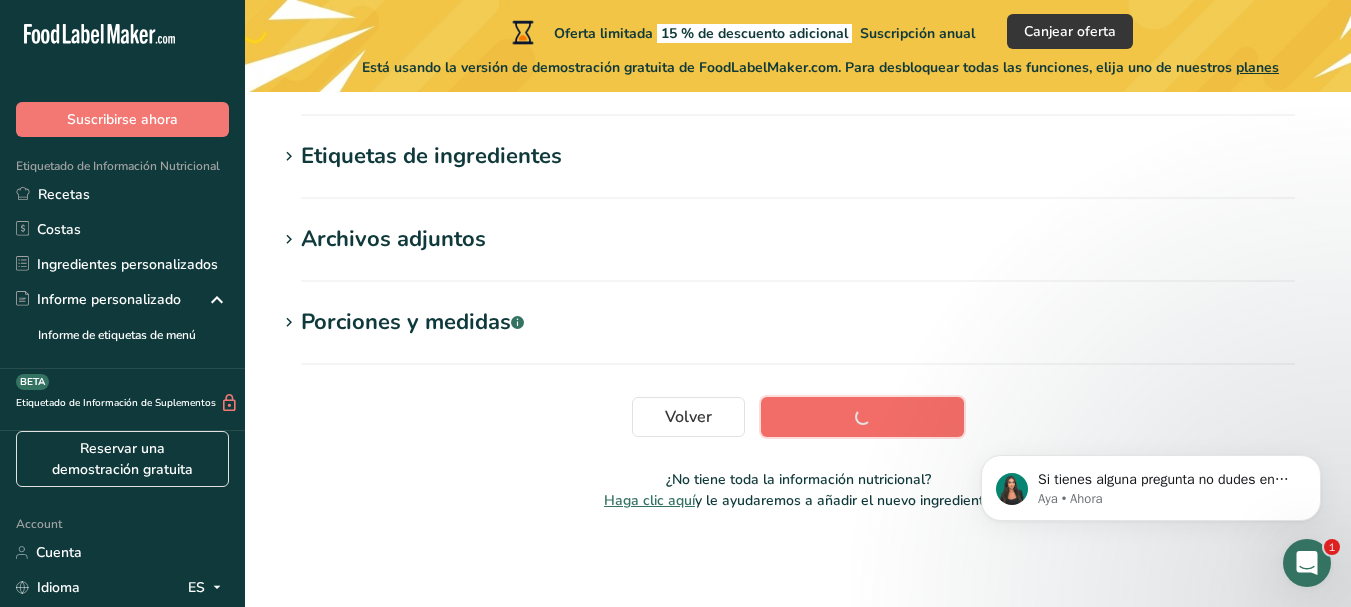 scroll, scrollTop: 559, scrollLeft: 0, axis: vertical 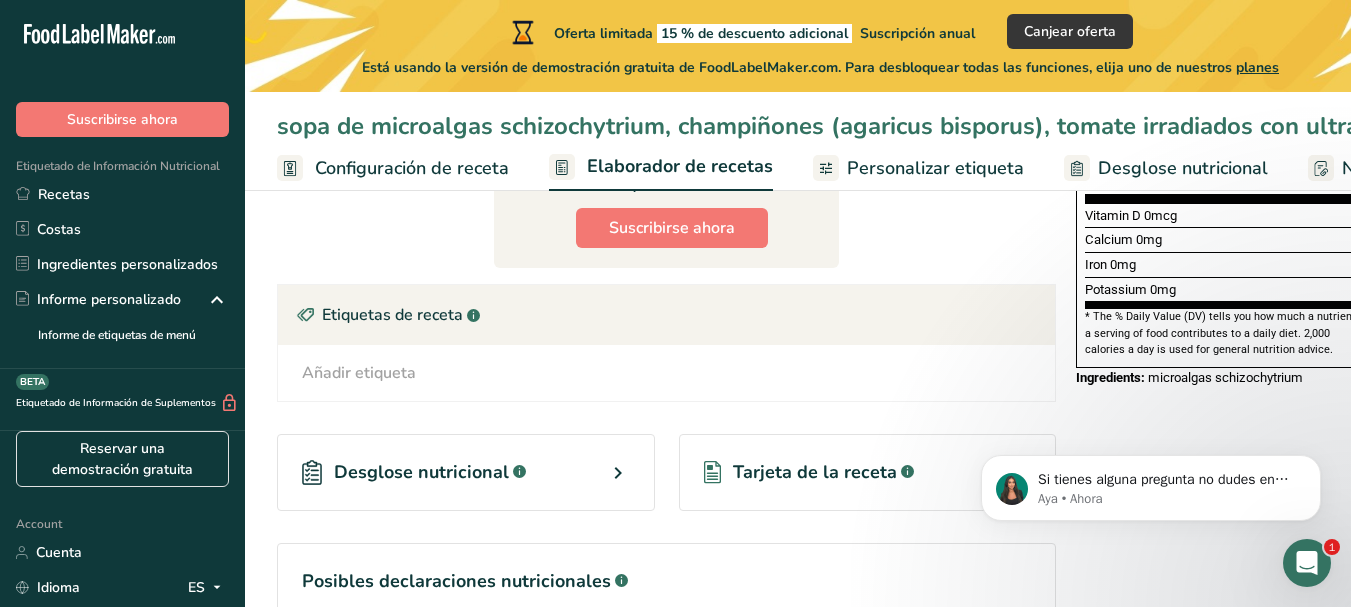click on "Desglose nutricional" at bounding box center (421, 472) 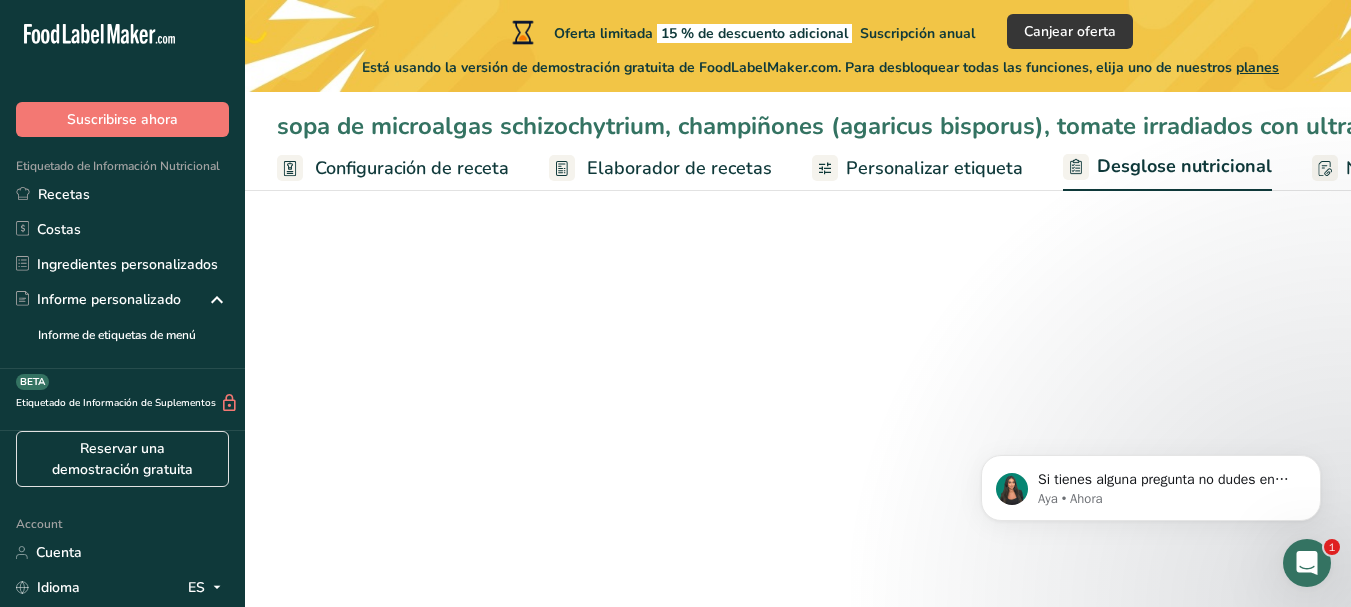 select on "Calories" 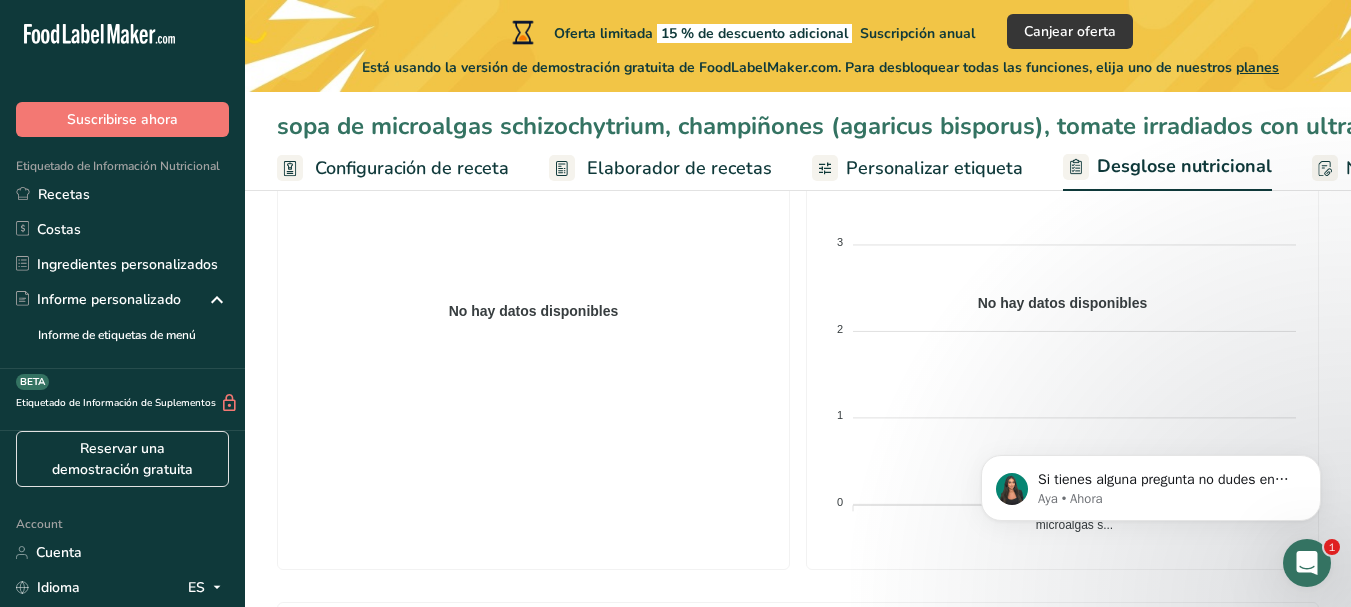scroll, scrollTop: 0, scrollLeft: 0, axis: both 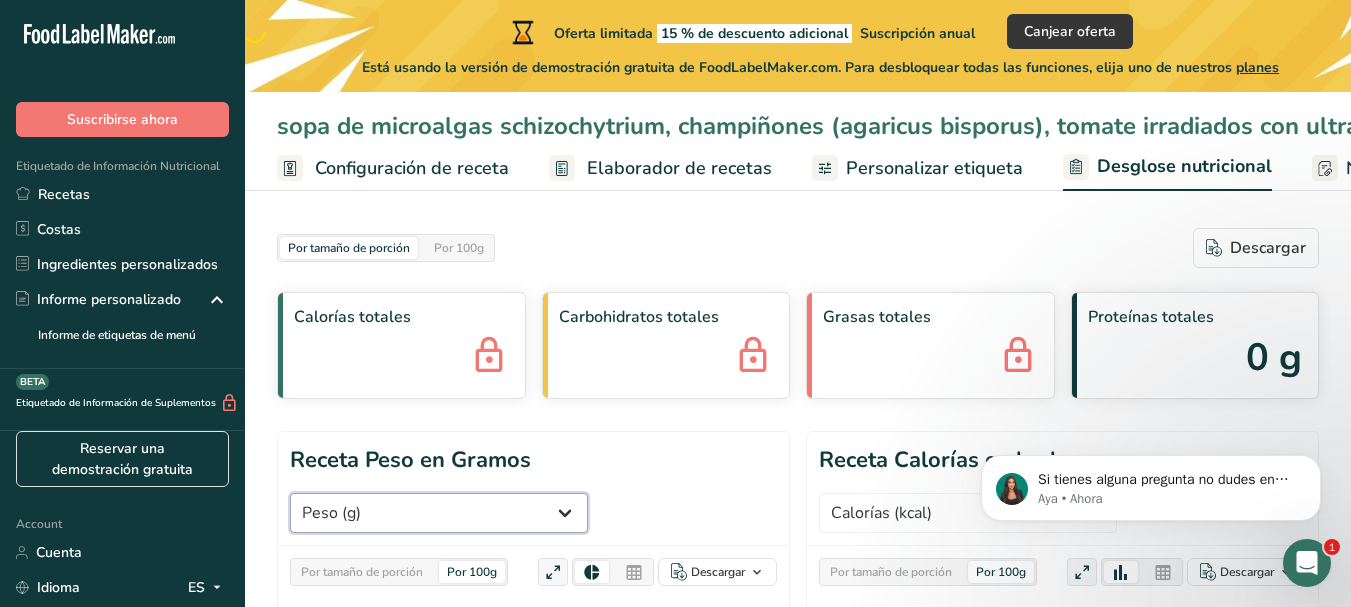 click on "Peso (g)
Calorías (kcal)
Energía KJ (kj)
Grasa Total (g)
Grasa Saturada (g)
Grasa Trans (g)
Colesterol (mg)
Sodio (mg)
Carbohidrato Total (g)
Fibra Dietética (g)
Azúcares Totales (g)
Azúcar Añadida (g)
Proteínas (g)
Vitamina D (mcg)
Vitamina A, RAE (mcg)
Vitamina C (mg)
Vitamina E (mg)
Vitamina K (mcg)
Tiamina (B1) (mg)
Riboflavina (mg)
Niacina (B3) (mg)
Vitamina B6 (mg)
Folato DFE (mcg)
ácido fólico (mcg)" at bounding box center [439, 513] 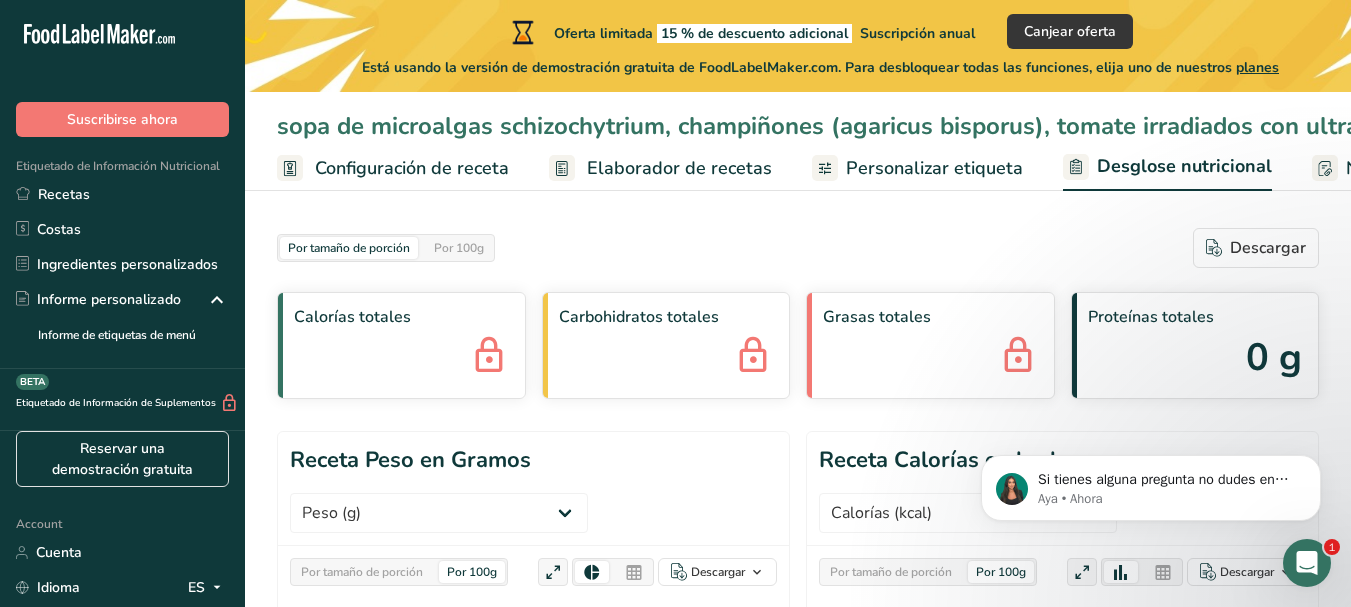 click on "Receta Peso en Gramos
Peso (g)
Calorías (kcal)
Energía KJ (kj)
Grasa Total (g)
Grasa Saturada (g)
Grasa Trans (g)
Colesterol (mg)
Sodio (mg)
Carbohidrato Total (g)
Fibra Dietética (g)
Azúcares Totales (g)
Azúcar Añadida (g)
Proteínas (g)
Vitamina D (mcg)
Vitamina A, RAE (mcg)
Vitamina C (mg)
Vitamina E (mg)
Vitamina K (mcg)
Tiamina (B1) (mg)
Riboflavina (mg)
Niacina (B3) (mg)
Vitamina B6 (mg)
Folato DFE (mcg)
Biotina (mcg)" at bounding box center (533, 489) 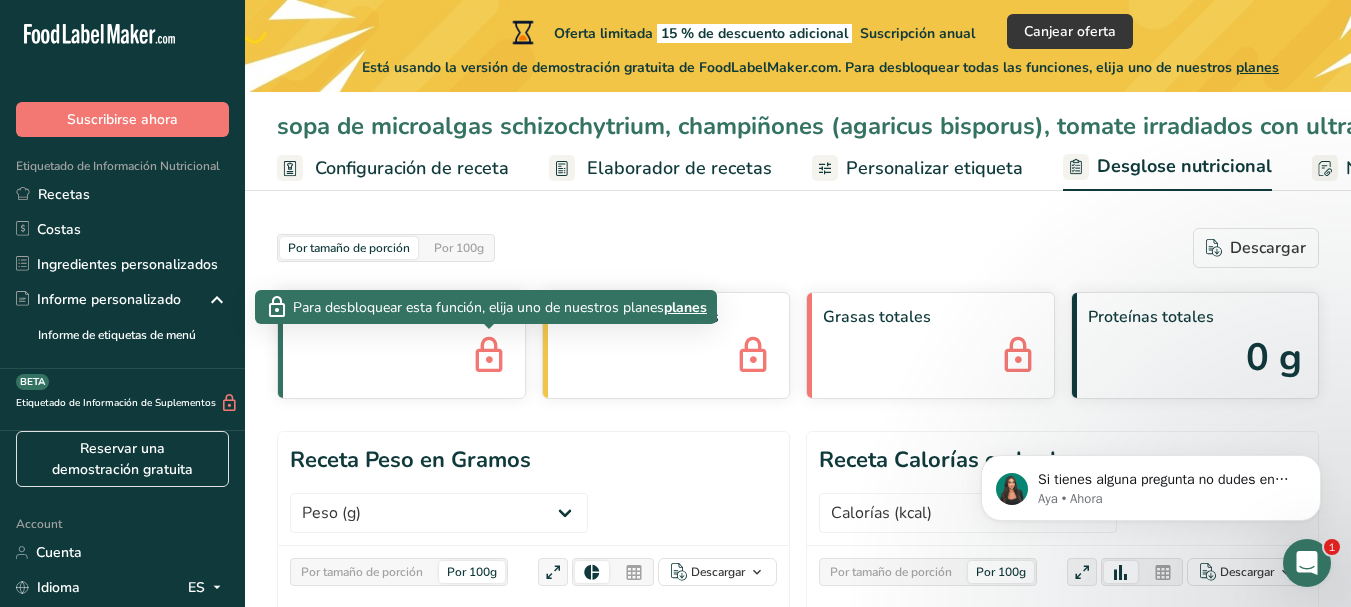 click at bounding box center [489, 357] 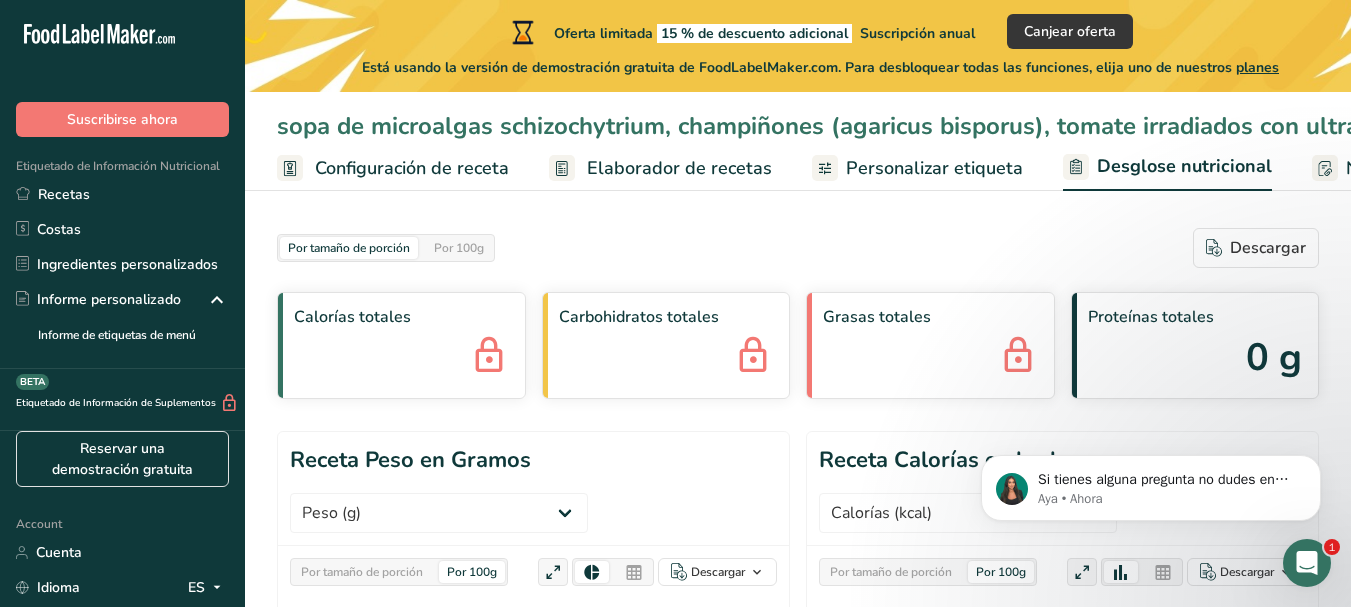 scroll, scrollTop: 531, scrollLeft: 0, axis: vertical 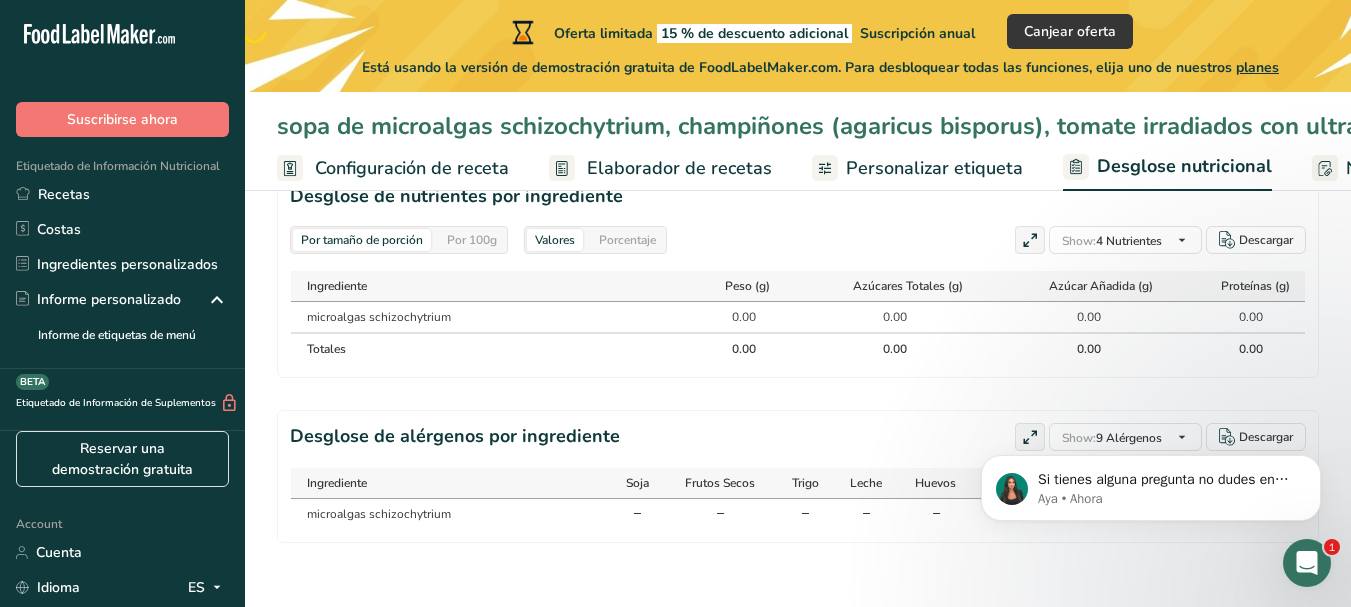 click on "0.00" at bounding box center (730, 317) 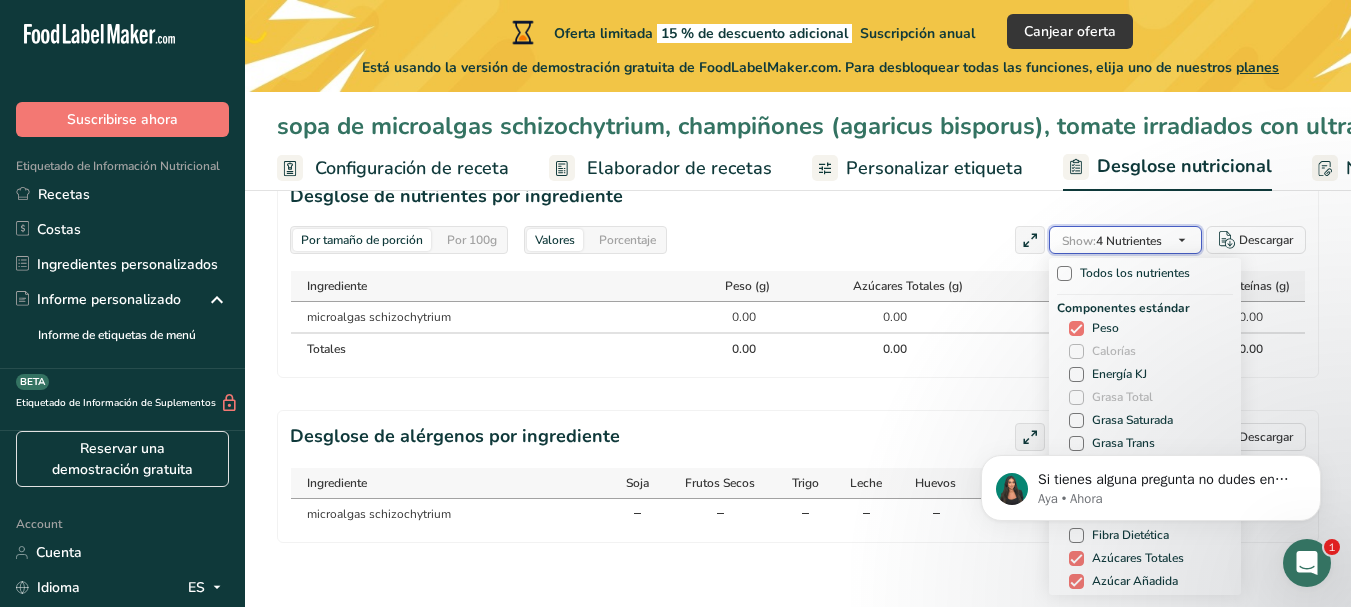 click at bounding box center (1182, 240) 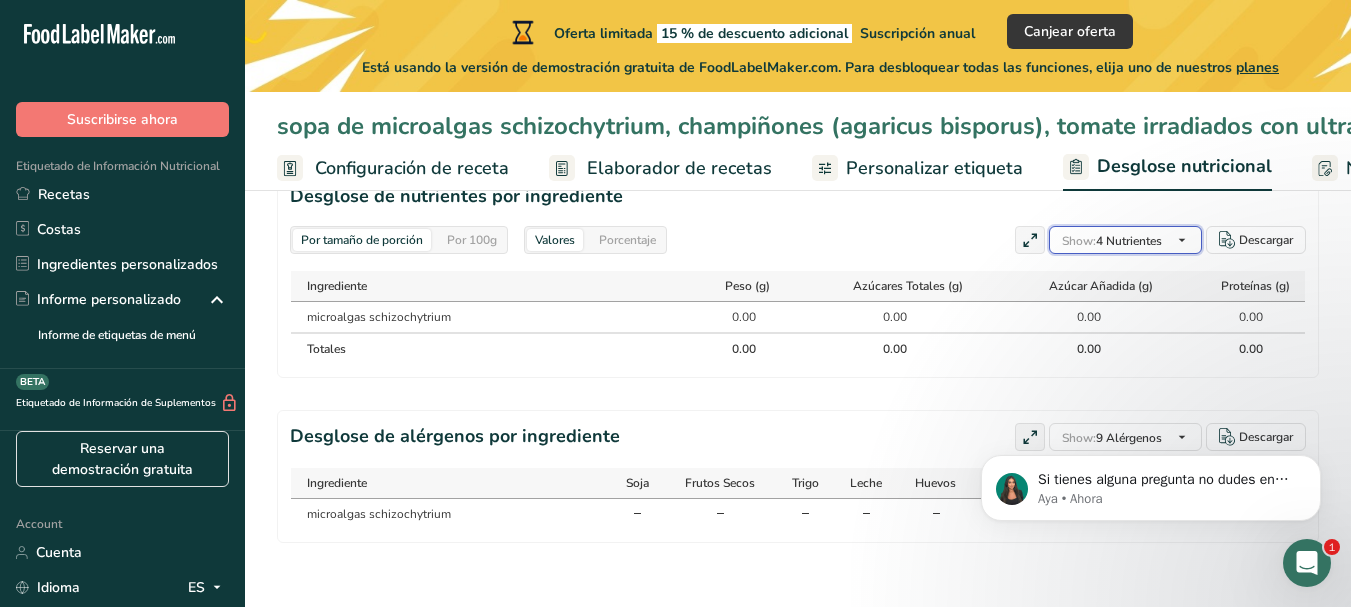 scroll, scrollTop: 476, scrollLeft: 0, axis: vertical 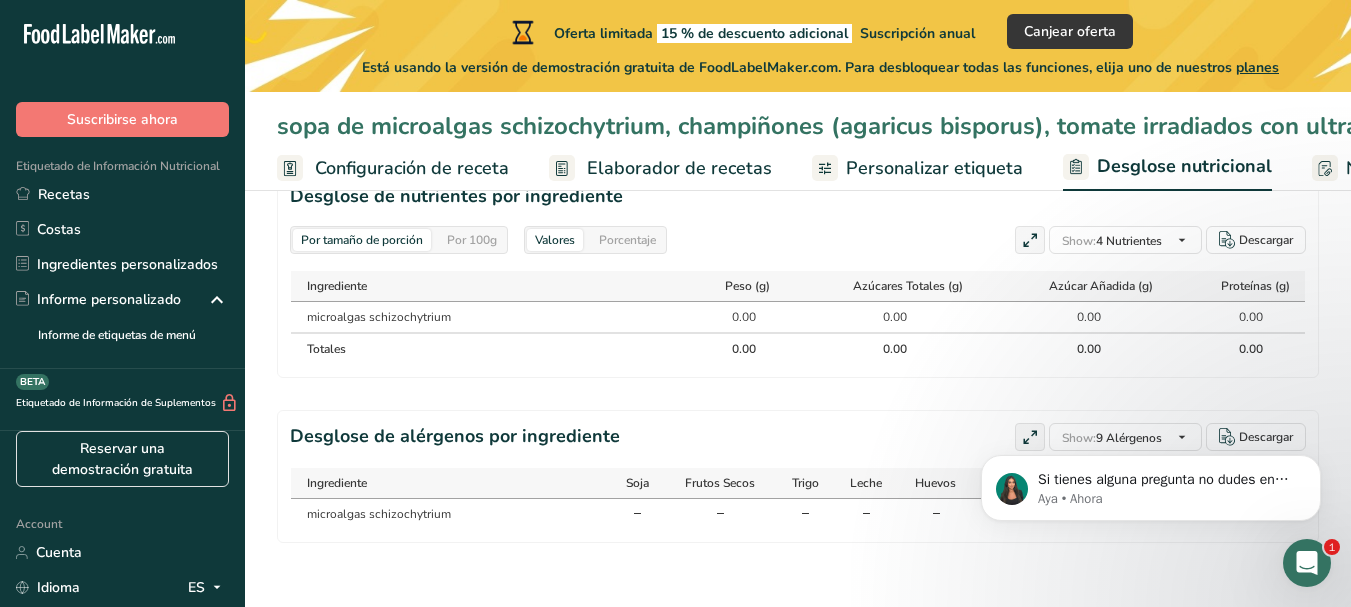 click on "Por 100g" at bounding box center [472, 240] 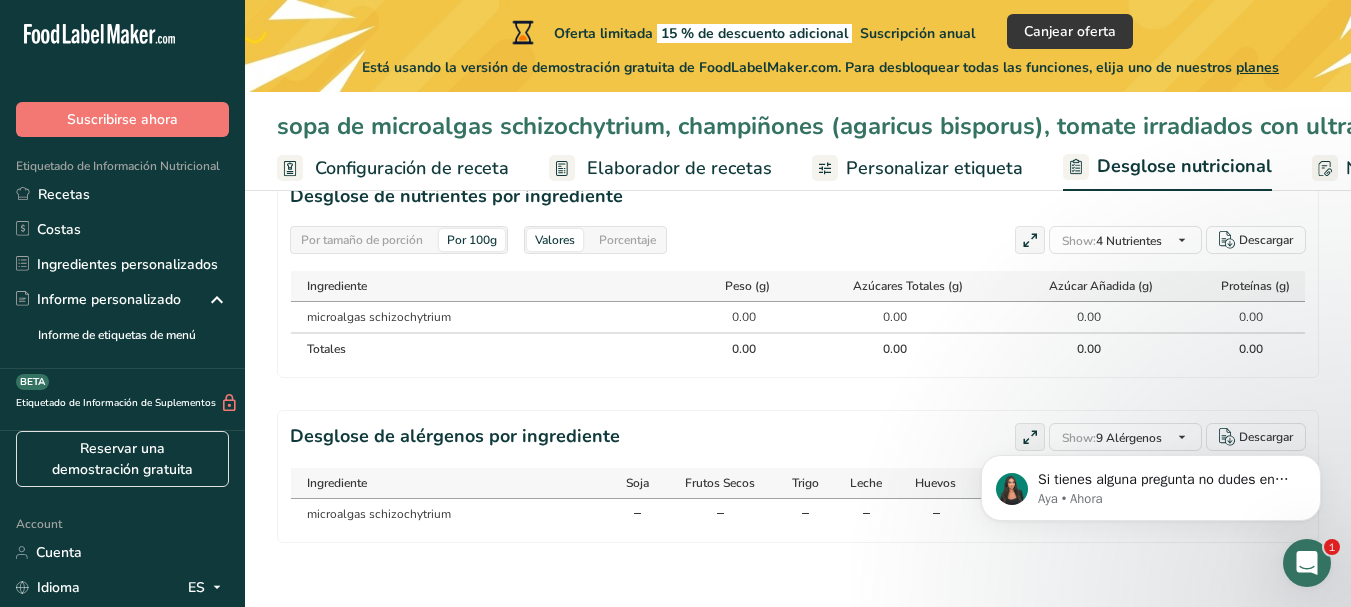 scroll, scrollTop: 476, scrollLeft: 0, axis: vertical 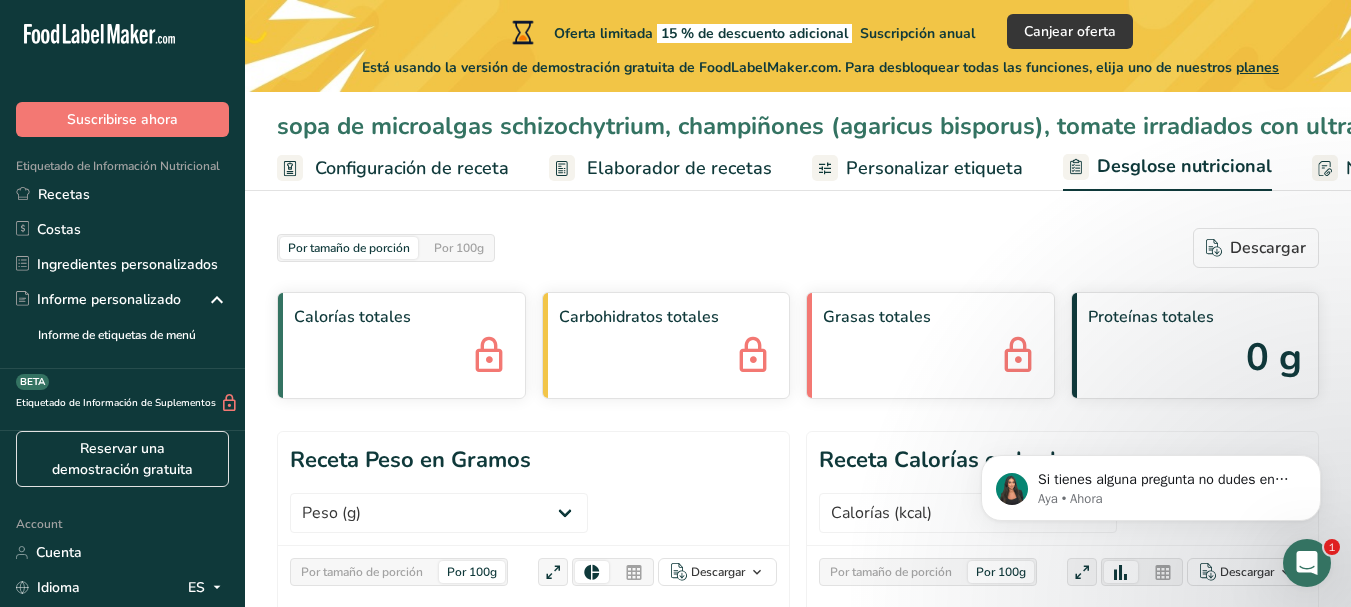 click on "Configuración de receta" at bounding box center (412, 168) 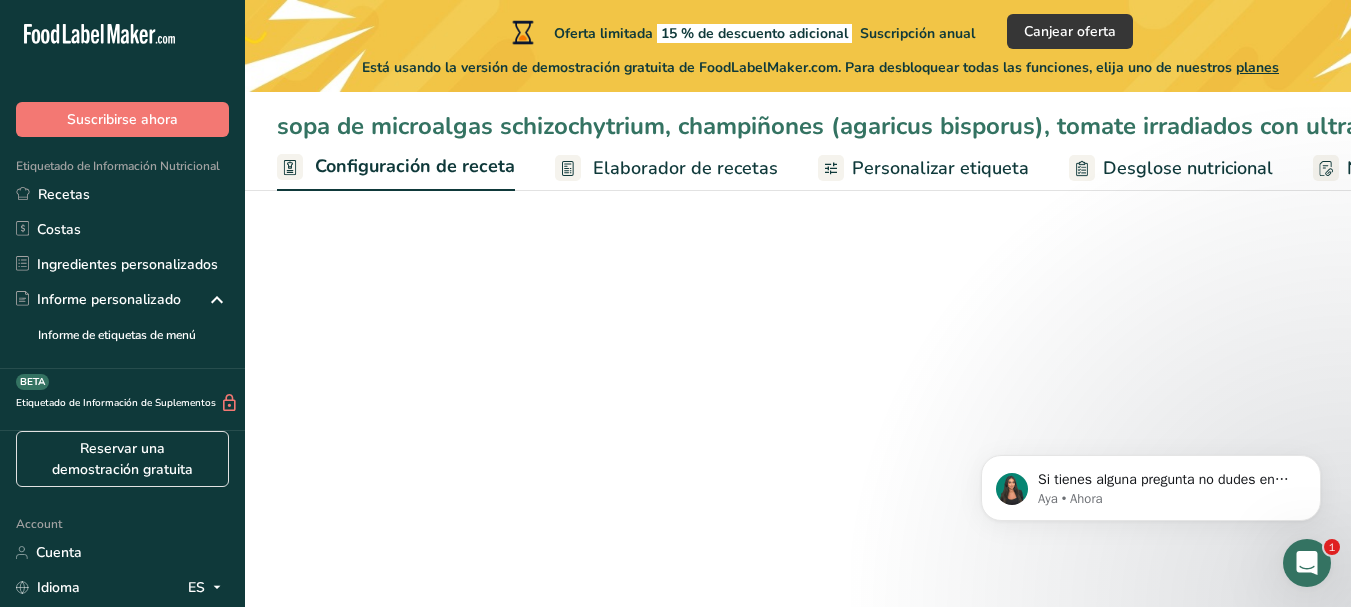 scroll, scrollTop: 0, scrollLeft: 7, axis: horizontal 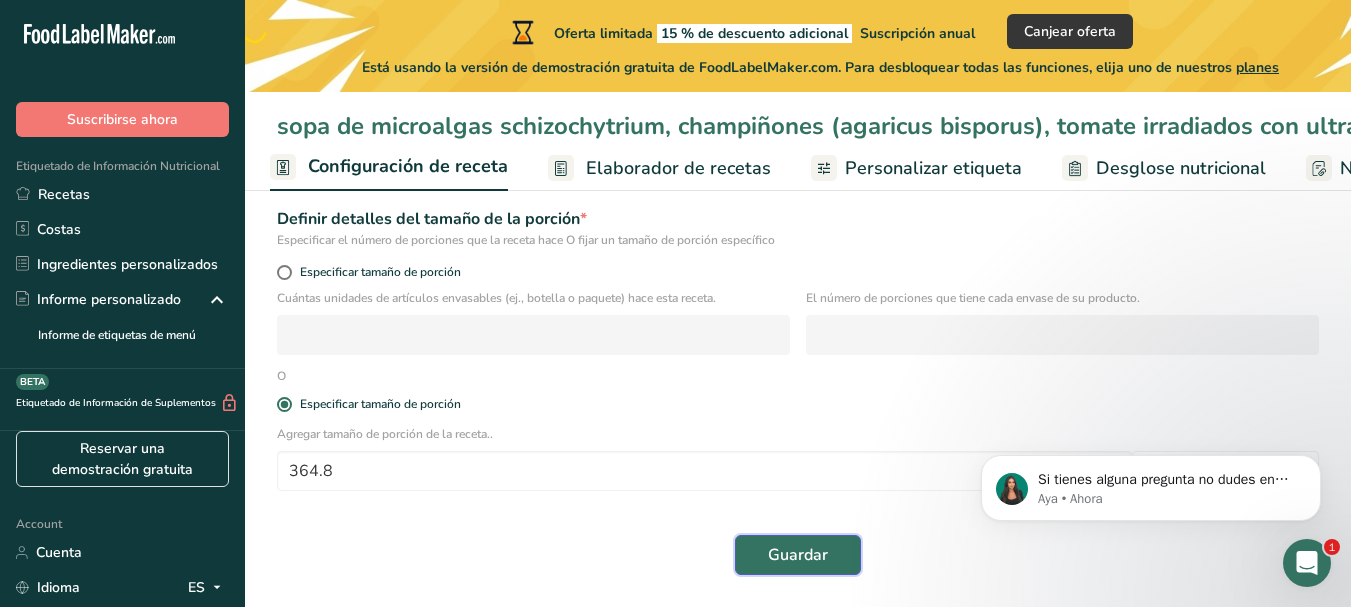 click on "Guardar" at bounding box center [798, 555] 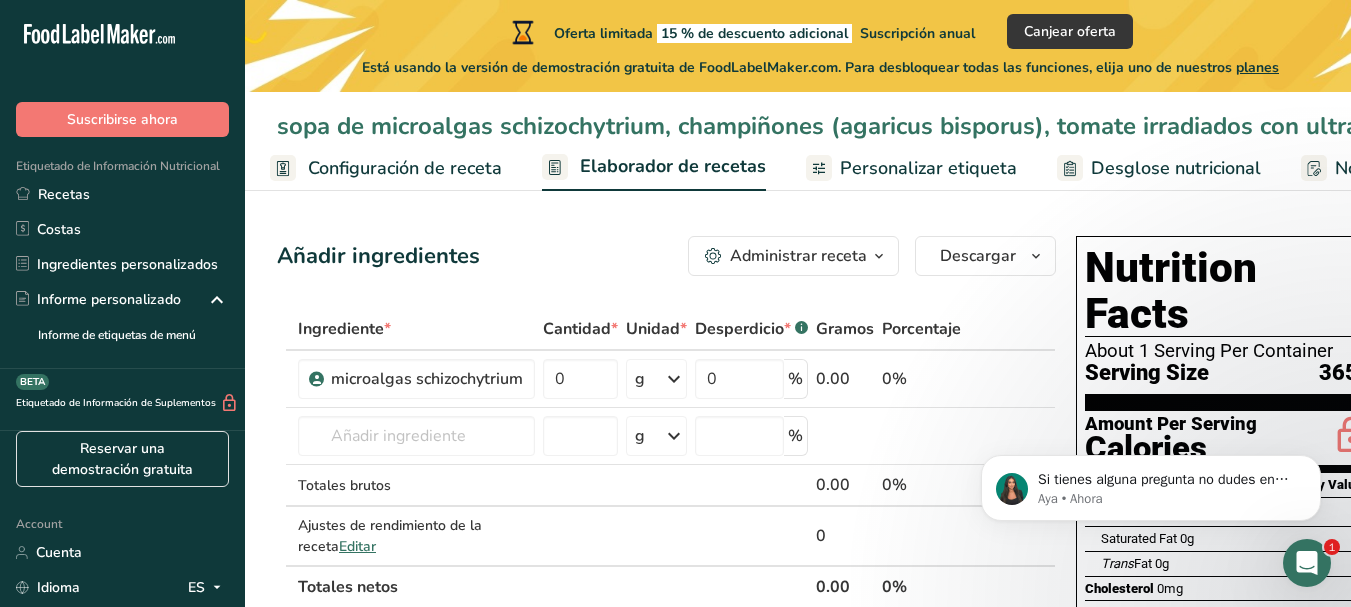 scroll, scrollTop: 531, scrollLeft: 0, axis: vertical 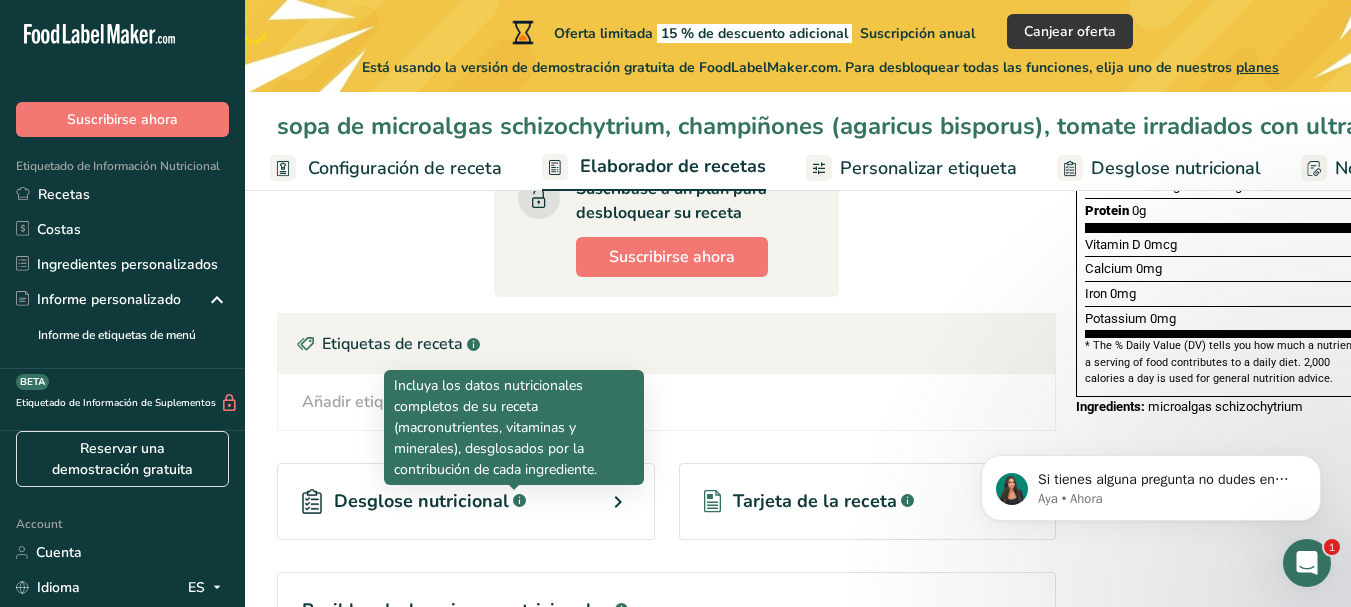click 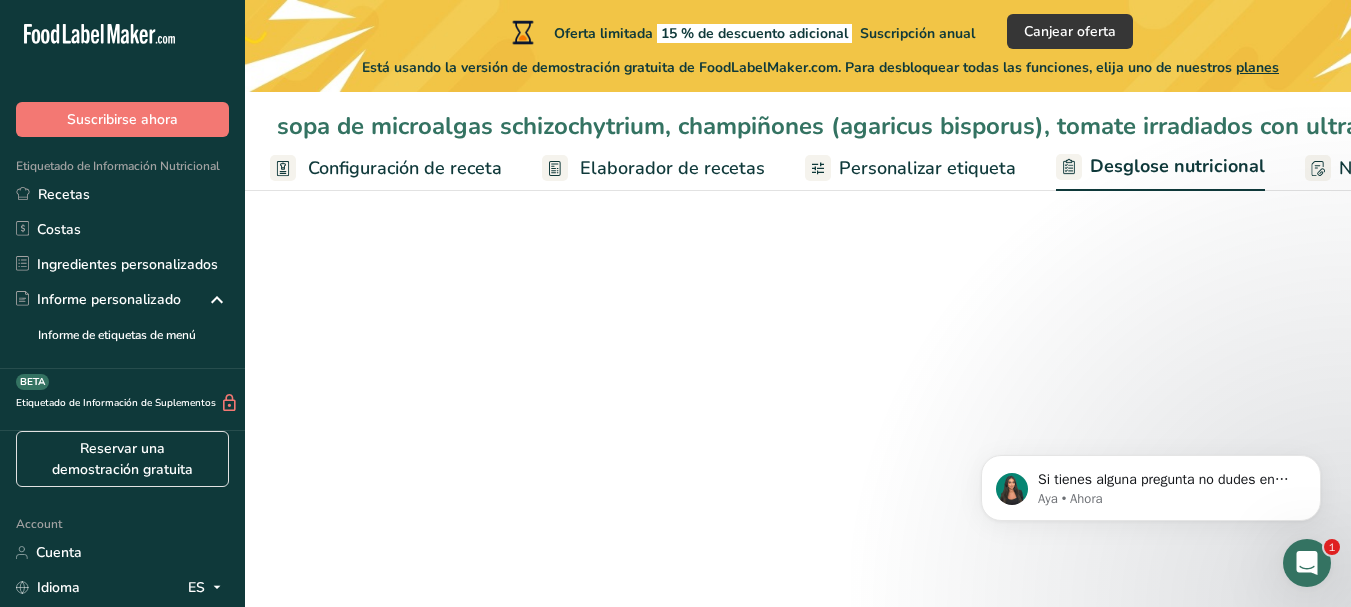 select on "Calories" 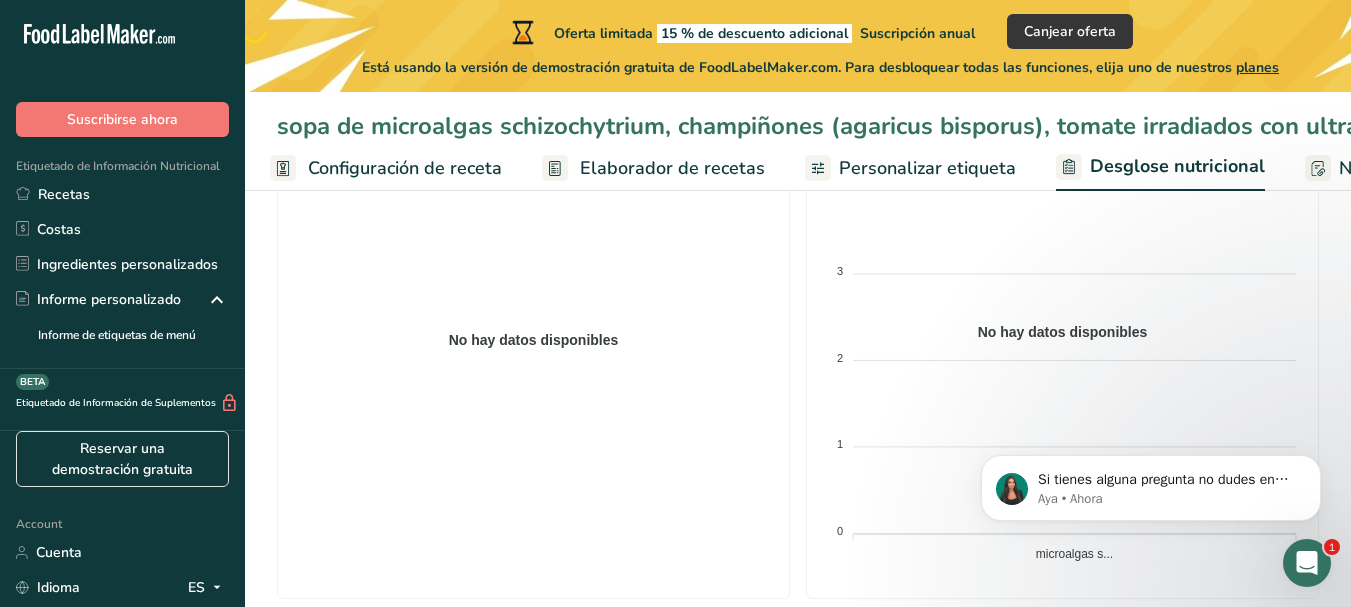 scroll, scrollTop: 0, scrollLeft: 0, axis: both 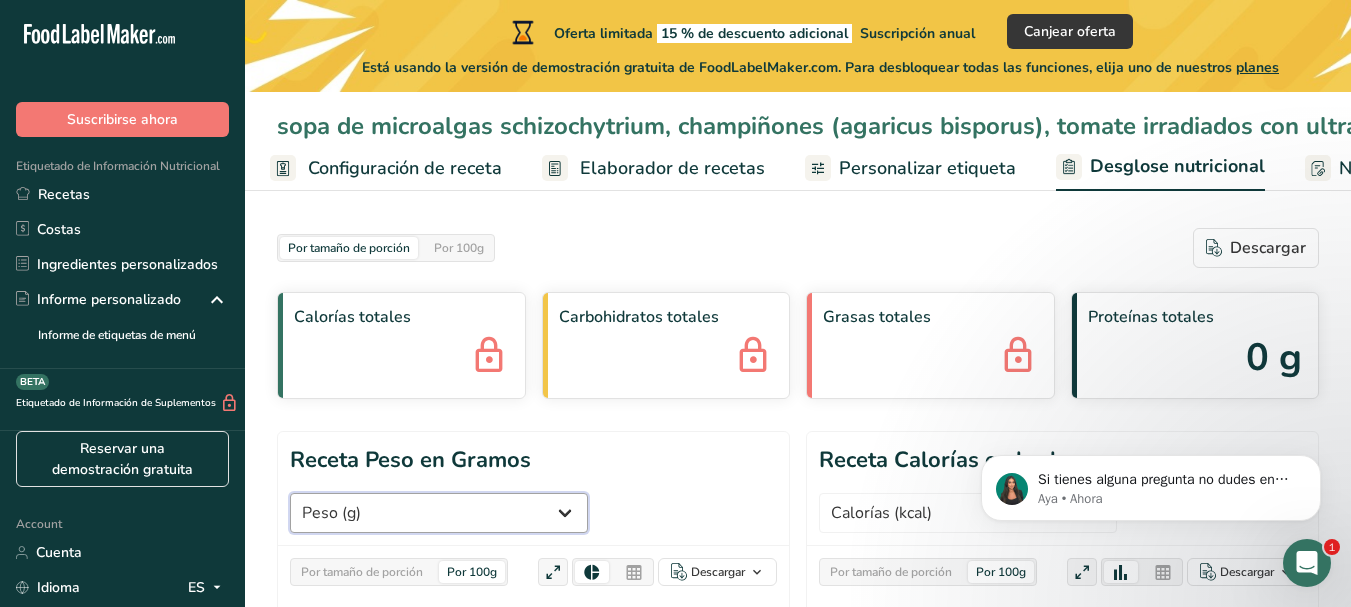 click on "Peso (g)
Calorías (kcal)
Energía KJ (kj)
Grasa Total (g)
Grasa Saturada (g)
Grasa Trans (g)
Colesterol (mg)
Sodio (mg)
Carbohidrato Total (g)
Fibra Dietética (g)
Azúcares Totales (g)
Azúcar Añadida (g)
Proteínas (g)
Vitamina D (mcg)
Vitamina A, RAE (mcg)
Vitamina C (mg)
Vitamina E (mg)
Vitamina K (mcg)
Tiamina (B1) (mg)
Riboflavina (mg)
Niacina (B3) (mg)
Vitamina B6 (mg)
Folato DFE (mcg)
ácido fólico (mcg)" at bounding box center [439, 513] 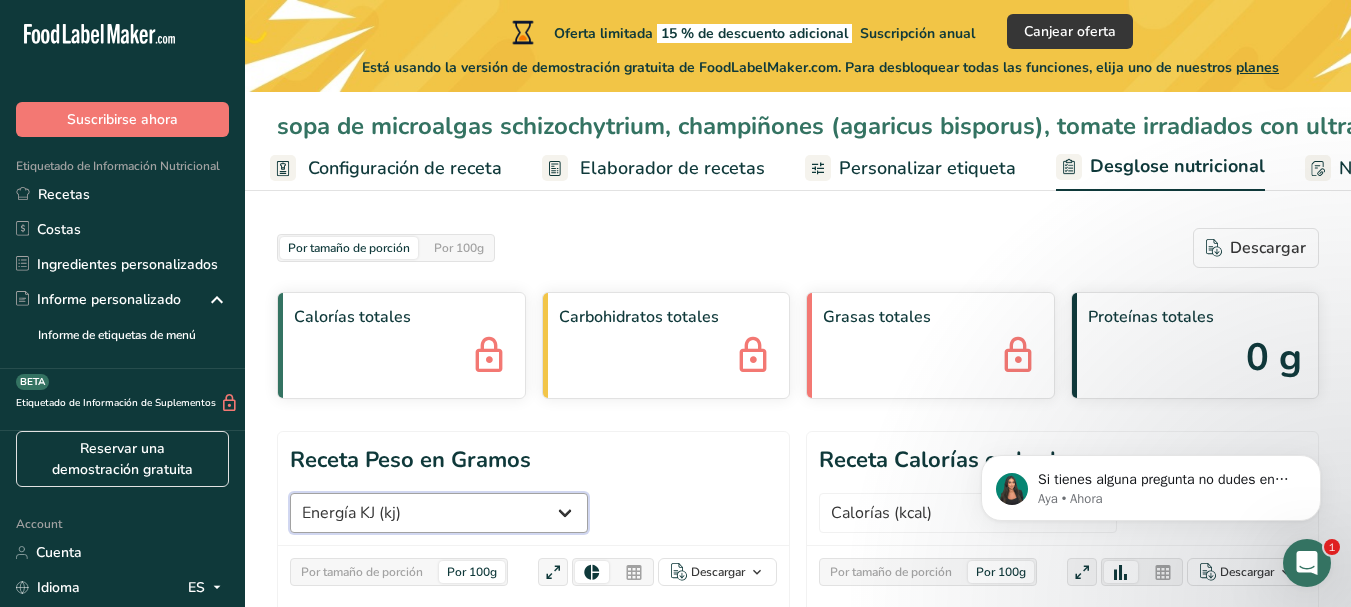 click on "Peso (g)
Calorías (kcal)
Energía KJ (kj)
Grasa Total (g)
Grasa Saturada (g)
Grasa Trans (g)
Colesterol (mg)
Sodio (mg)
Carbohidrato Total (g)
Fibra Dietética (g)
Azúcares Totales (g)
Azúcar Añadida (g)
Proteínas (g)
Vitamina D (mcg)
Vitamina A, RAE (mcg)
Vitamina C (mg)
Vitamina E (mg)
Vitamina K (mcg)
Tiamina (B1) (mg)
Riboflavina (mg)
Niacina (B3) (mg)
Vitamina B6 (mg)
Folato DFE (mcg)
ácido fólico (mcg)" at bounding box center [439, 513] 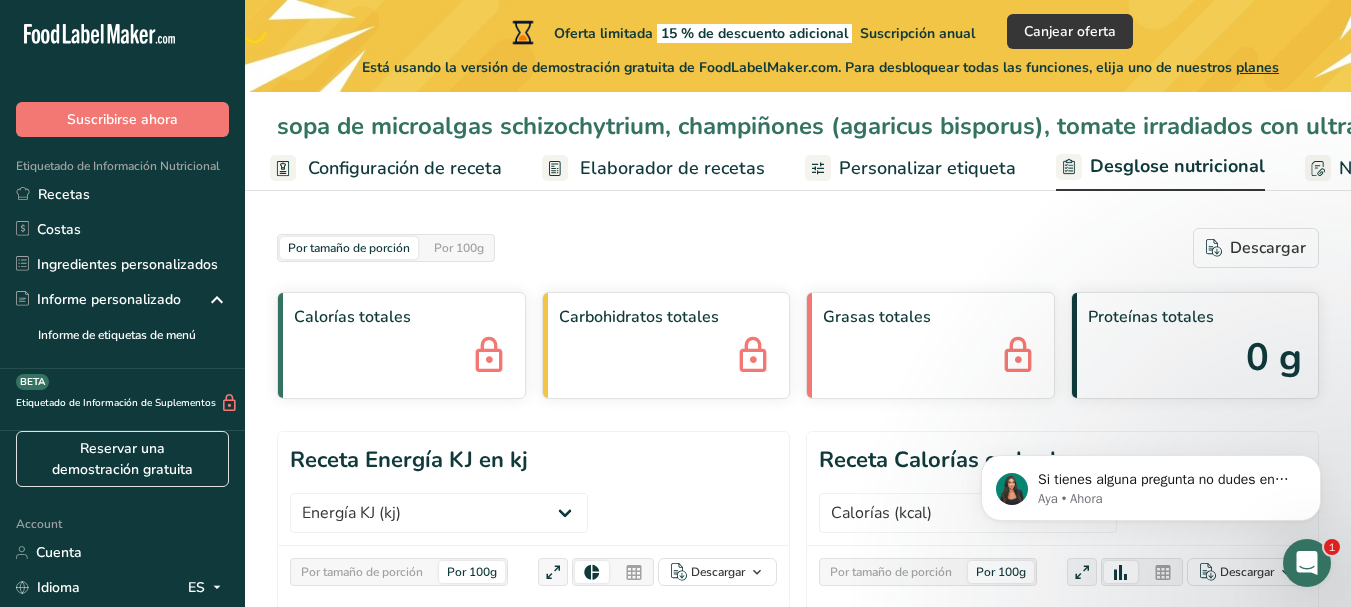 click on "Desglose nutricional" at bounding box center [1177, 166] 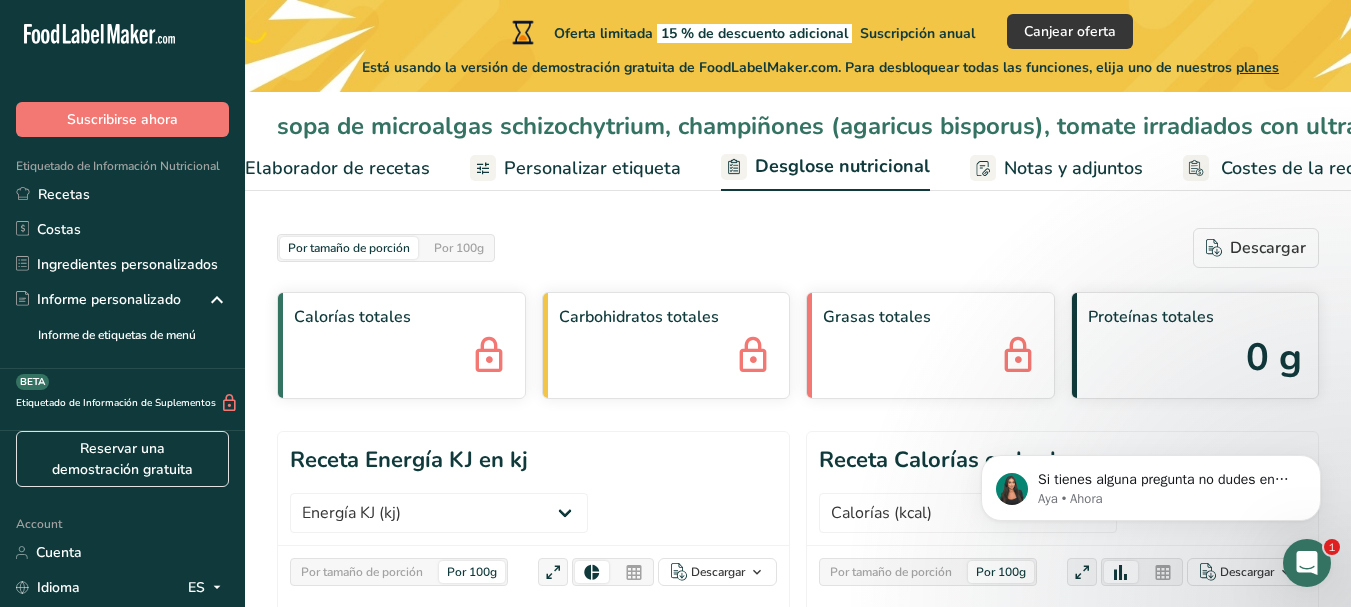 scroll, scrollTop: 0, scrollLeft: 393, axis: horizontal 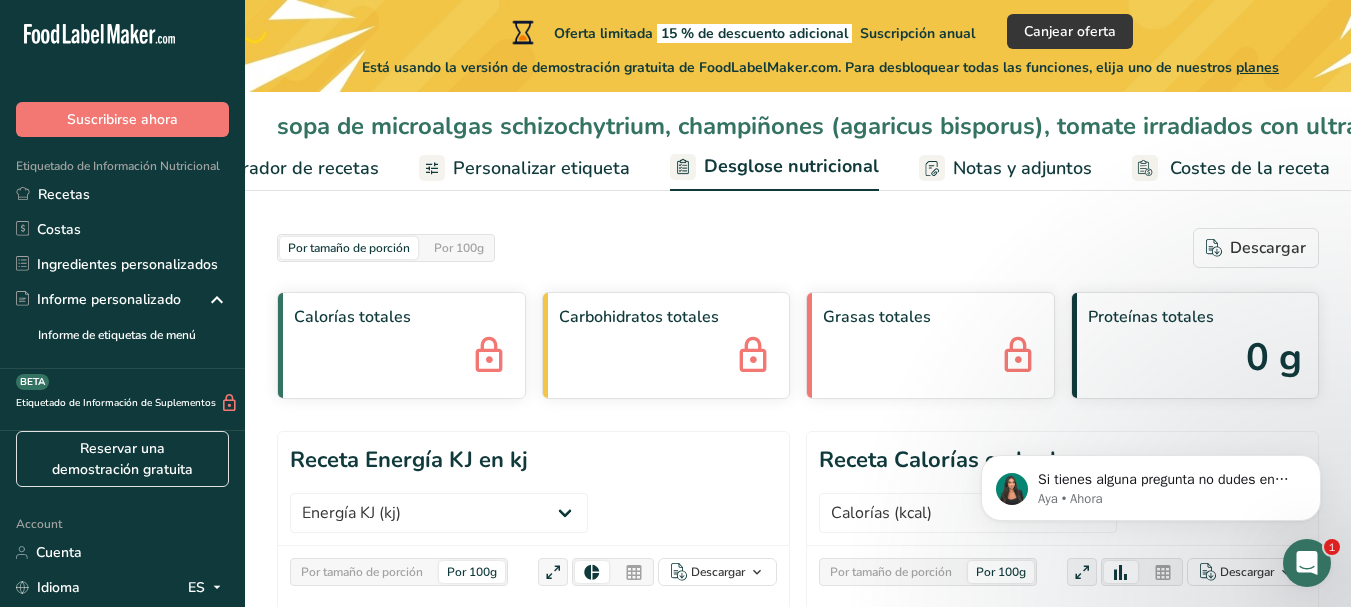 click at bounding box center (432, 168) 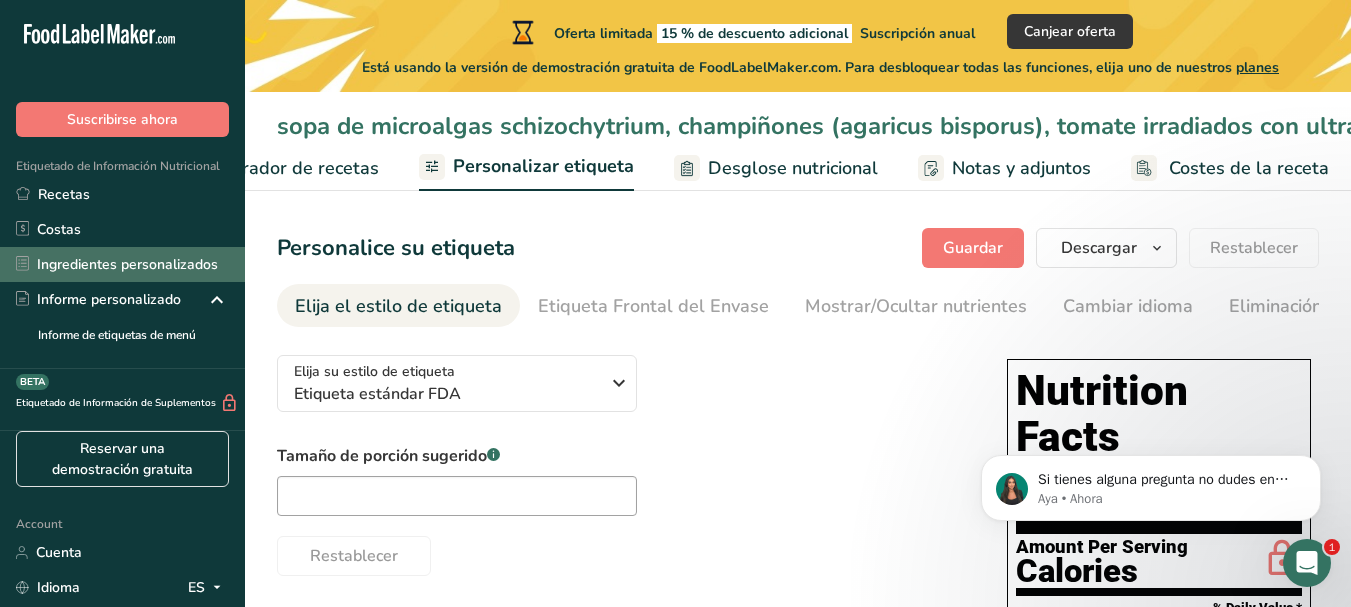 click on "Ingredientes personalizados" at bounding box center [122, 264] 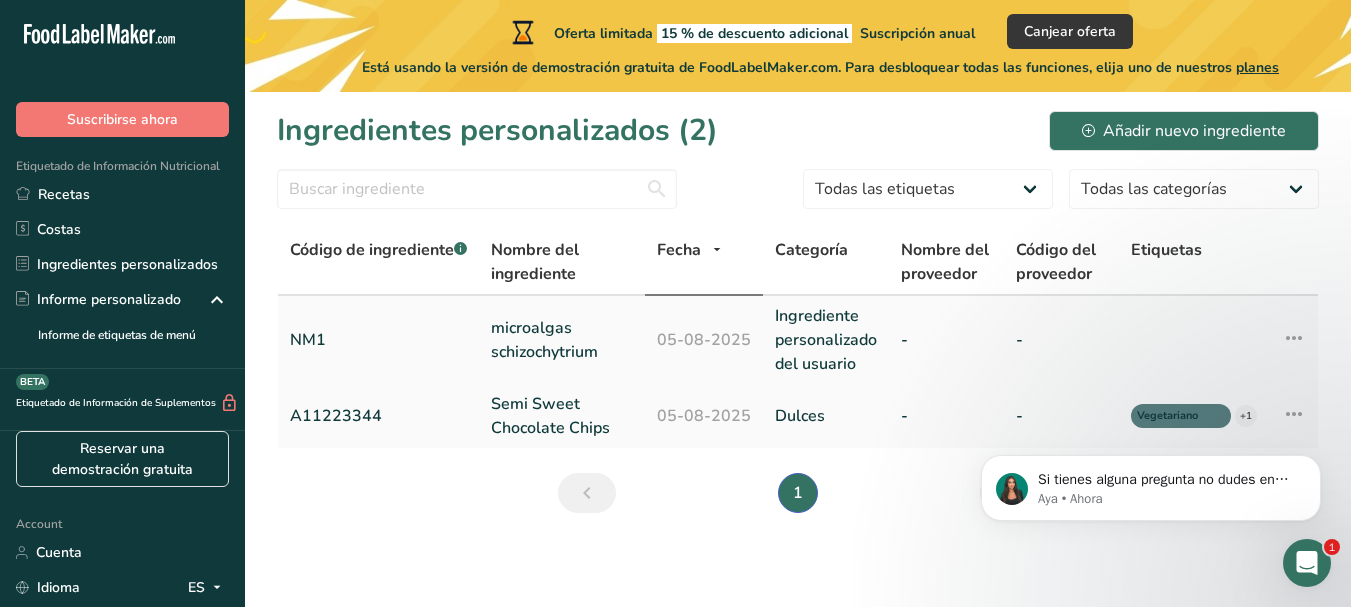 click on "Ingrediente personalizado del usuario" at bounding box center [826, 340] 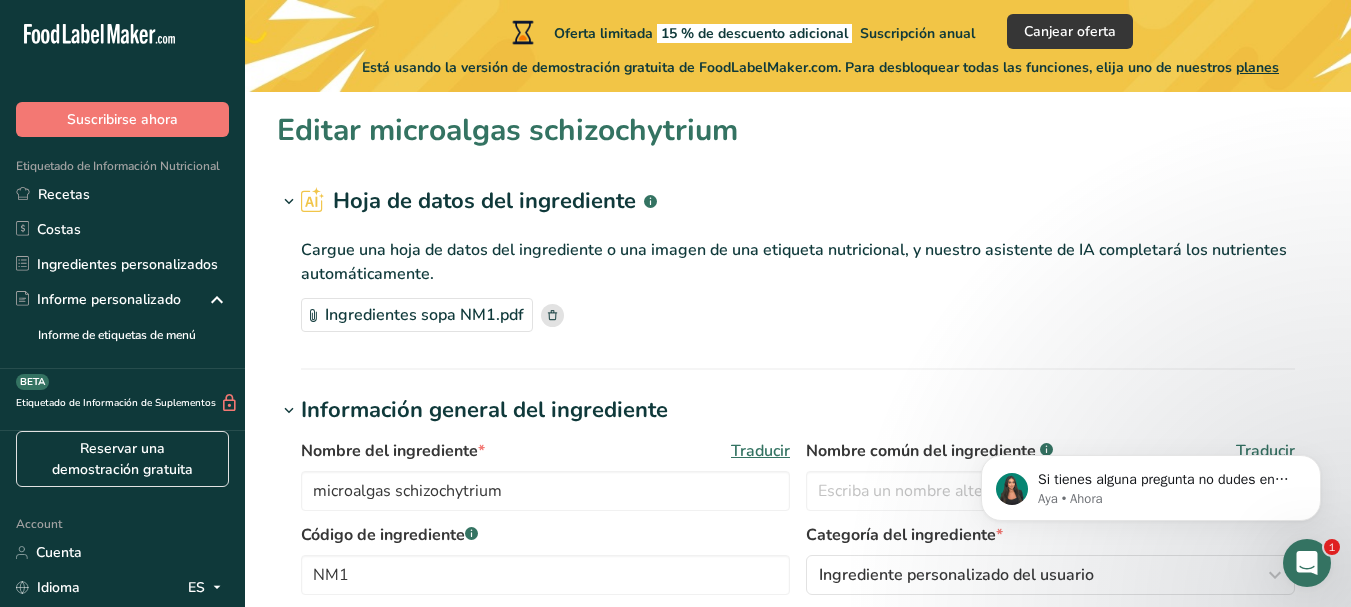 click on "Ingredientes sopa NM1.pdf" at bounding box center (417, 315) 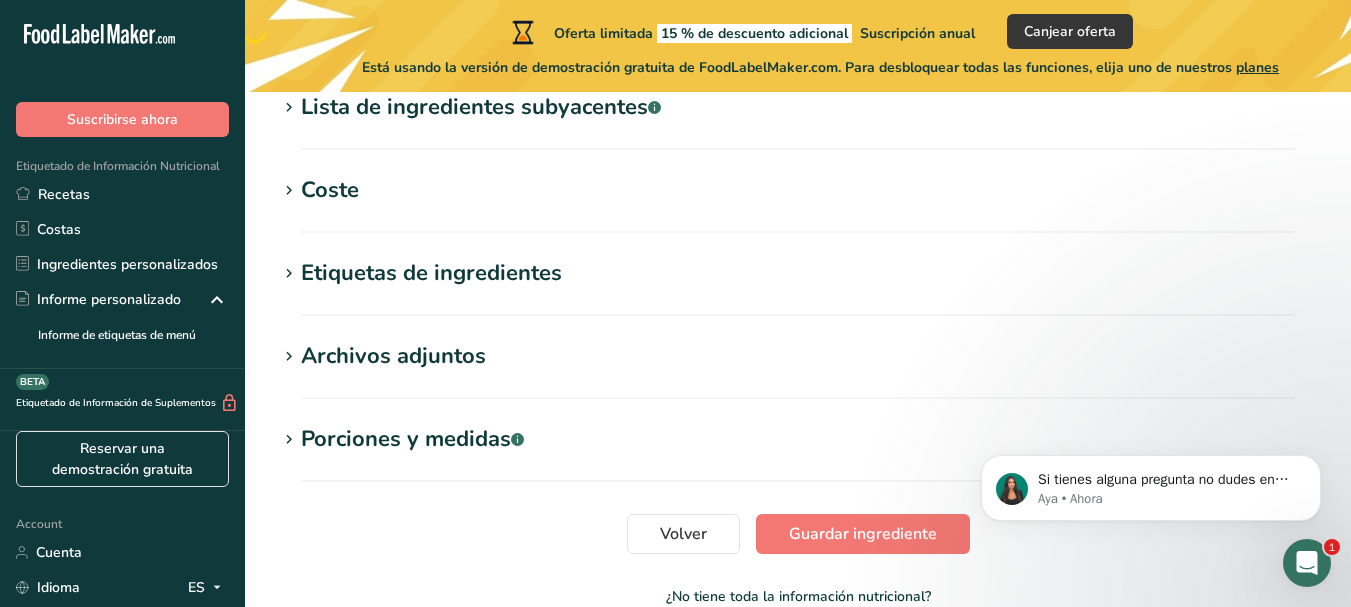 scroll, scrollTop: 945, scrollLeft: 0, axis: vertical 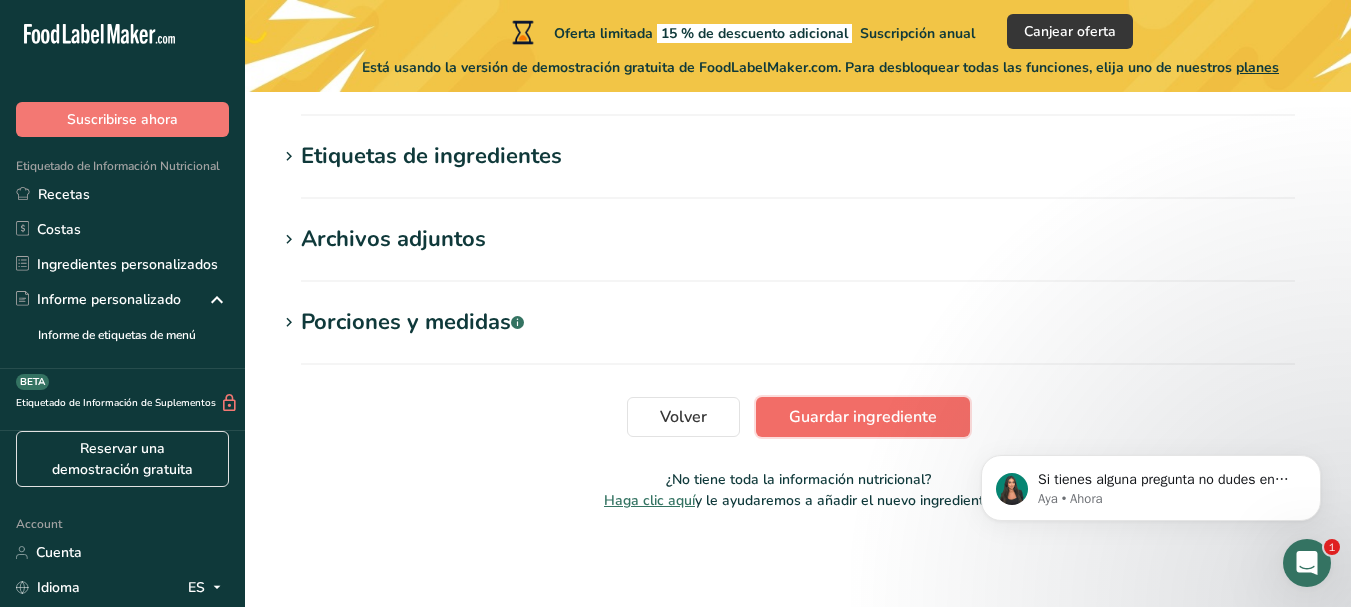 click on "Guardar ingrediente" at bounding box center [863, 417] 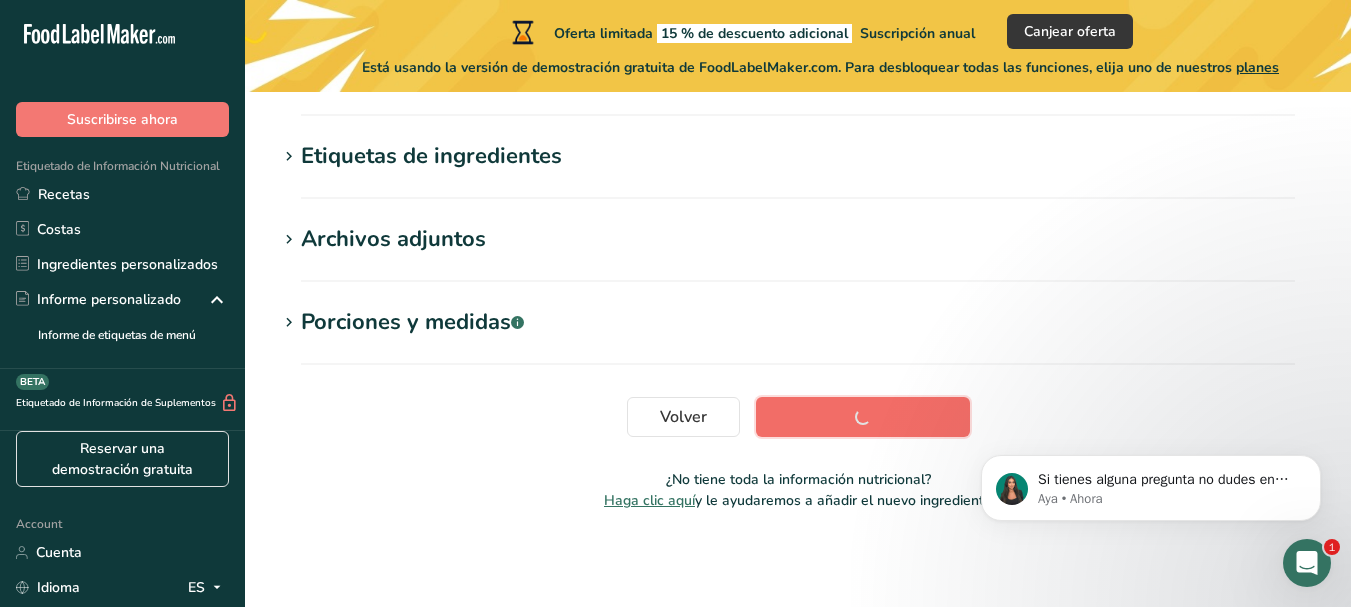 scroll, scrollTop: 543, scrollLeft: 0, axis: vertical 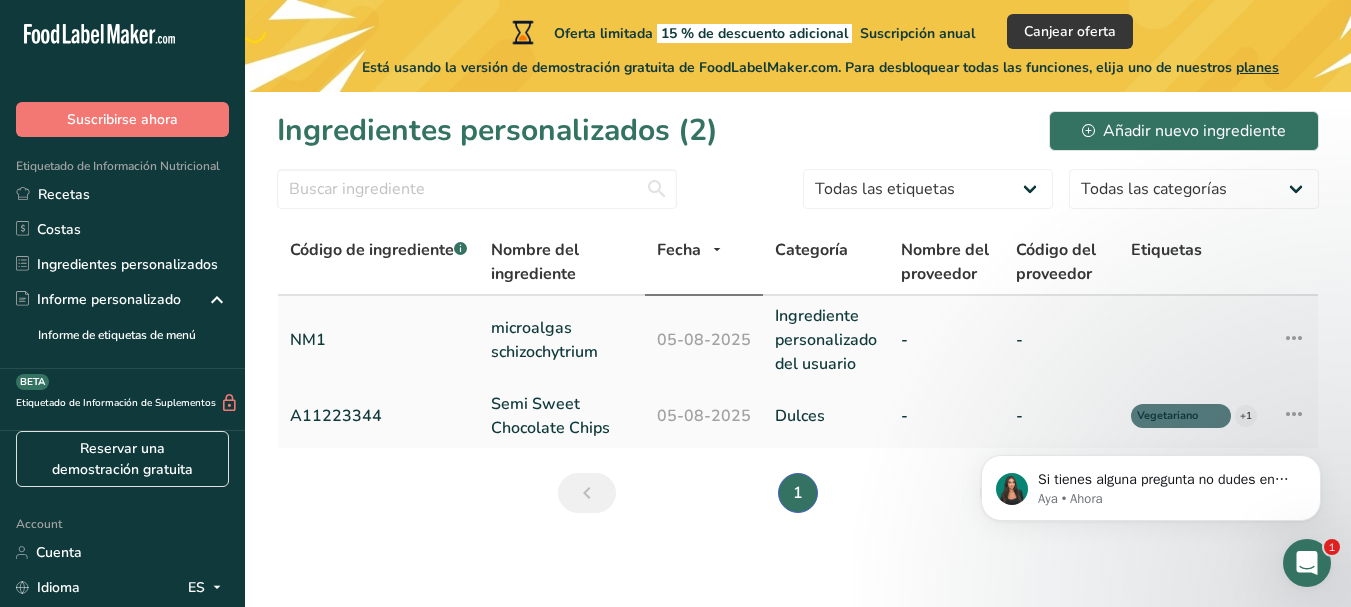 click on "microalgas schizochytrium" at bounding box center (562, 340) 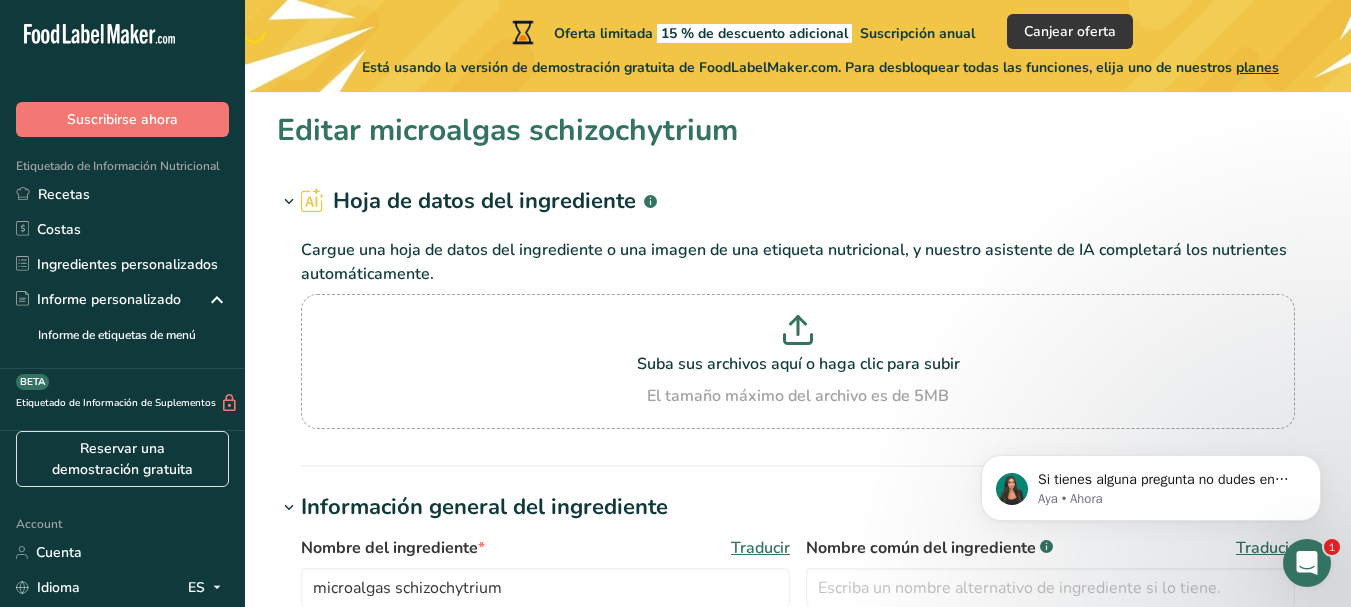 scroll, scrollTop: 531, scrollLeft: 0, axis: vertical 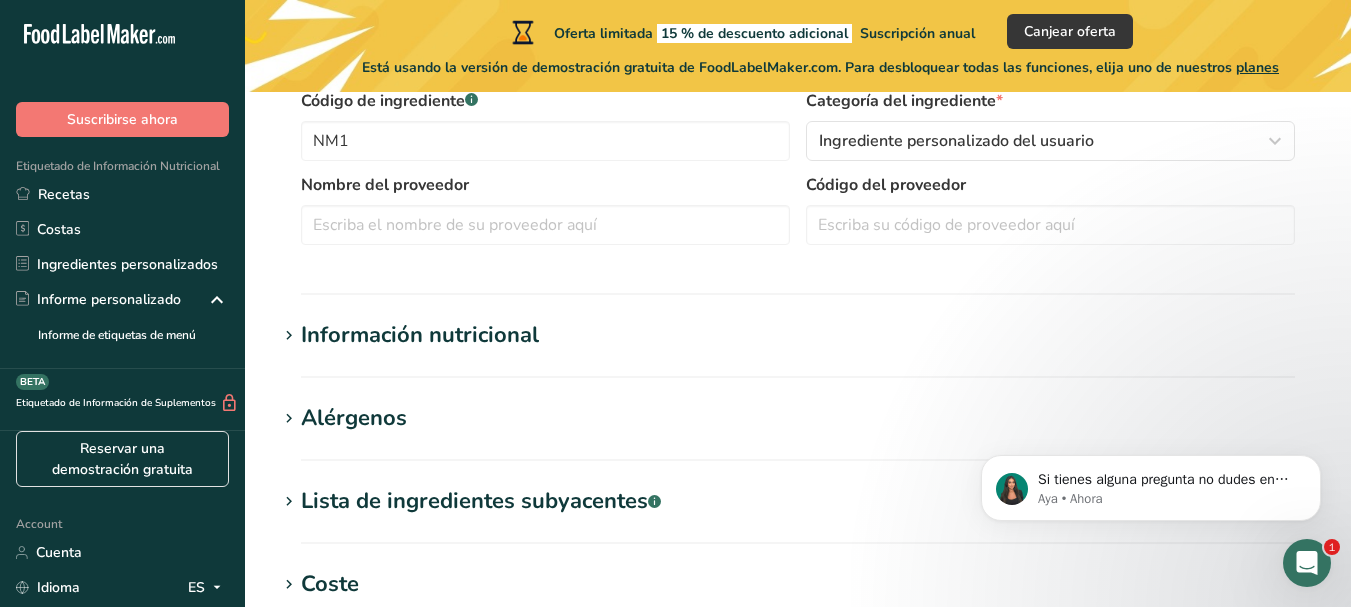 click on "Lista de ingredientes subyacentes
.a-a{fill:#347362;}.b-a{fill:#fff;}" at bounding box center [481, 501] 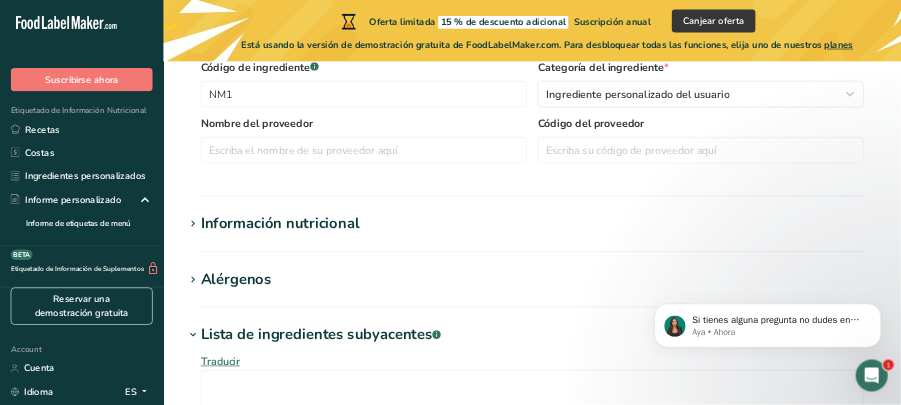 scroll, scrollTop: 1062, scrollLeft: 0, axis: vertical 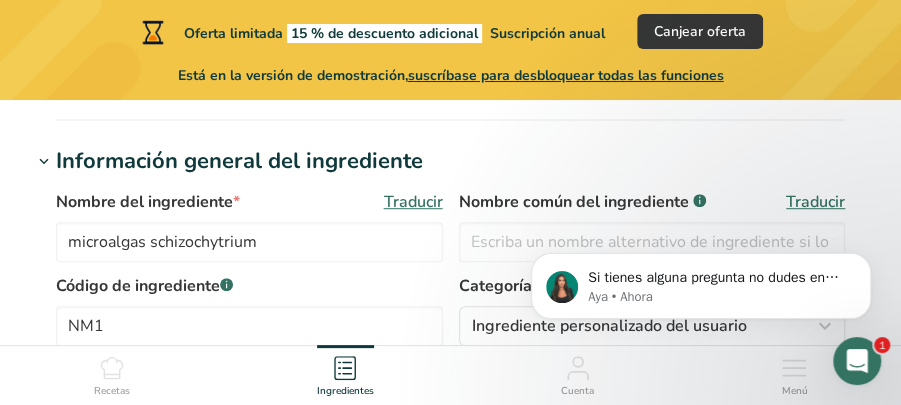 click on "Código de ingrediente
.a-a{fill:#347362;}.b-a{fill:#fff;}" at bounding box center (249, 286) 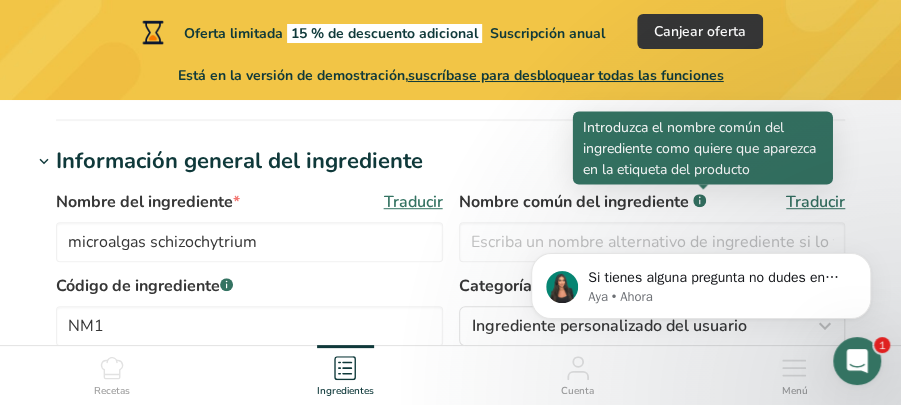 click 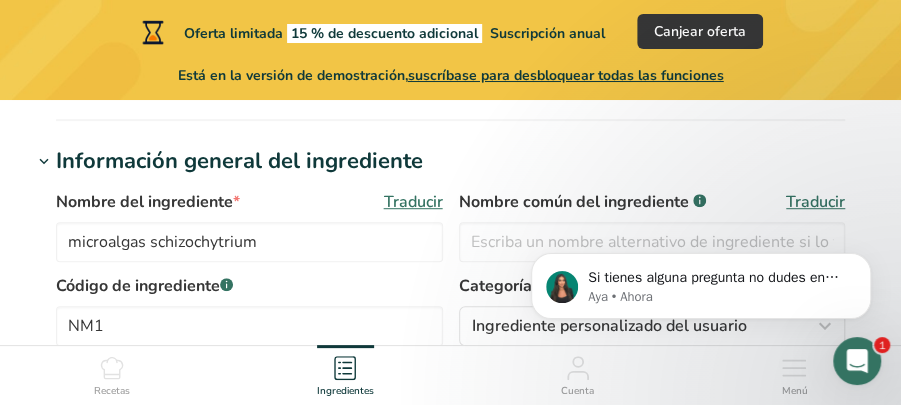 scroll, scrollTop: 708, scrollLeft: 0, axis: vertical 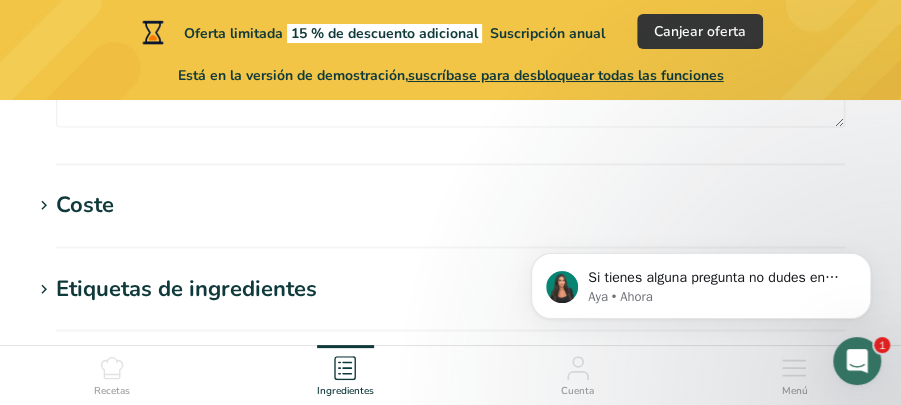 click 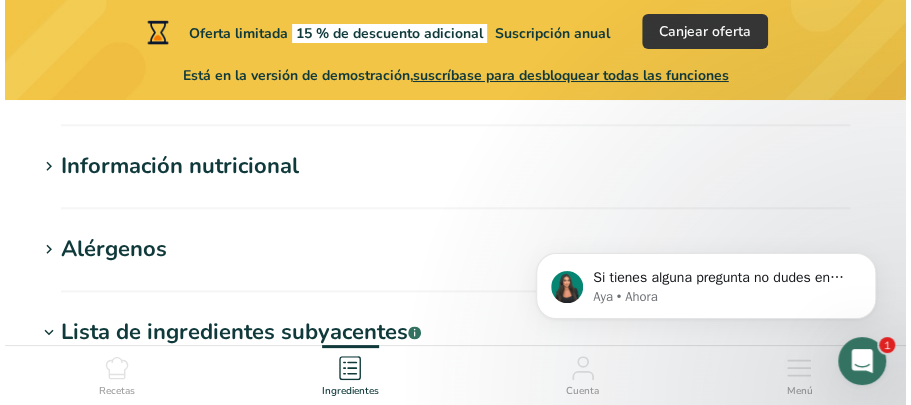 scroll, scrollTop: 354, scrollLeft: 0, axis: vertical 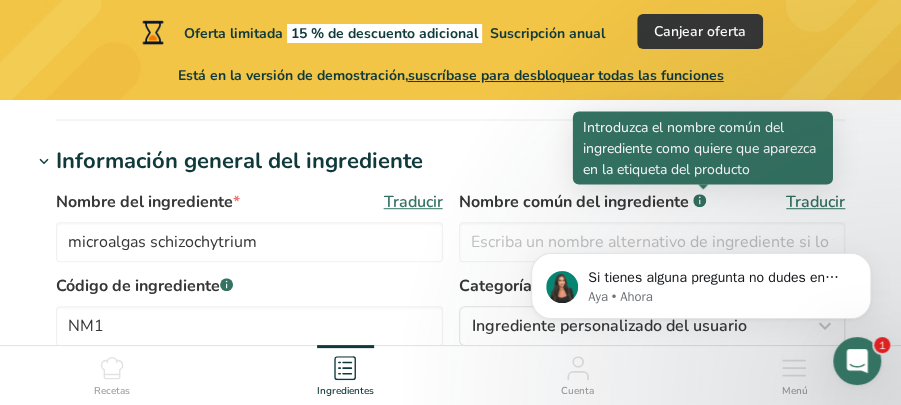 click 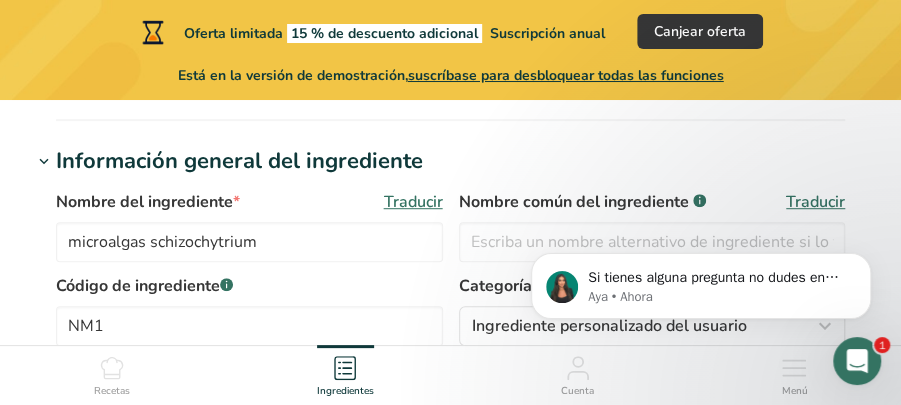 click on "Traducir" at bounding box center (815, 202) 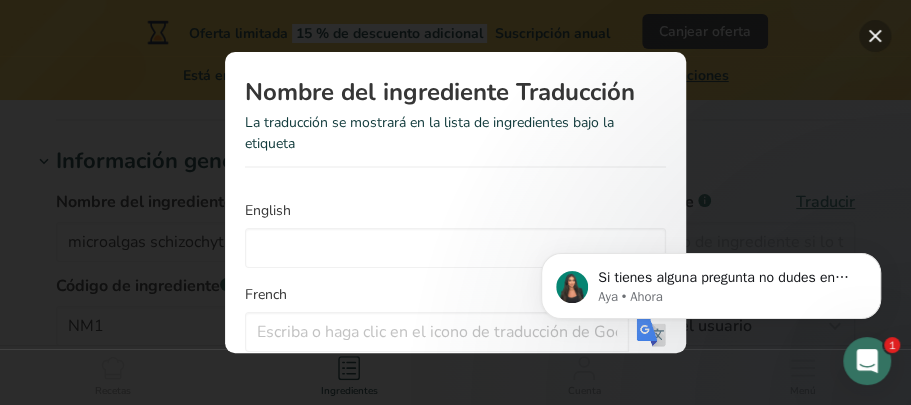 click at bounding box center [875, 36] 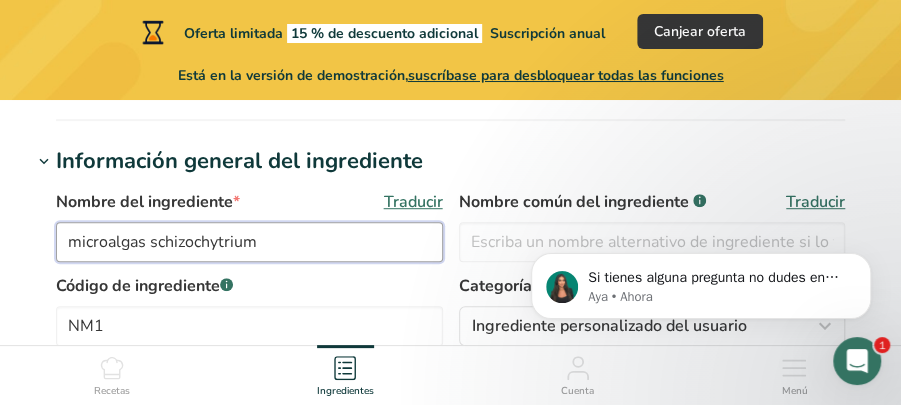 click on "microalgas schizochytrium" at bounding box center (249, 242) 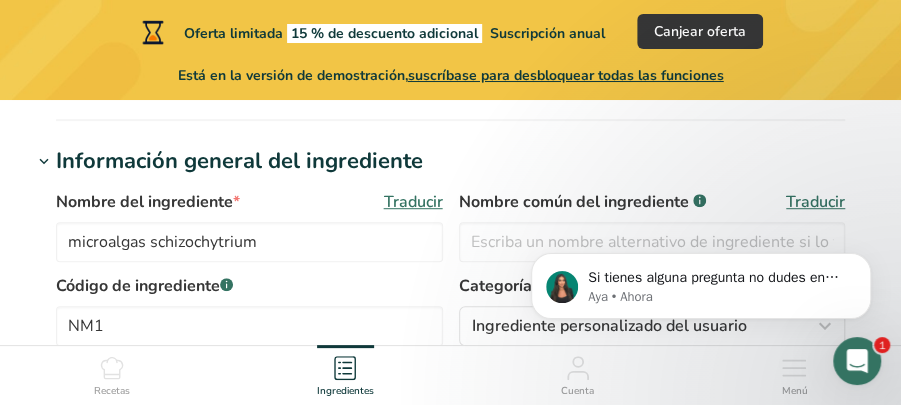 click 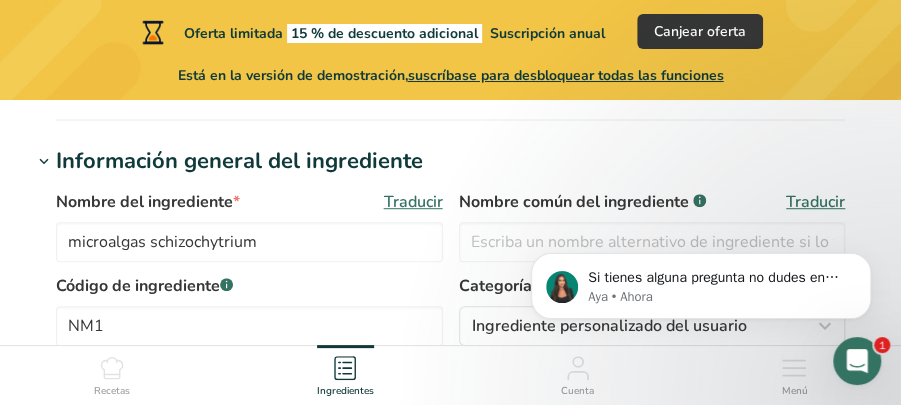 click on "suscríbase para desbloquear todas las funciones" at bounding box center [566, 75] 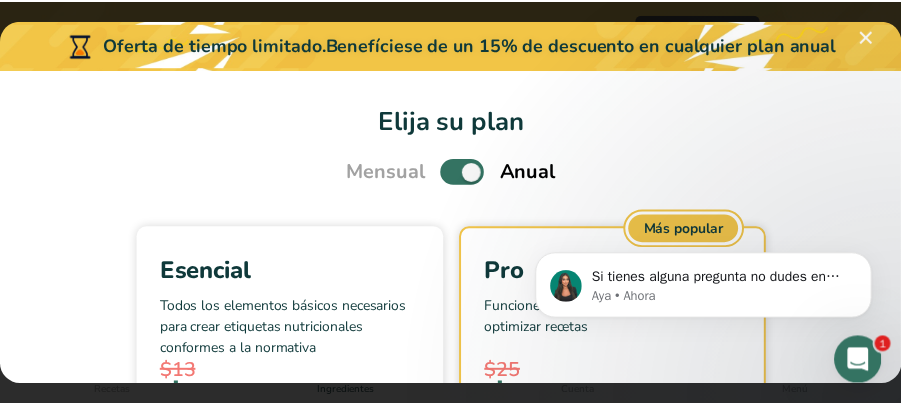 scroll, scrollTop: 275, scrollLeft: 0, axis: vertical 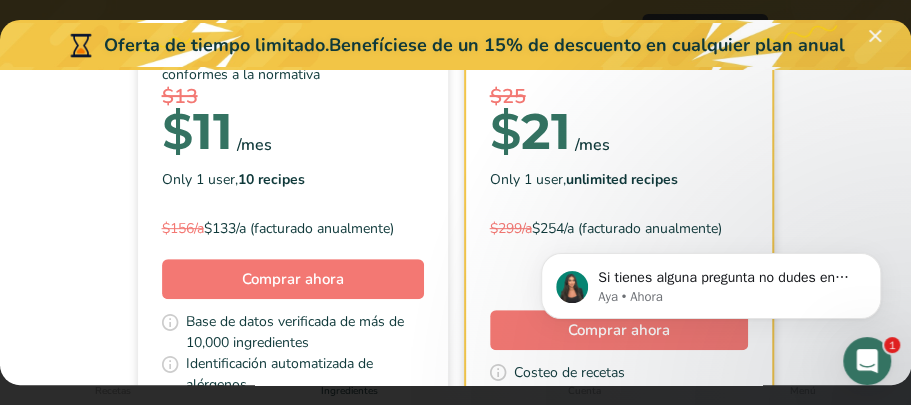 click on "Si tienes alguna pregunta no dudes en consultarnos. ¡Estamos aquí para ayudarte! 😊 Aya • Ahora" at bounding box center (711, 281) 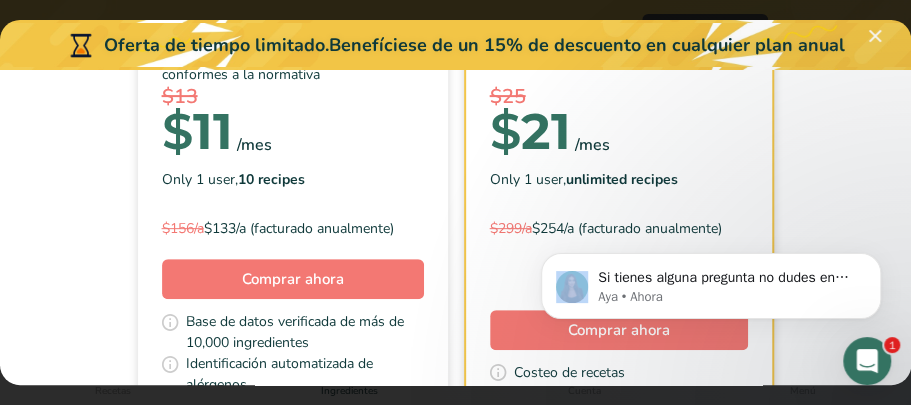 click on "Si tienes alguna pregunta no dudes en consultarnos. ¡Estamos aquí para ayudarte! 😊 Aya • Ahora" at bounding box center [711, 281] 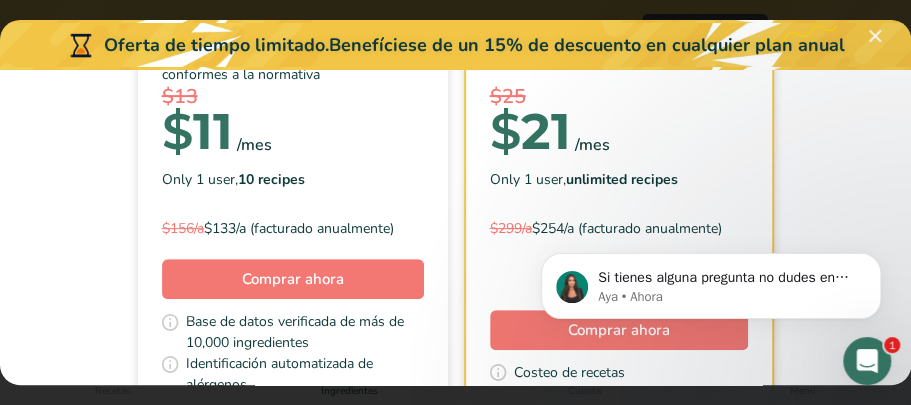 click on "Si tienes alguna pregunta no dudes en consultarnos. ¡Estamos aquí para ayudarte! 😊 Aya • Ahora" at bounding box center (711, 281) 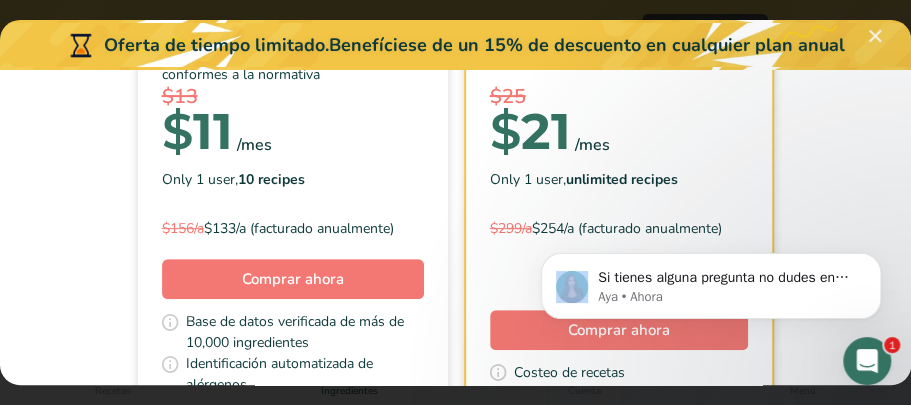 click on "Si tienes alguna pregunta no dudes en consultarnos. ¡Estamos aquí para ayudarte! 😊 Aya • Ahora" at bounding box center (711, 281) 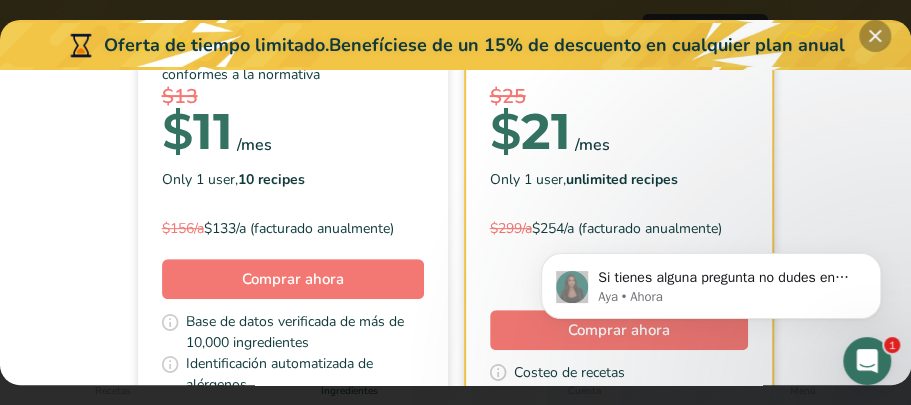 click at bounding box center (875, 36) 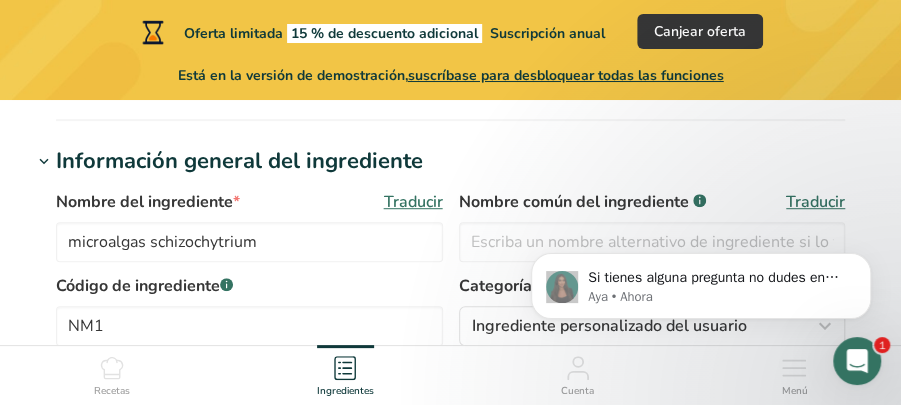 scroll, scrollTop: 708, scrollLeft: 0, axis: vertical 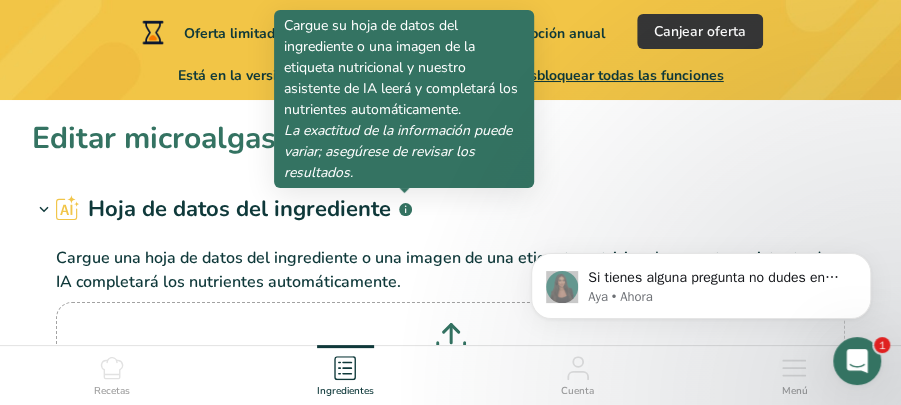 click 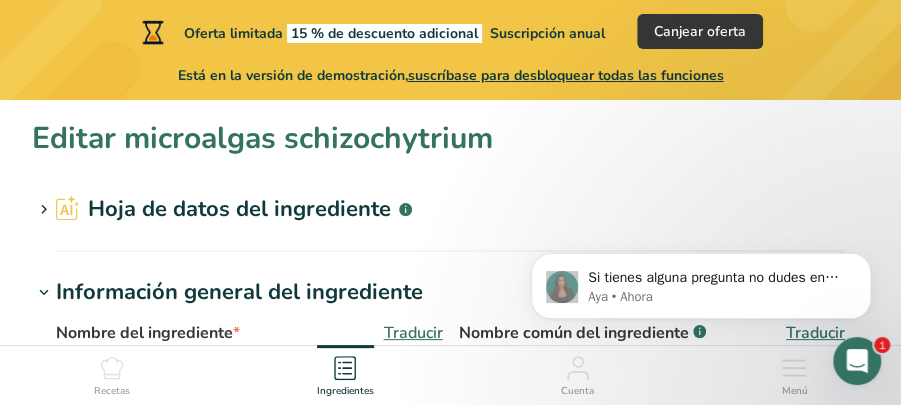 click 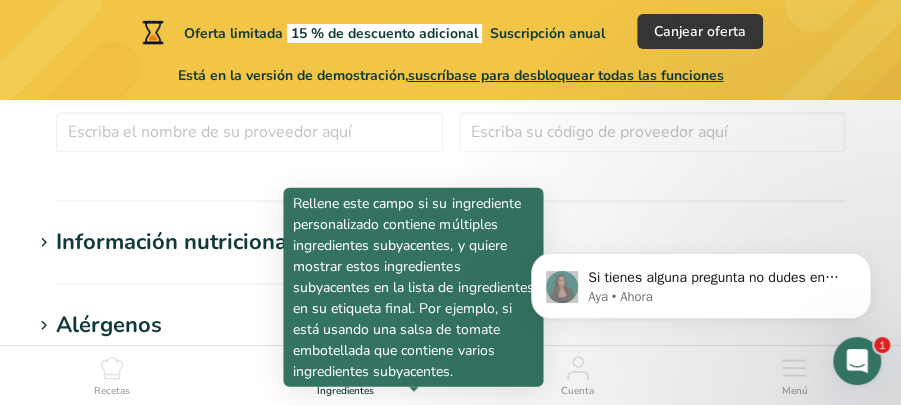 scroll, scrollTop: 586, scrollLeft: 0, axis: vertical 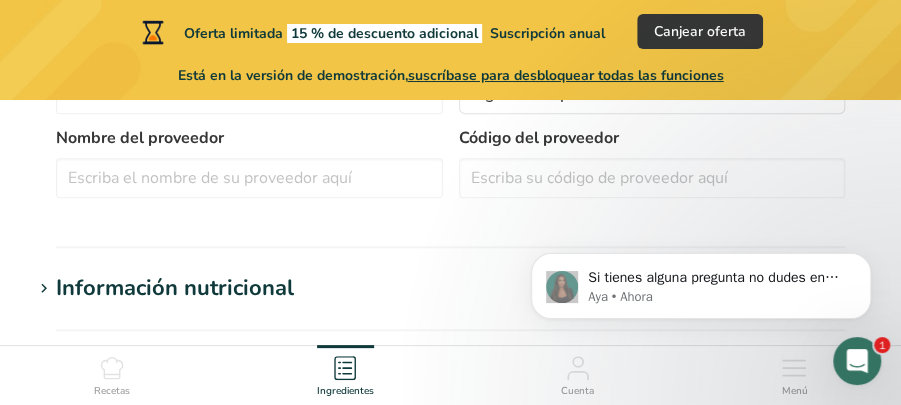 click on "Información nutricional" at bounding box center [175, 288] 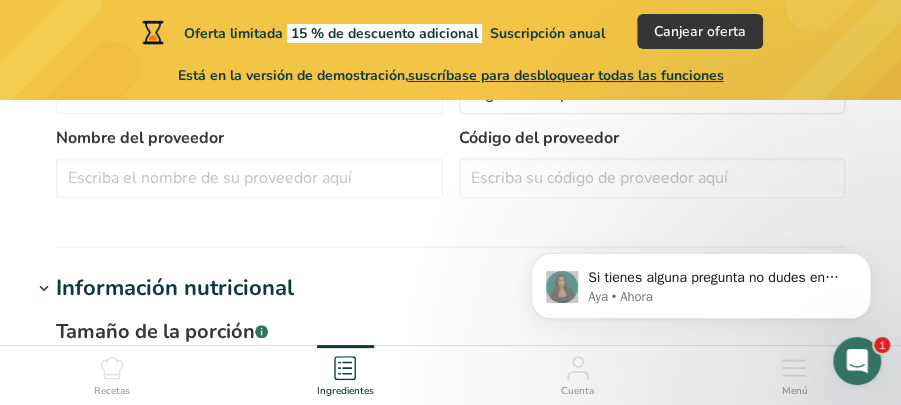 scroll, scrollTop: 940, scrollLeft: 0, axis: vertical 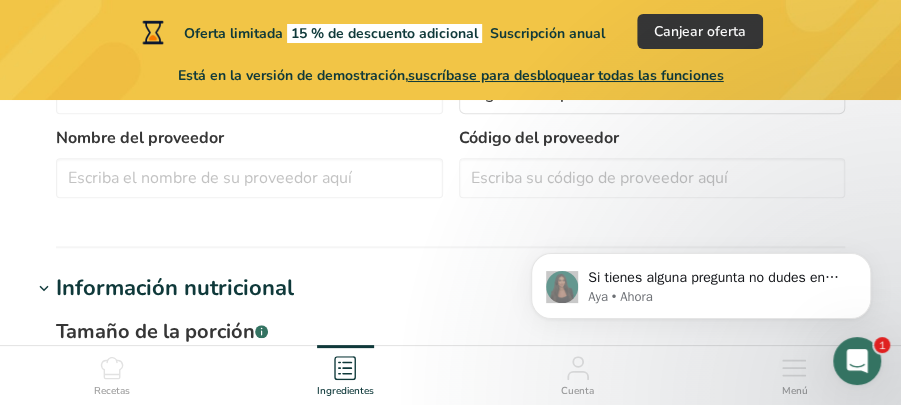 click on "Información nutricional" at bounding box center [175, 288] 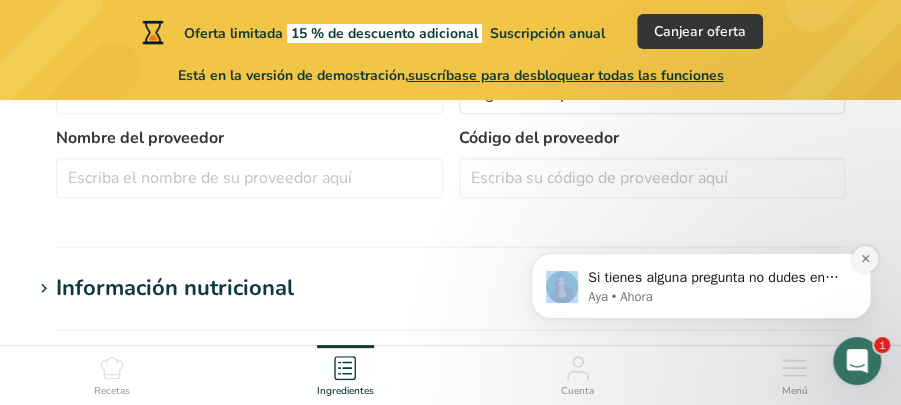 click 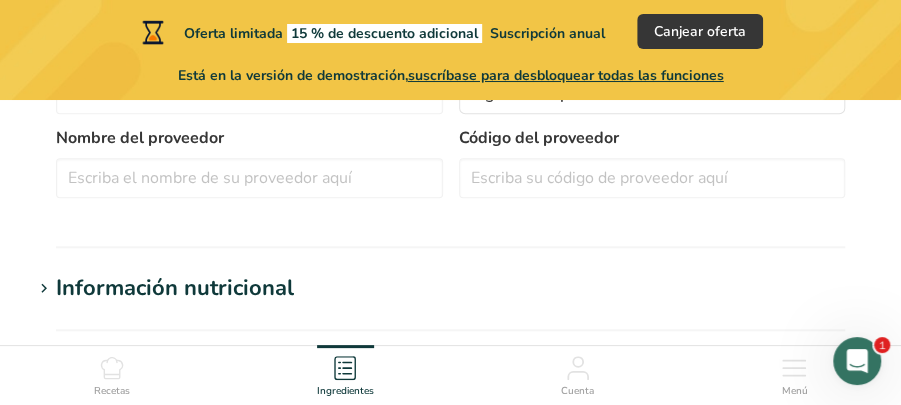 click on "Información nutricional" at bounding box center [175, 288] 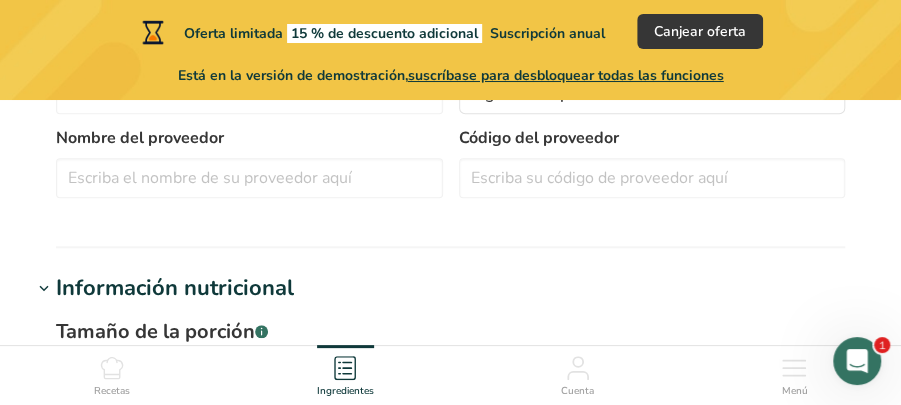 click on "Editar microalgas schizochytrium
Hoja de datos del ingrediente
.a-a{fill:#347362;}.b-a{fill:#fff;}
Cargue una hoja de datos del ingrediente o una imagen de una etiqueta nutricional, y nuestro asistente de IA completará los nutrientes automáticamente.
Suba sus archivos aquí o haga clic para subir
El tamaño máximo del archivo es de 5MB
Información general del ingrediente
Nombre del ingrediente *
Traducir
microalgas schizochytrium
Nombre común del ingrediente
.a-a{fill:#347362;}.b-a{fill:#fff;}
Traducir
Código de ingrediente
.a-a{fill:#347362;}.b-a{fill:#fff;}           NM1
Categoría del ingrediente *" at bounding box center (450, 799) 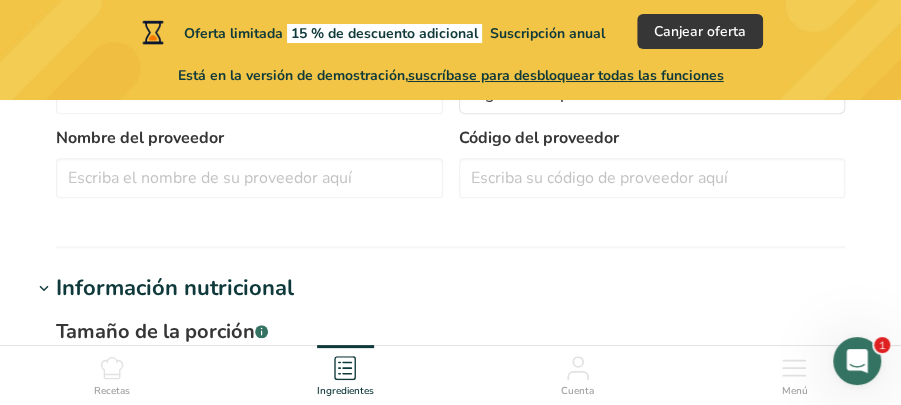 scroll, scrollTop: 940, scrollLeft: 0, axis: vertical 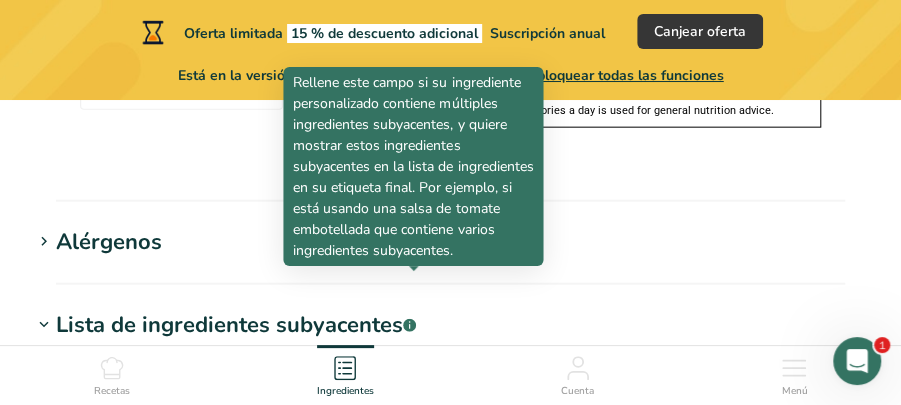 click 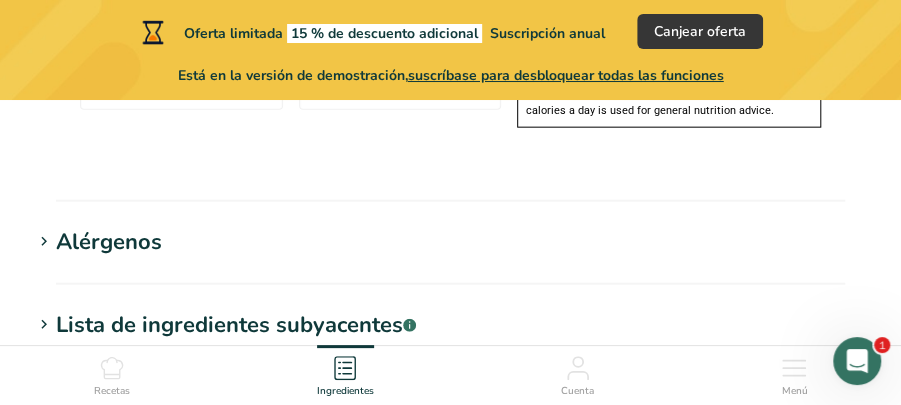 scroll, scrollTop: 2002, scrollLeft: 0, axis: vertical 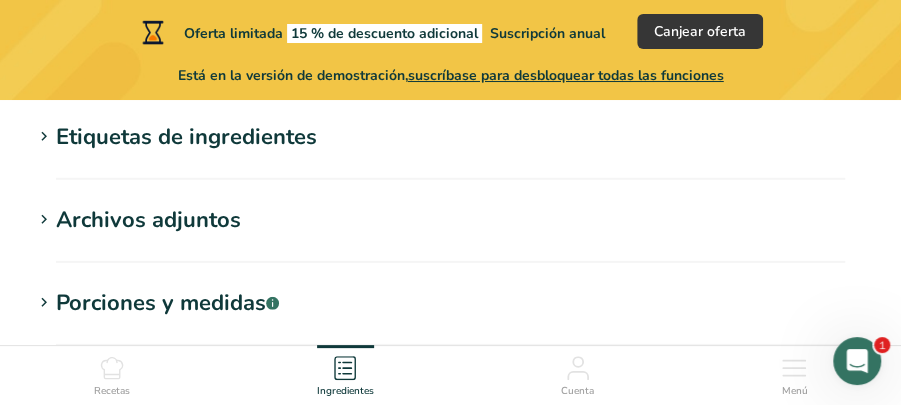 click on "Archivos adjuntos" at bounding box center [148, 220] 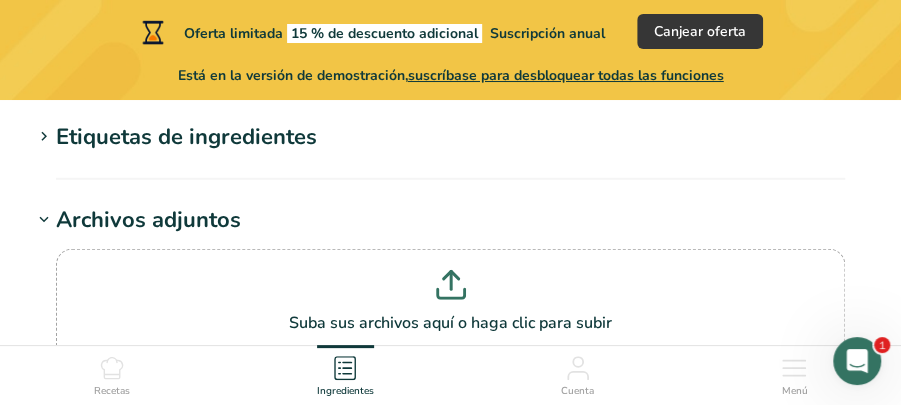 scroll, scrollTop: 2356, scrollLeft: 0, axis: vertical 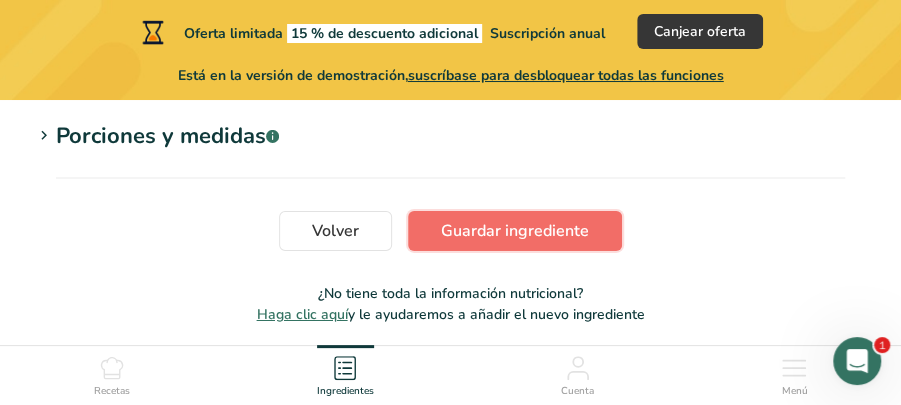 click on "Guardar ingrediente" at bounding box center [515, 231] 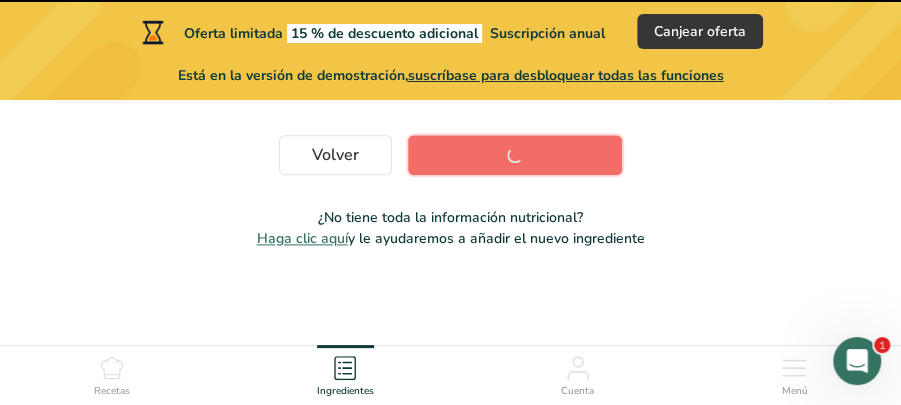 scroll, scrollTop: 813, scrollLeft: 0, axis: vertical 